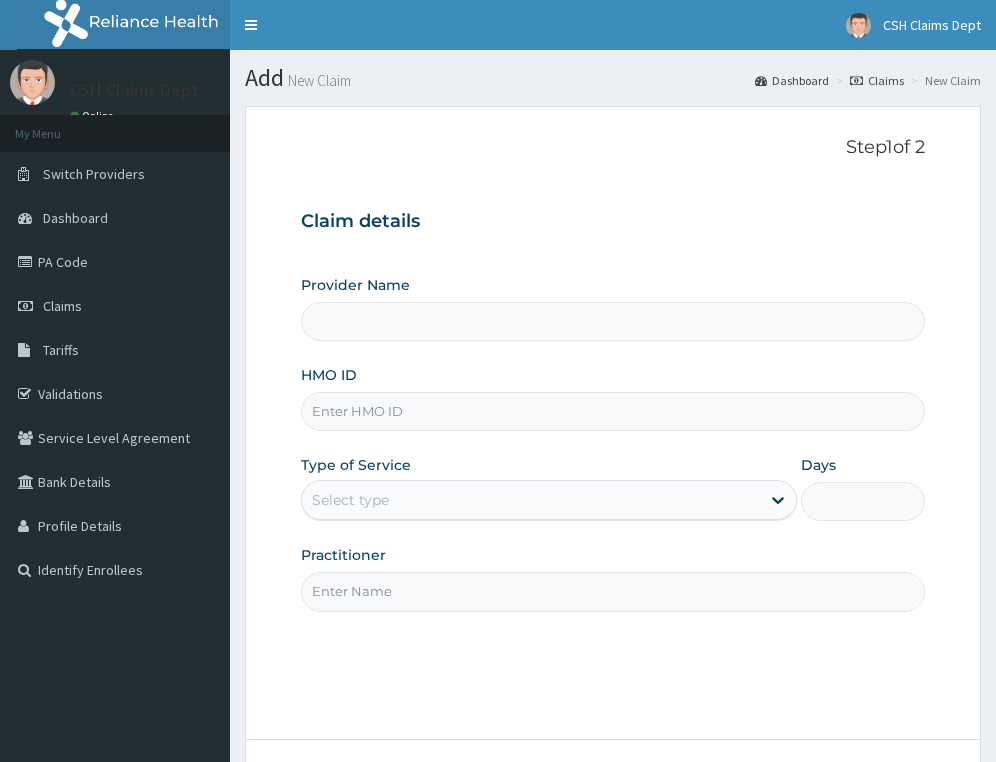 scroll, scrollTop: 0, scrollLeft: 0, axis: both 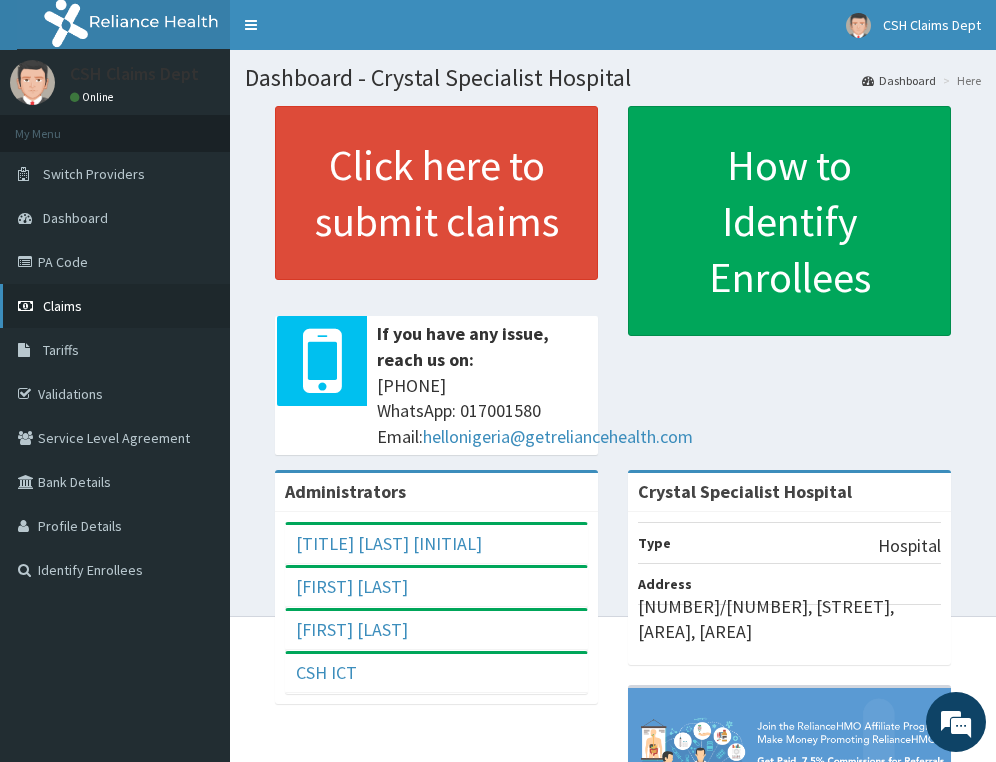click on "Claims" at bounding box center [62, 306] 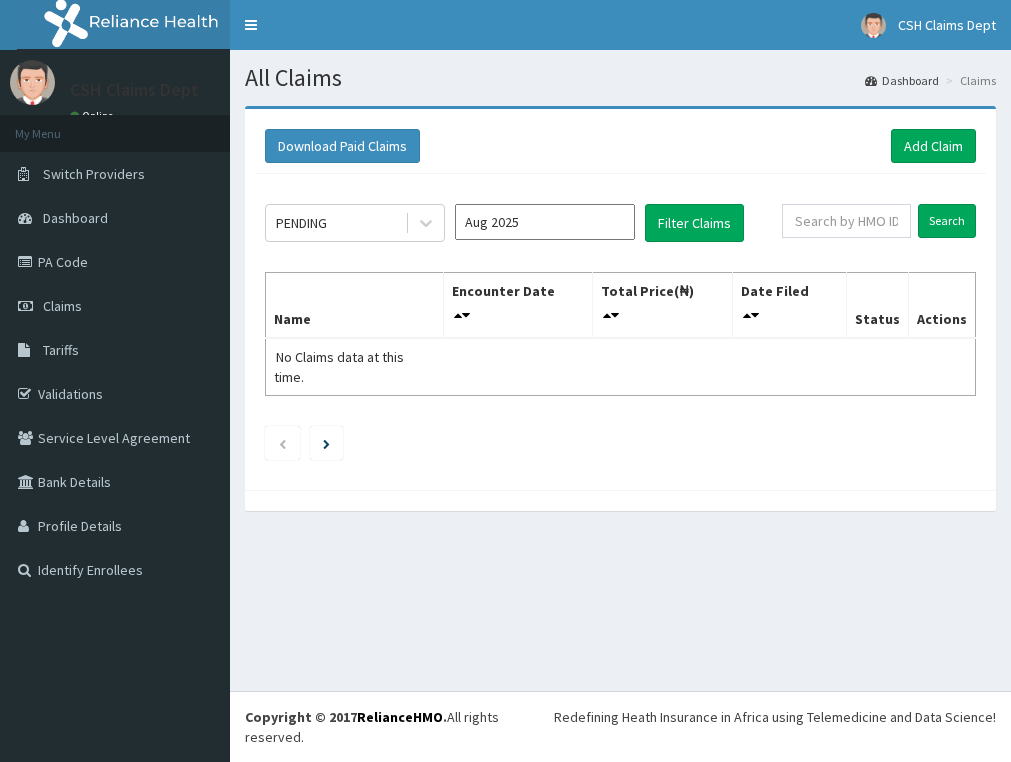 scroll, scrollTop: 0, scrollLeft: 0, axis: both 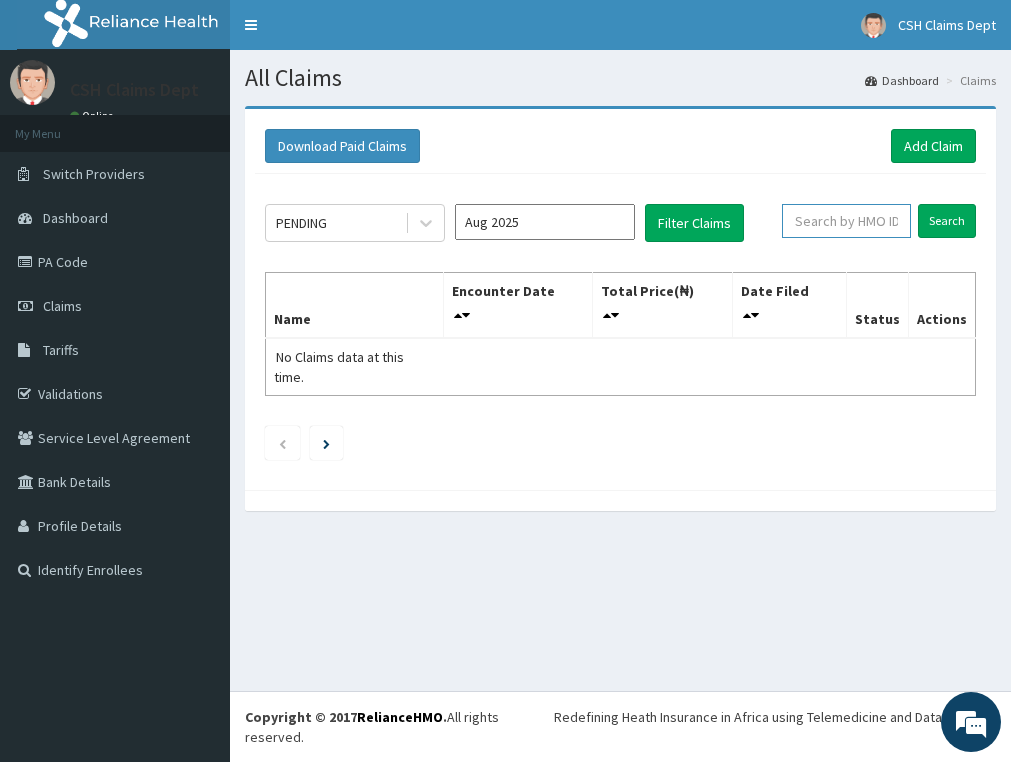 click at bounding box center (846, 221) 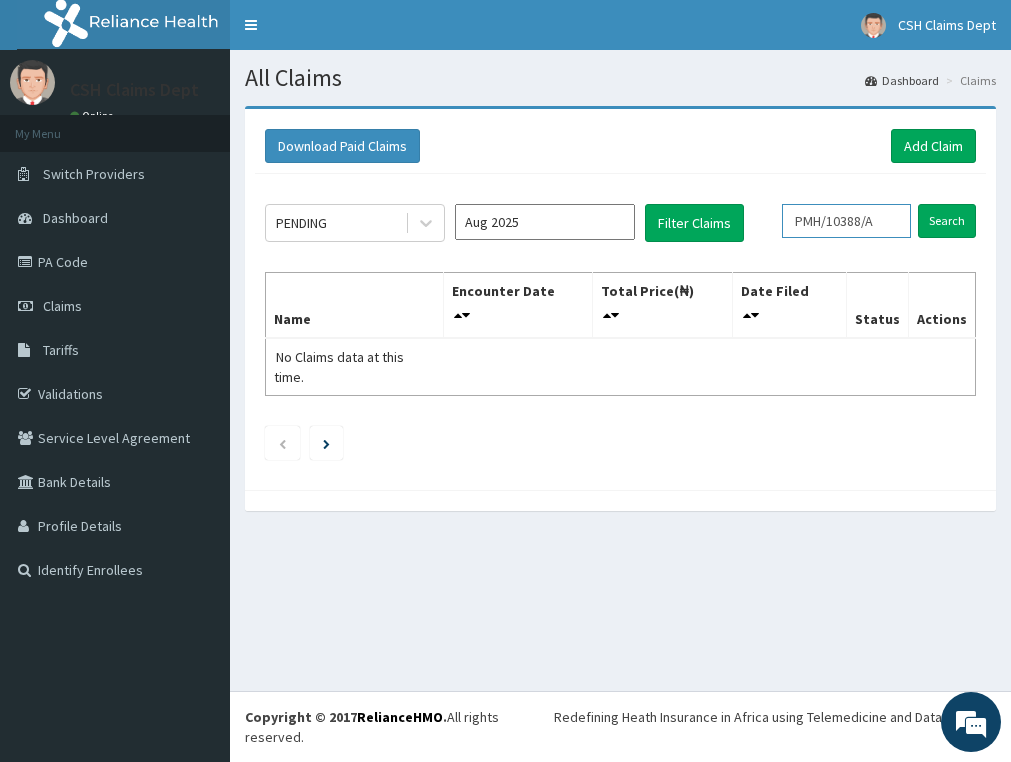 scroll, scrollTop: 0, scrollLeft: 3, axis: horizontal 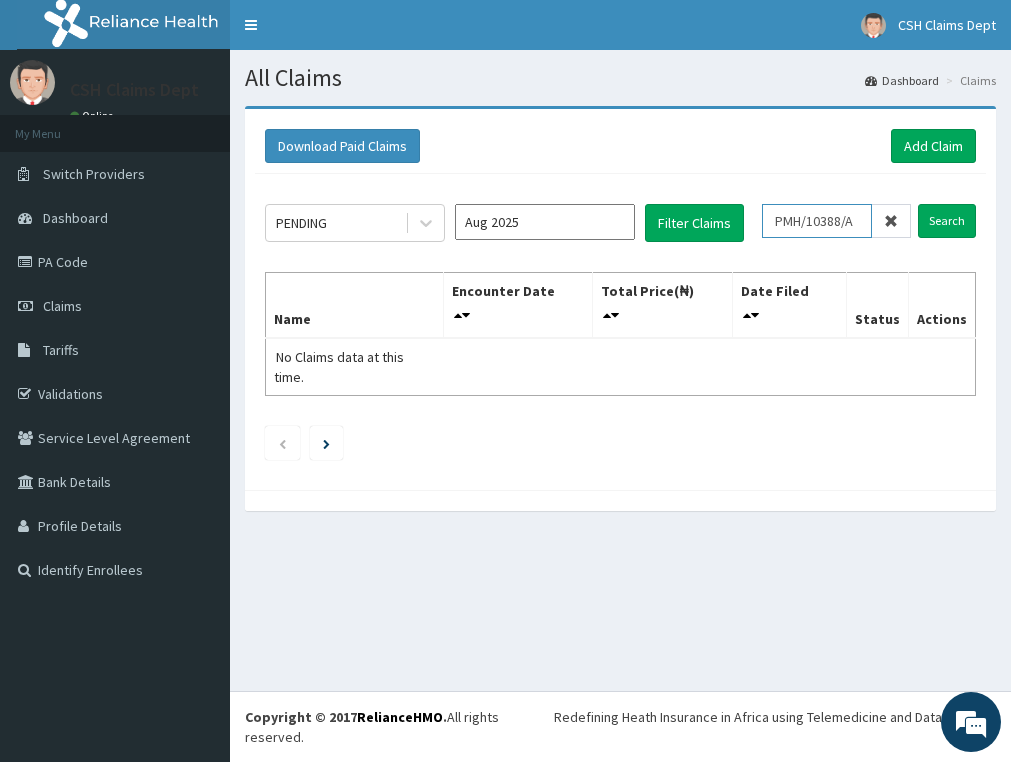 click on "PMH/10388/A" at bounding box center [817, 221] 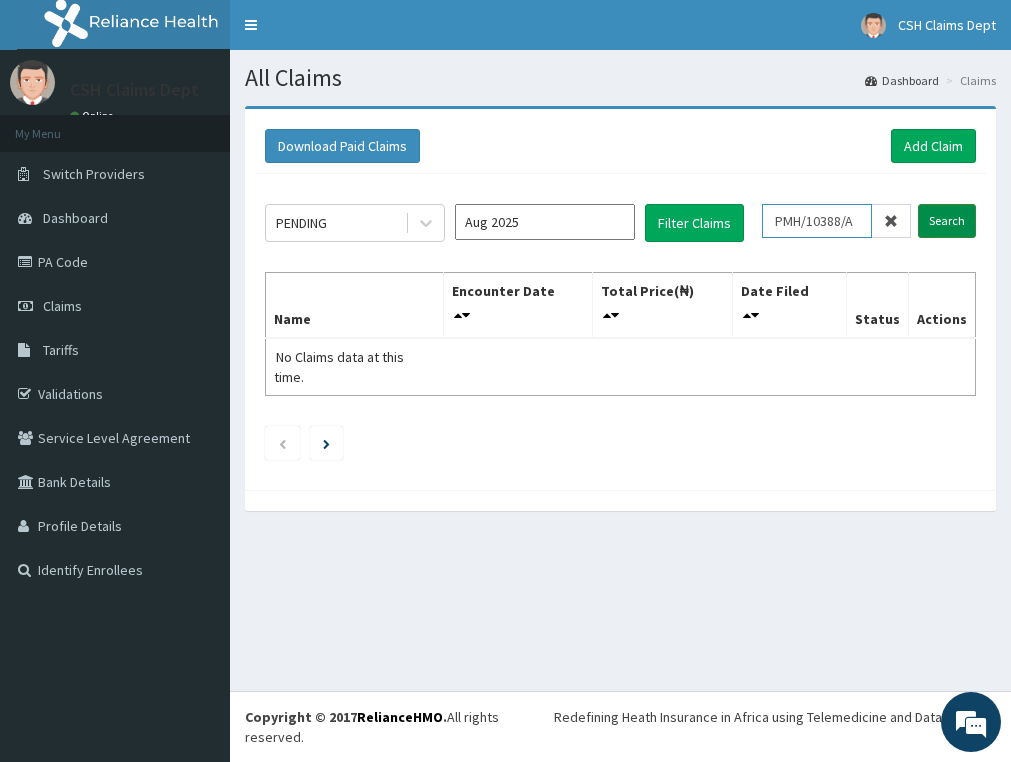 type on "PMH/10388/A" 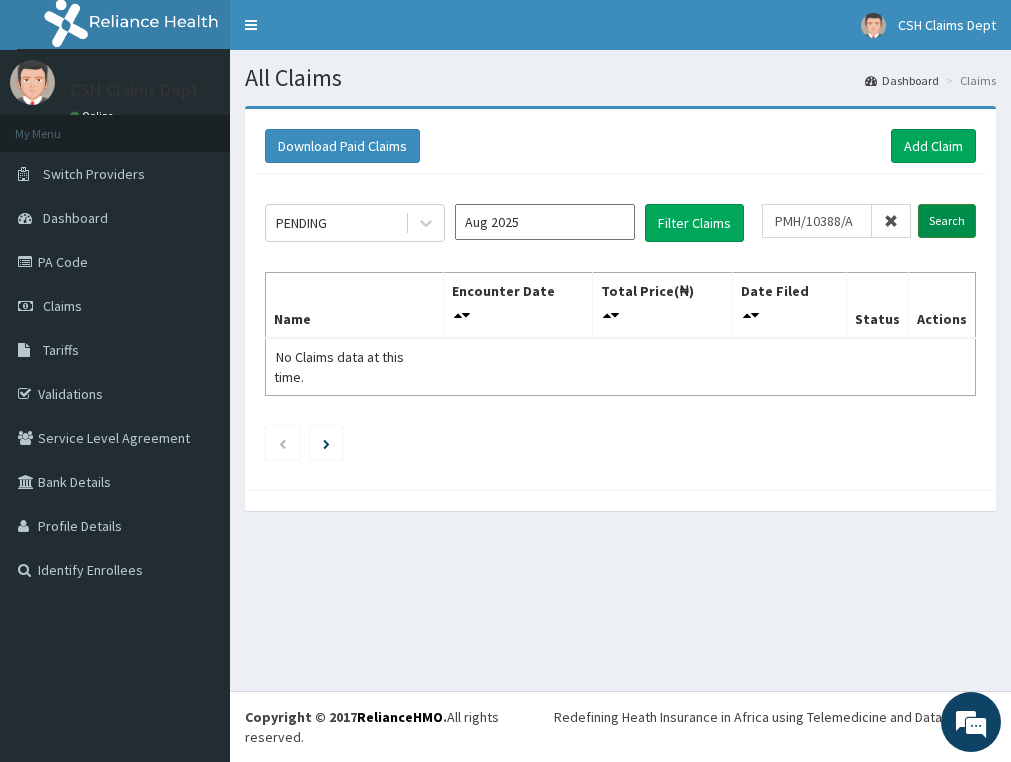 click on "Search" at bounding box center [947, 221] 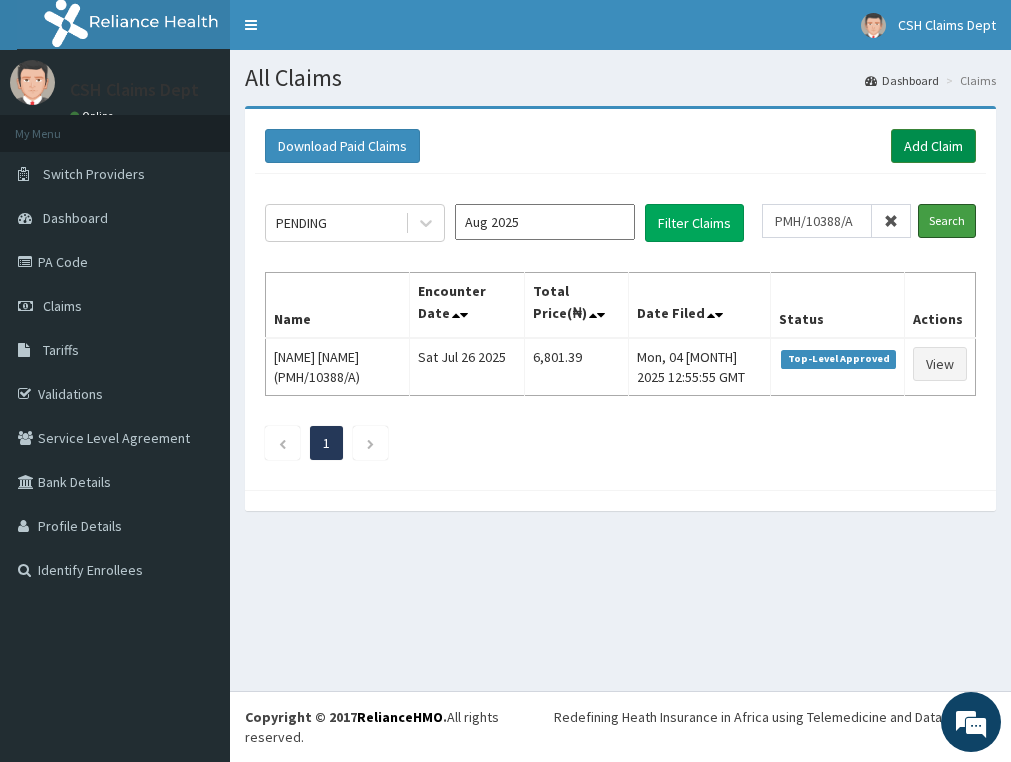 scroll, scrollTop: 0, scrollLeft: 0, axis: both 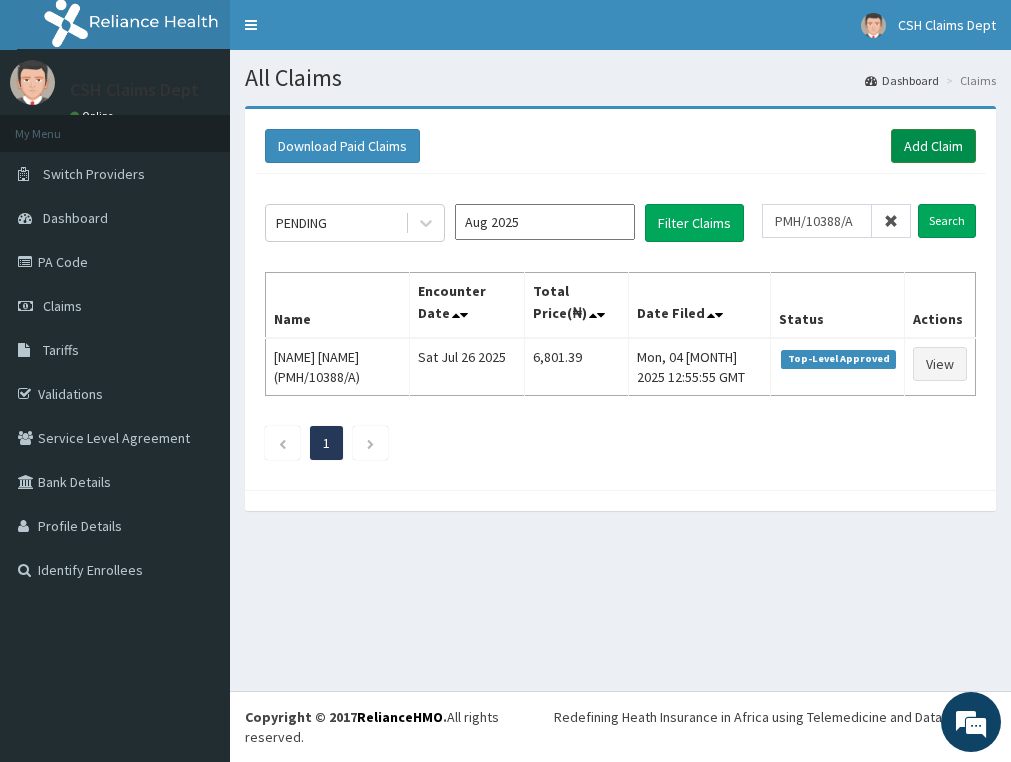 click on "Add Claim" at bounding box center (933, 146) 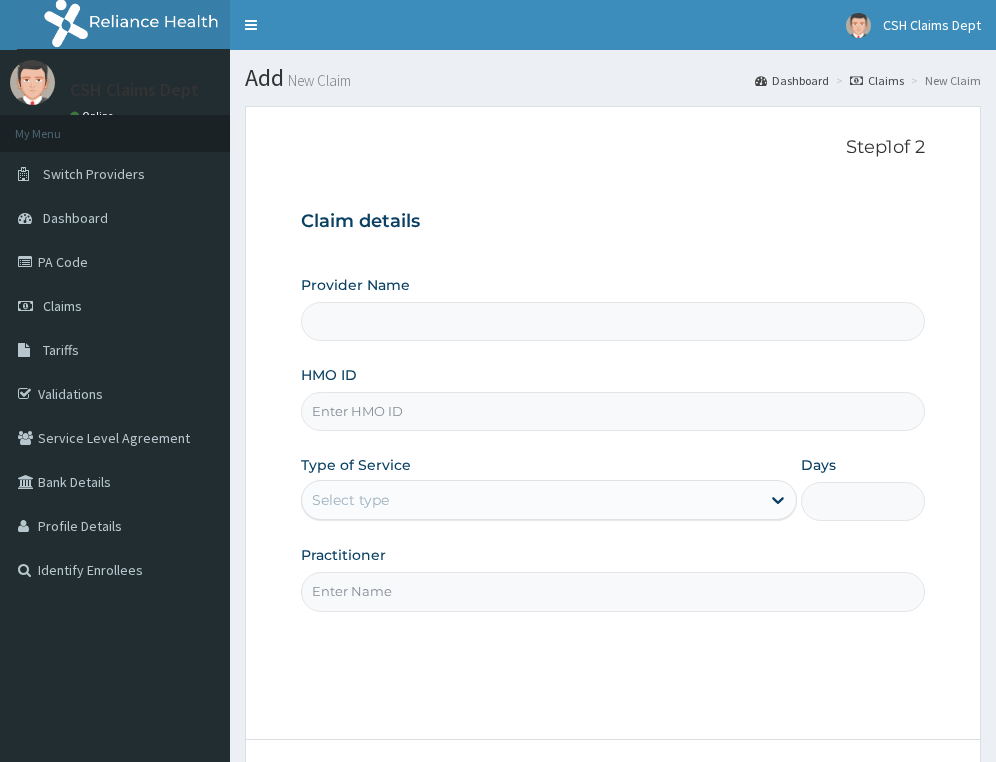 scroll, scrollTop: 0, scrollLeft: 0, axis: both 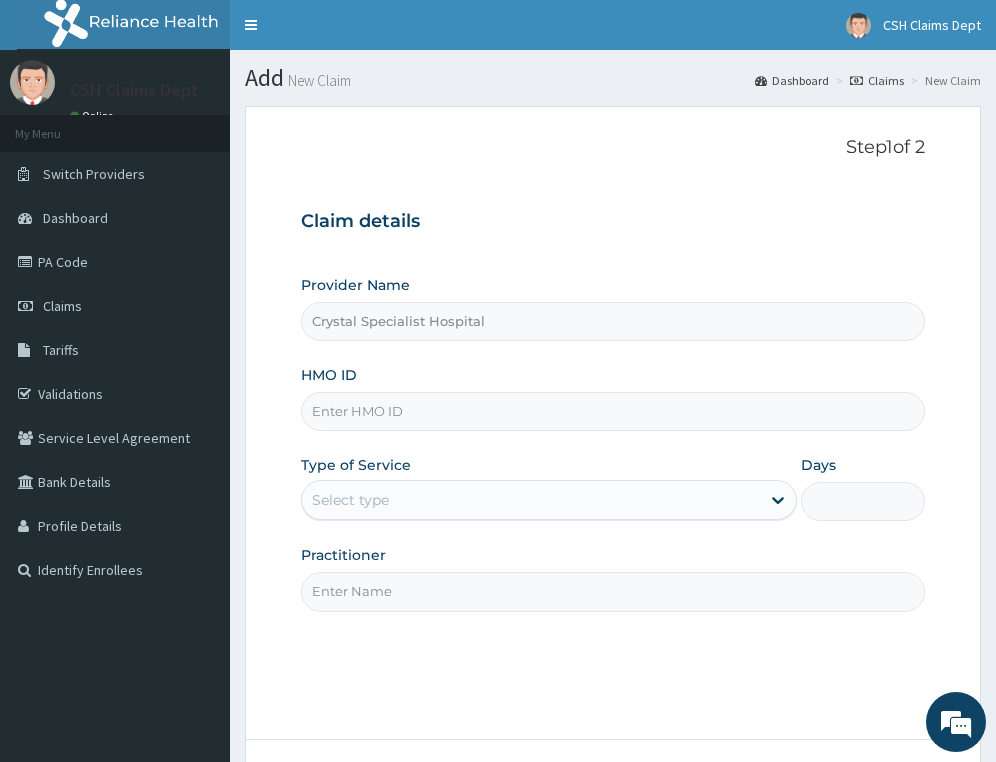 click on "HMO ID" at bounding box center [613, 411] 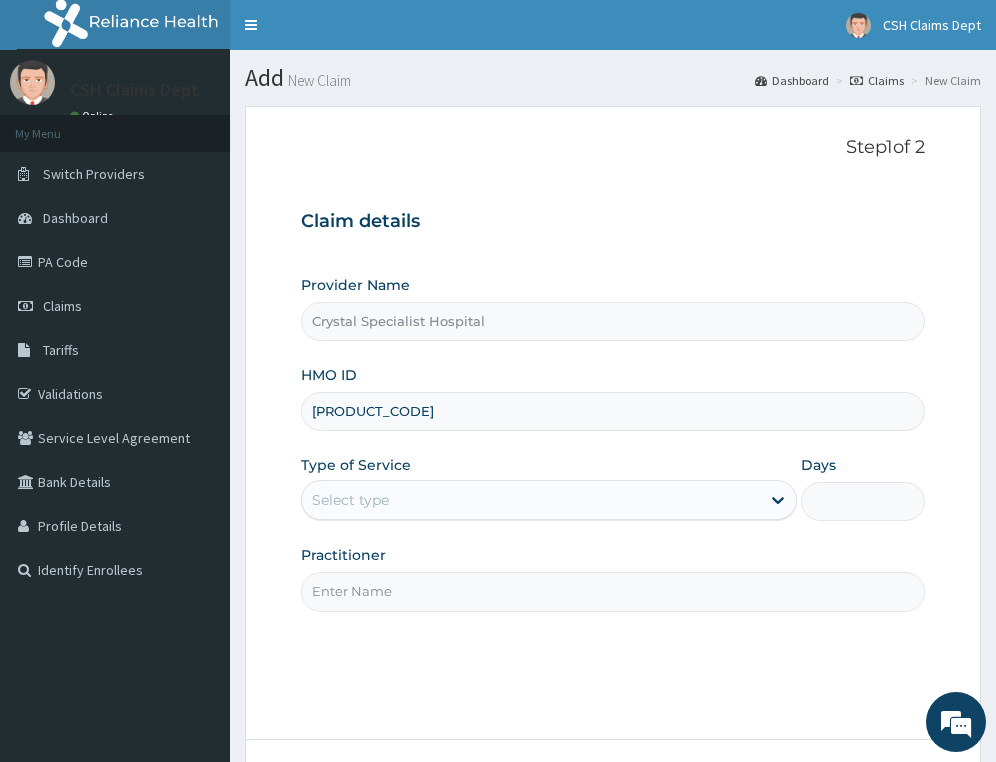 type on "PMH/10388/A" 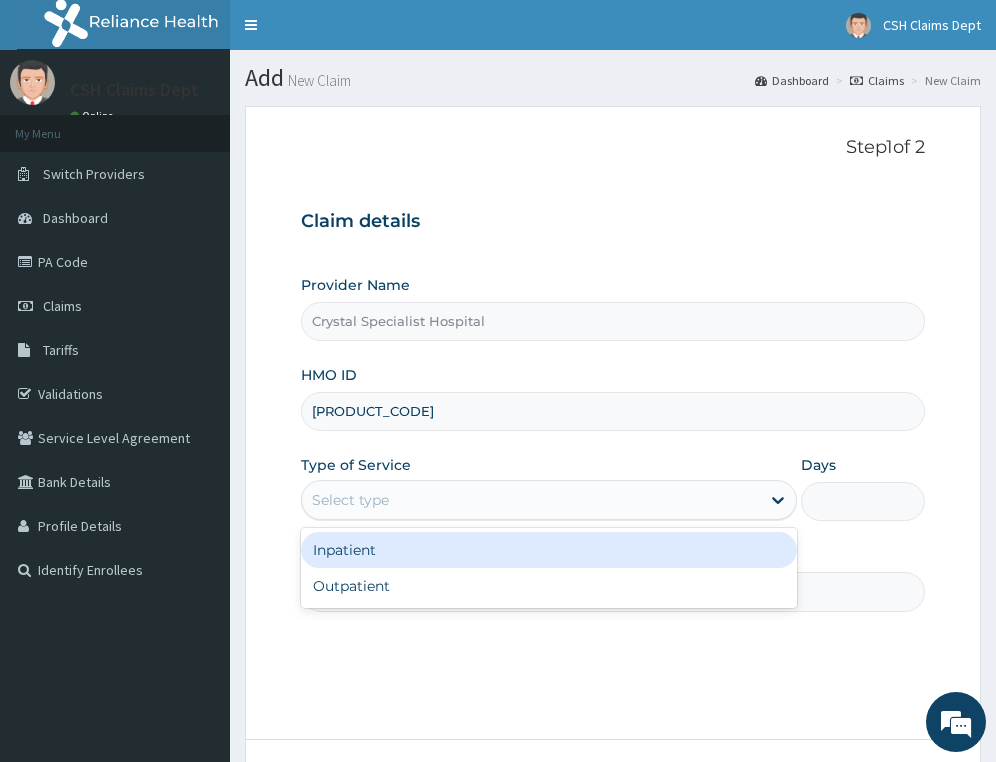 click on "Select type" at bounding box center (531, 500) 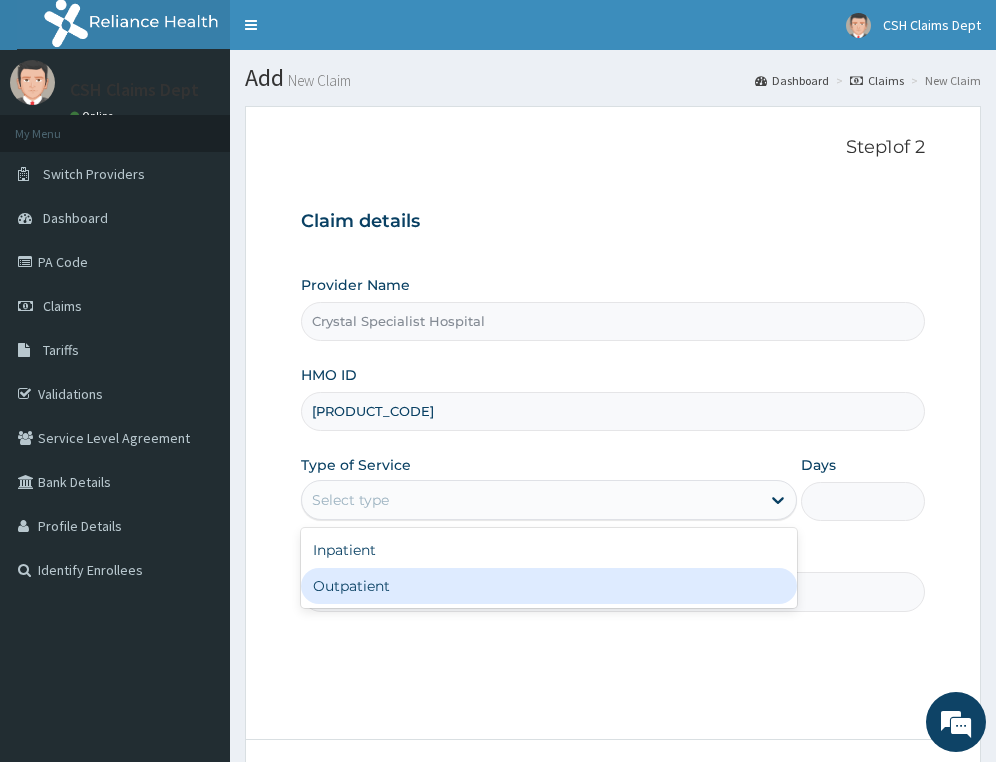 click on "Outpatient" at bounding box center (549, 586) 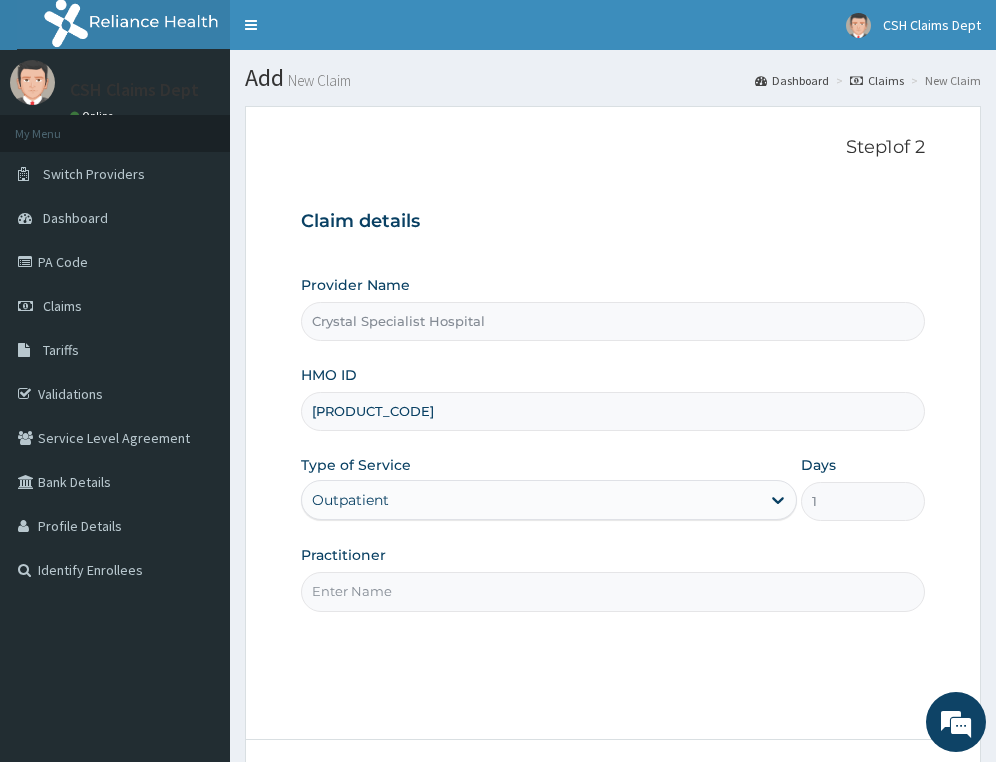 click on "Practitioner" at bounding box center (613, 591) 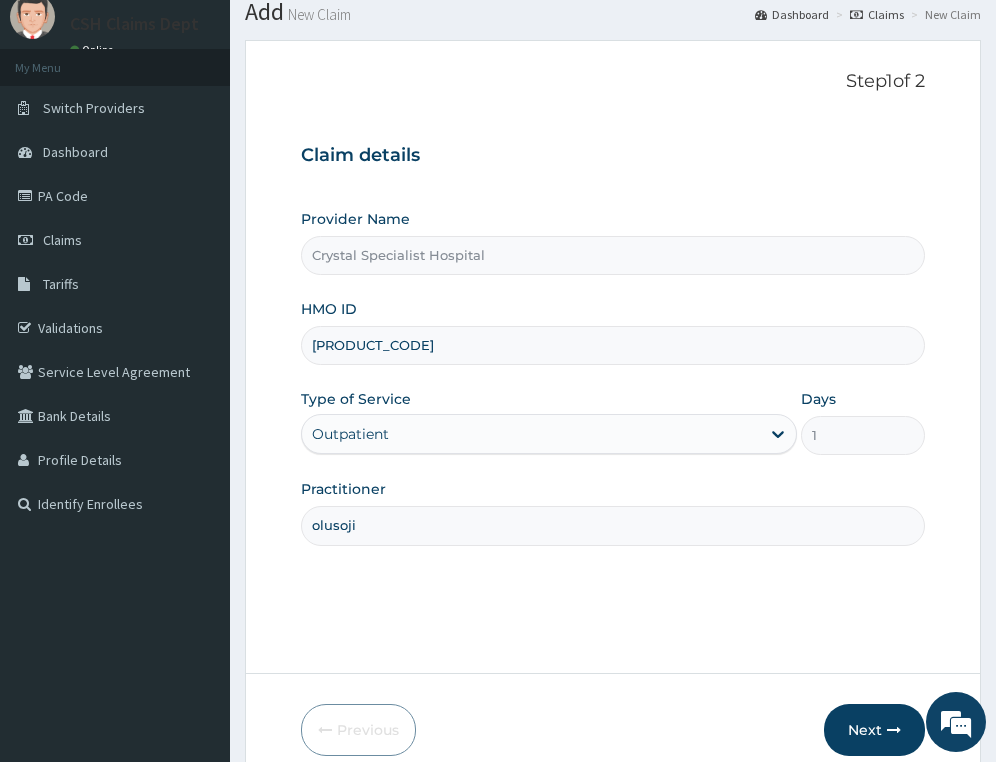 scroll, scrollTop: 177, scrollLeft: 0, axis: vertical 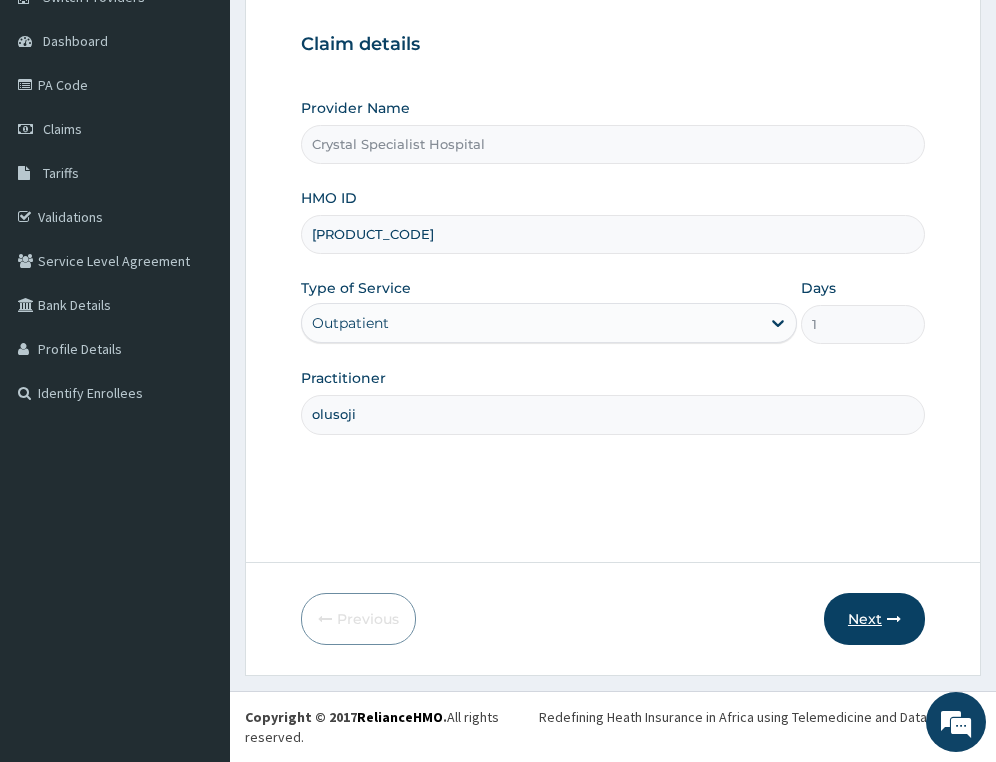 type on "olusoji" 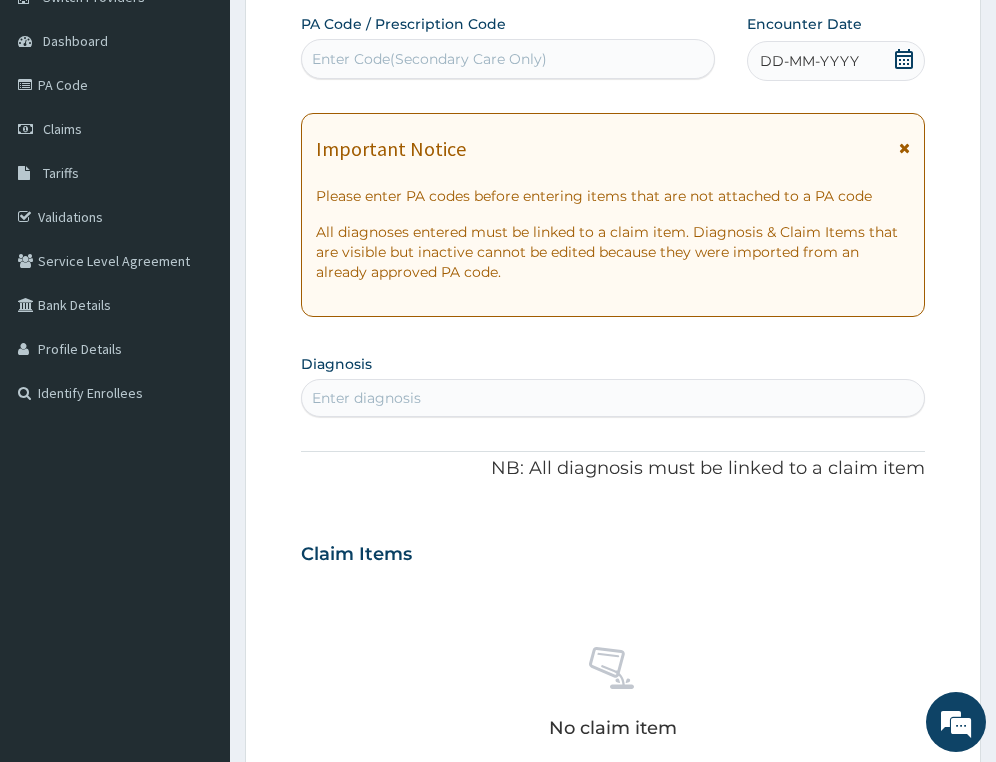 click on "Enter Code(Secondary Care Only)" at bounding box center (429, 59) 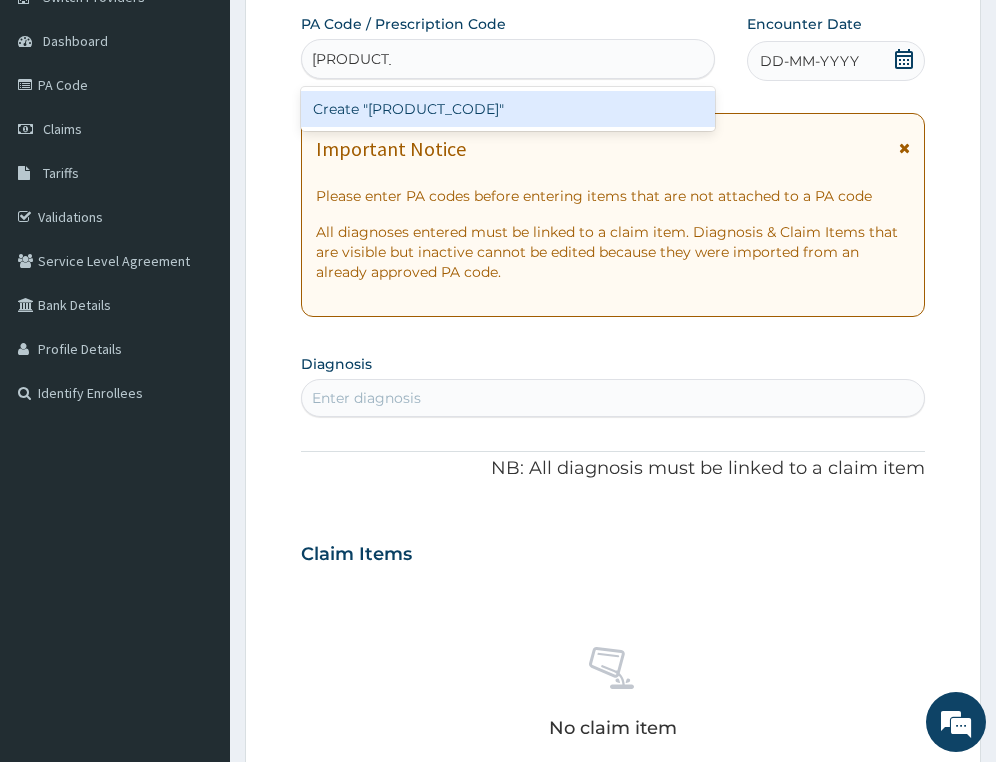 type 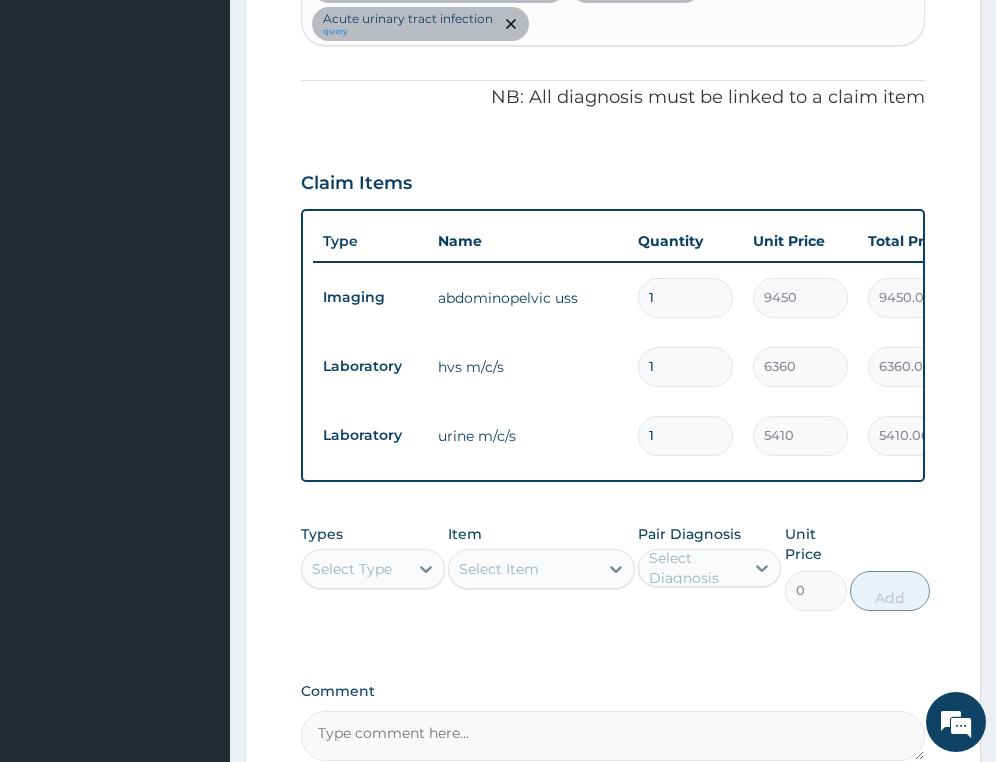 scroll, scrollTop: 547, scrollLeft: 0, axis: vertical 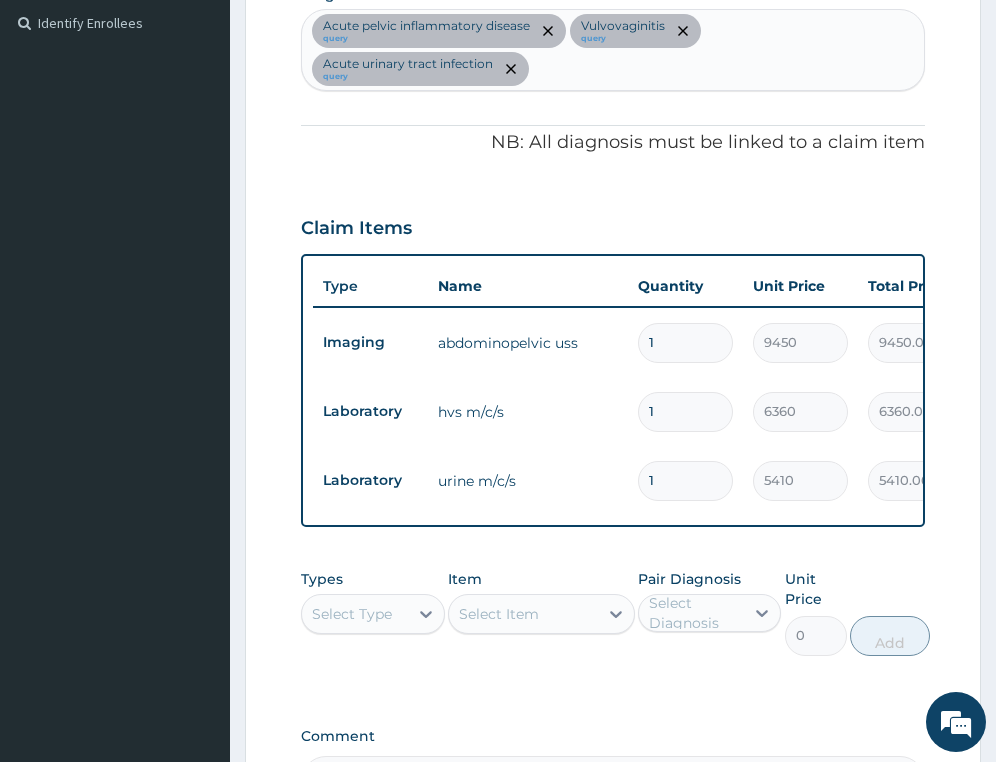 click on "Acute pelvic inflammatory disease query Vulvovaginitis query Acute urinary tract infection query" at bounding box center [613, 50] 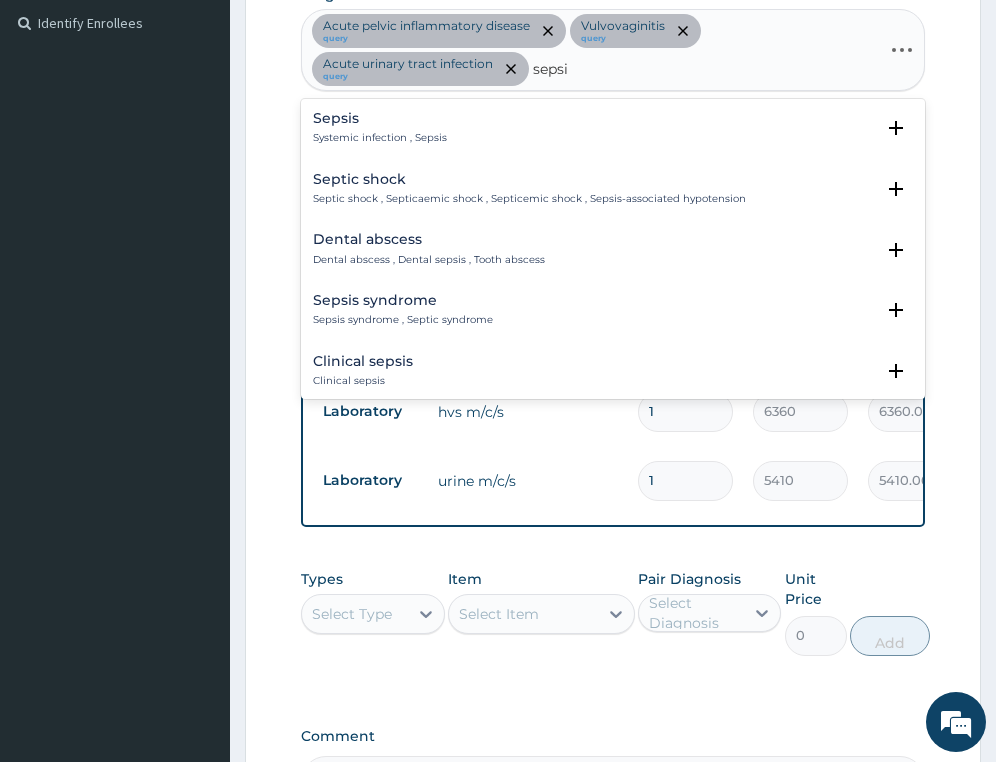 type on "sepsis" 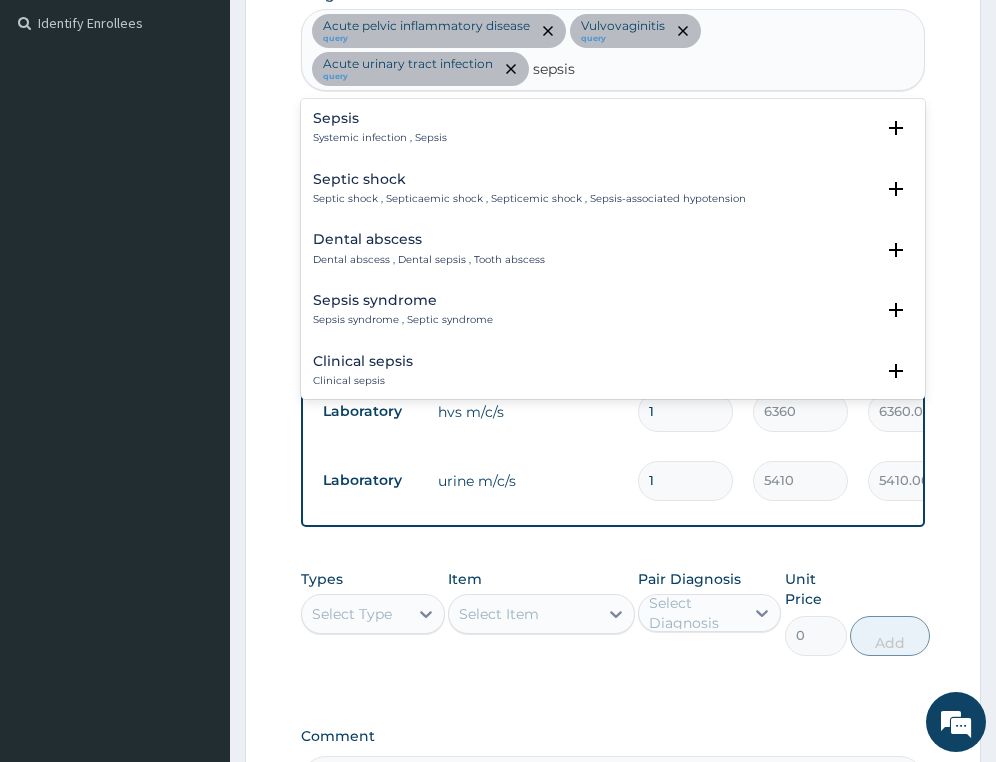 click on "Systemic infection , Sepsis" at bounding box center [380, 138] 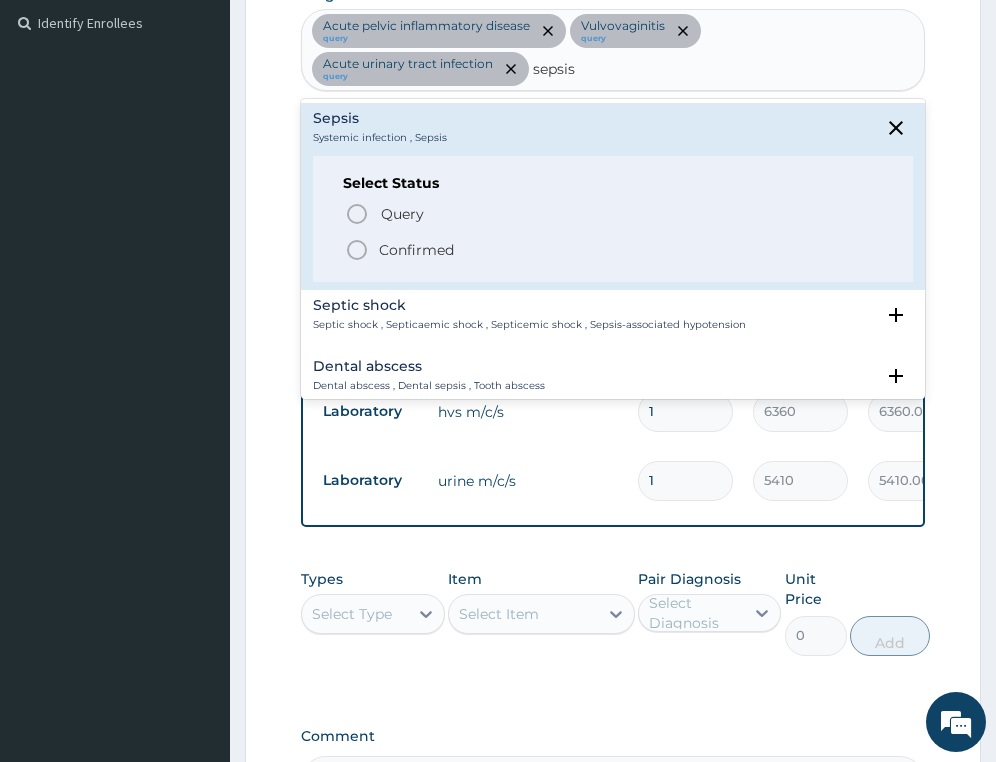 click on "Confirmed" at bounding box center [416, 250] 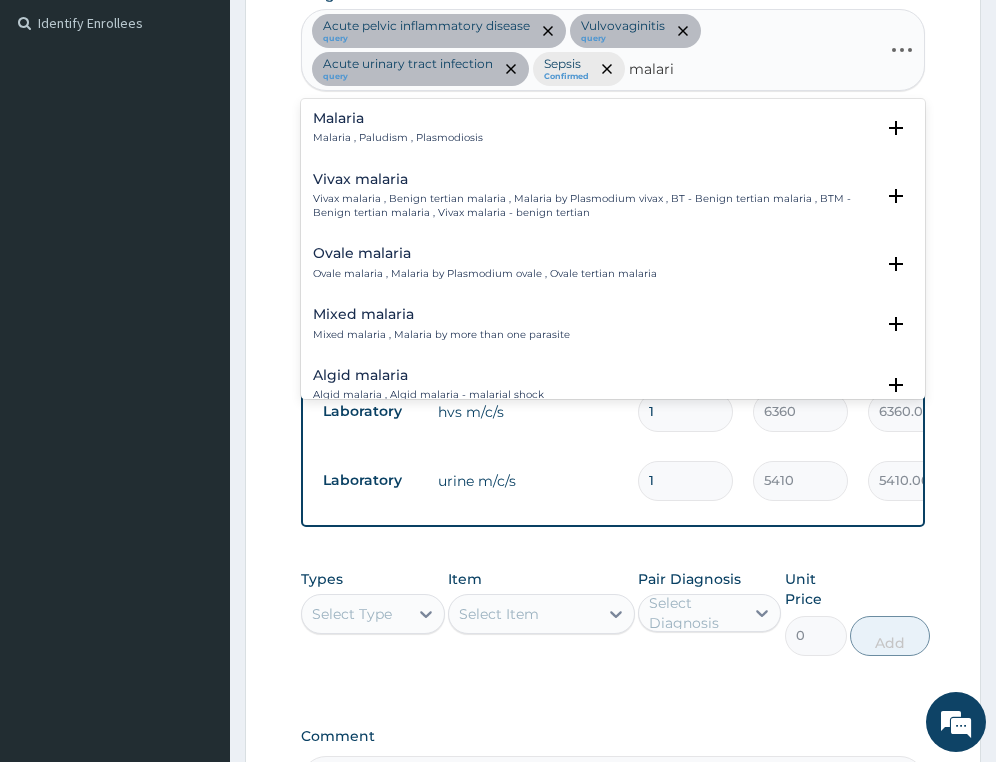 type on "malaria" 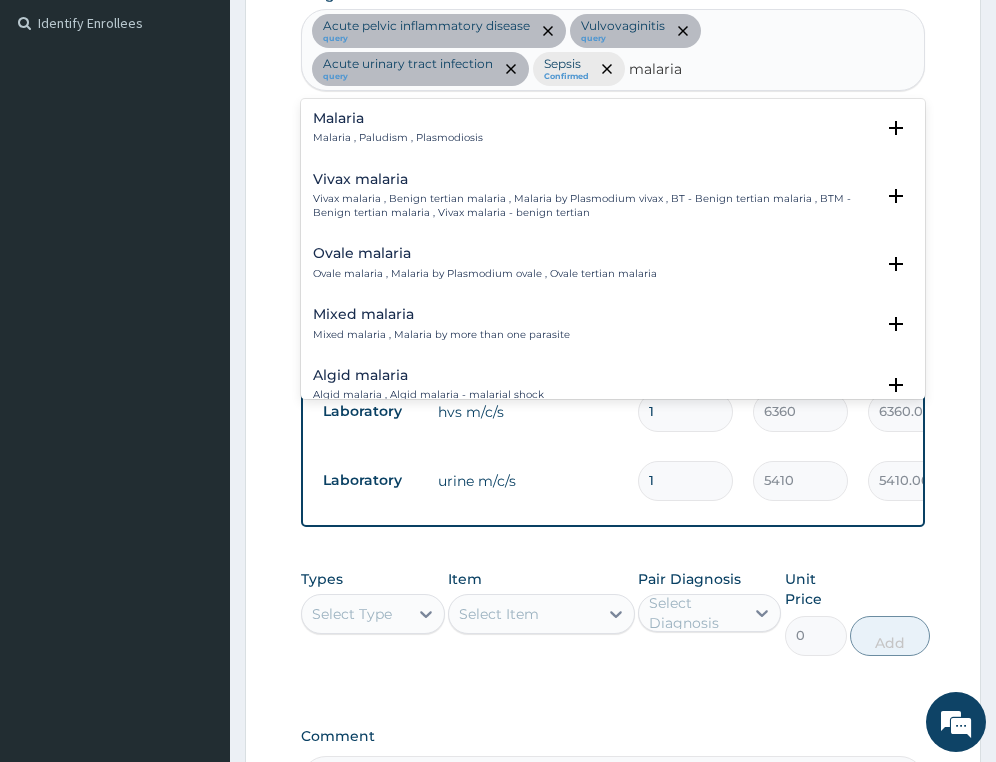 click on "Malaria , Paludism , Plasmodiosis" at bounding box center (398, 138) 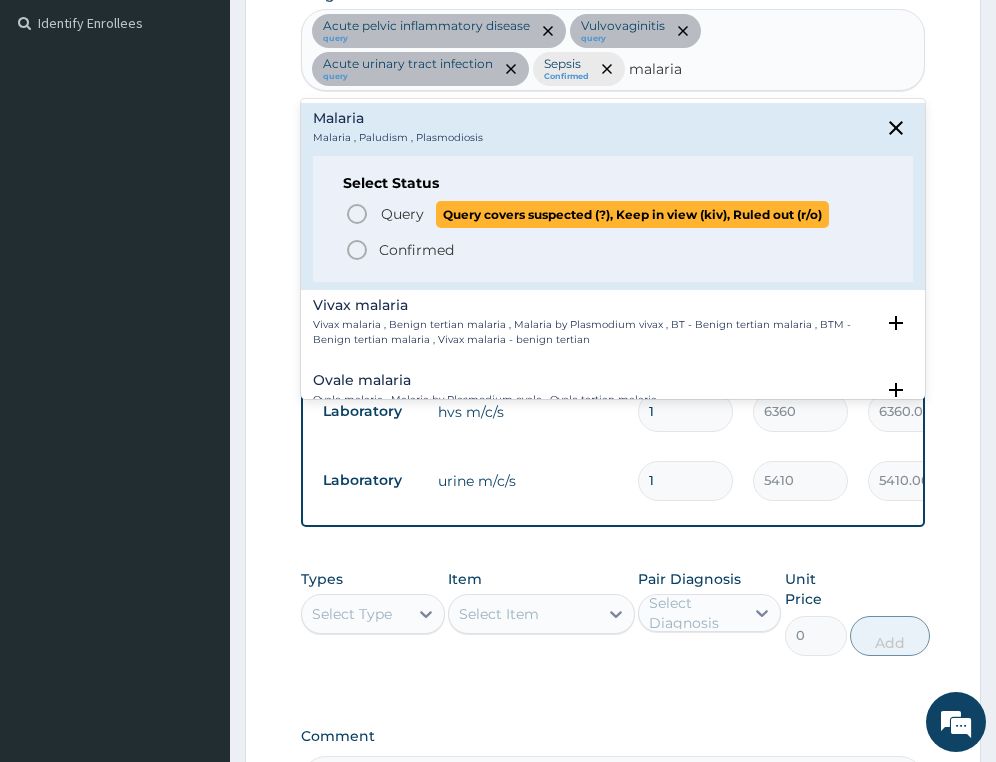 click on "Query" at bounding box center [402, 214] 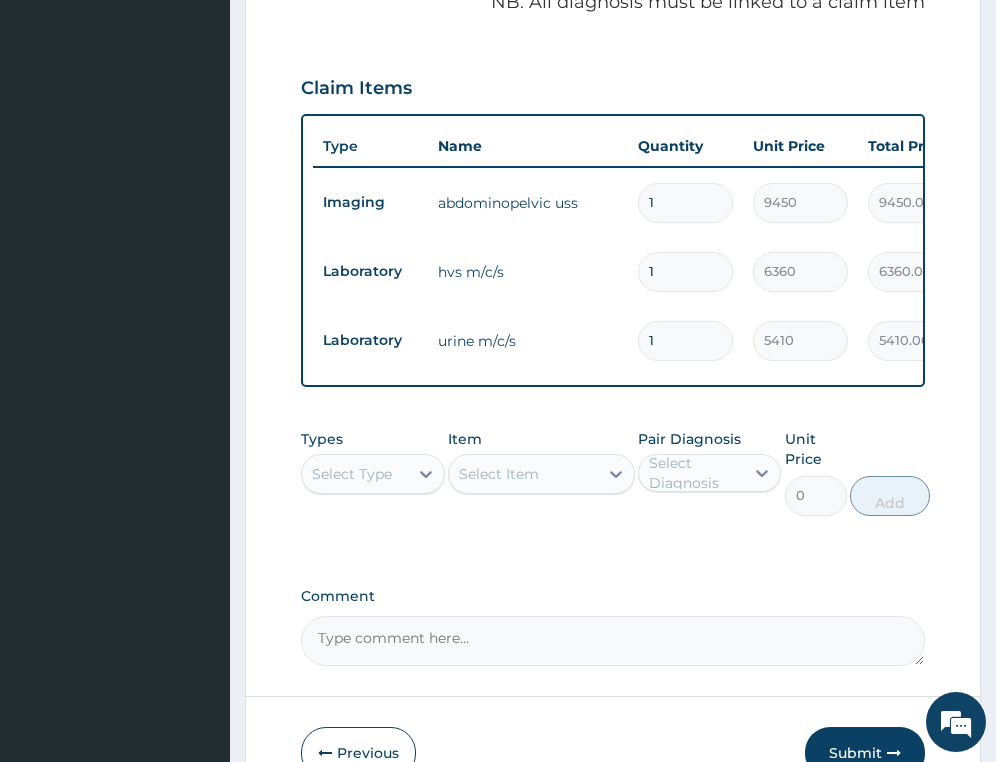 scroll, scrollTop: 836, scrollLeft: 0, axis: vertical 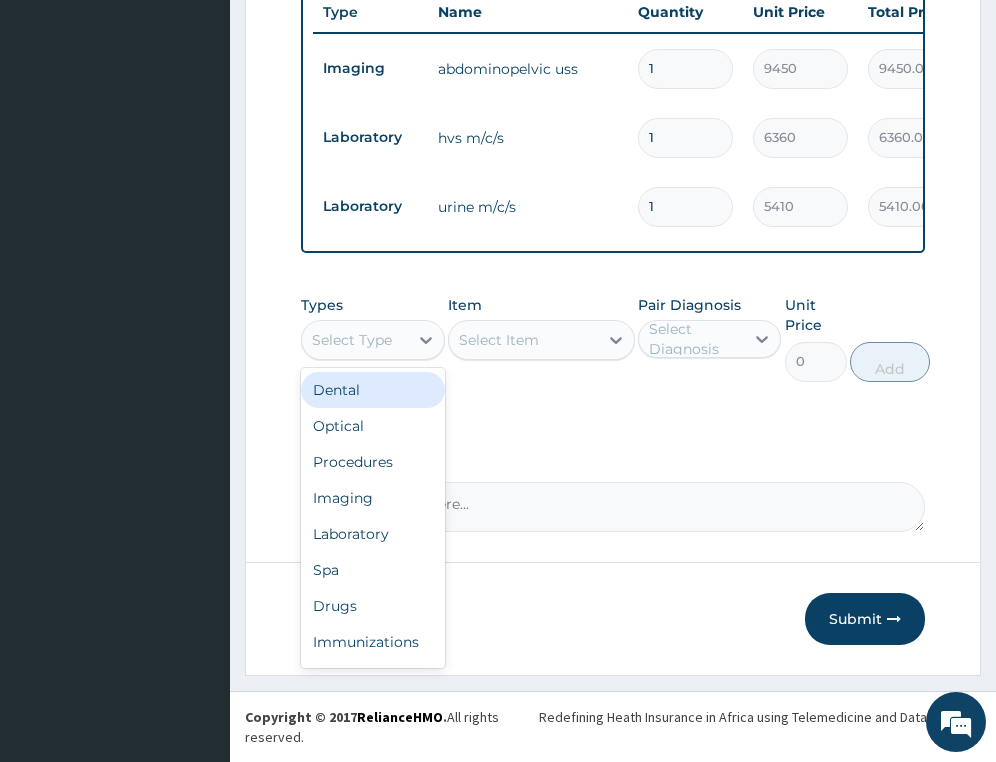 drag, startPoint x: 375, startPoint y: 349, endPoint x: 367, endPoint y: 464, distance: 115.27792 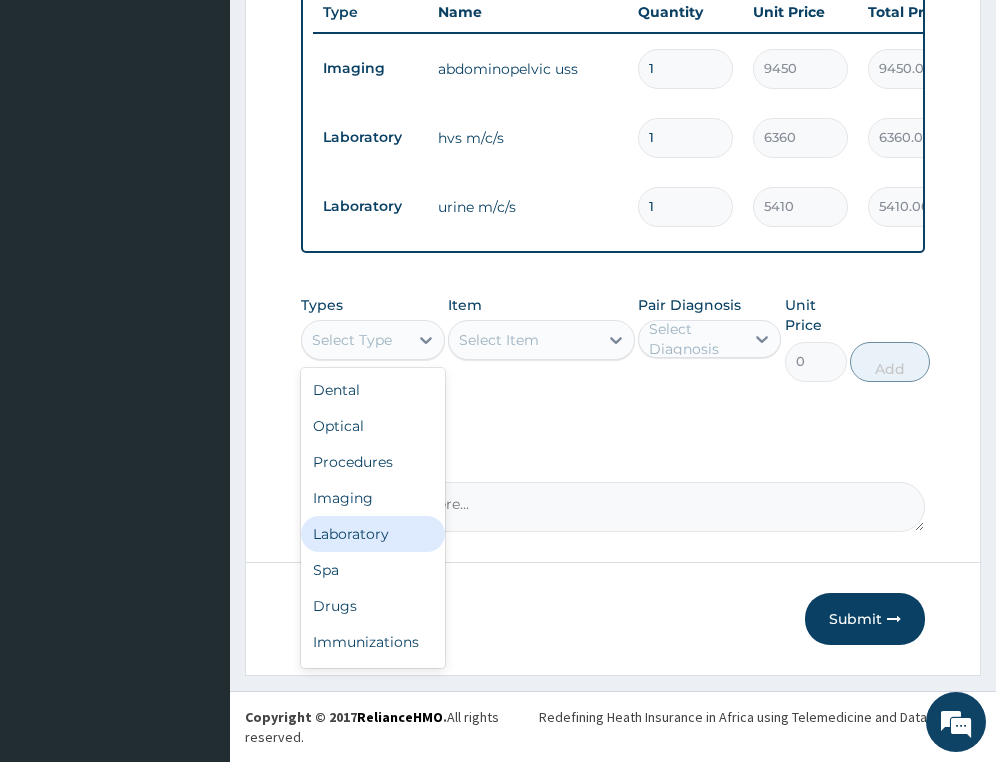 drag, startPoint x: 369, startPoint y: 526, endPoint x: 542, endPoint y: 36, distance: 519.6431 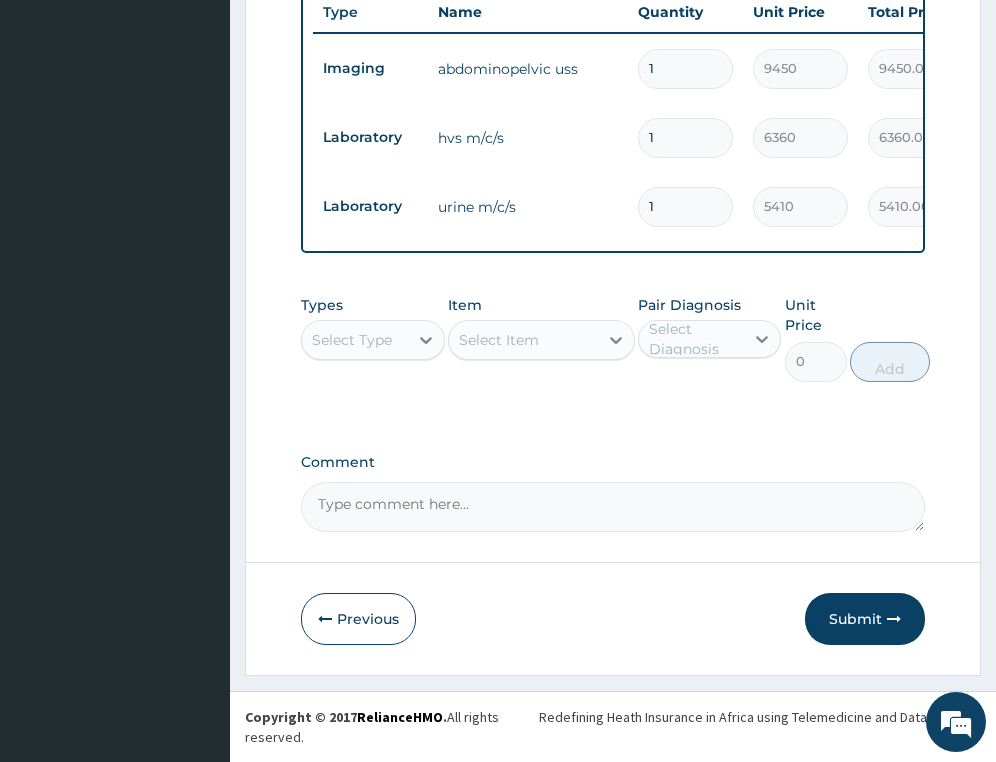click on "Select Type" at bounding box center (352, 340) 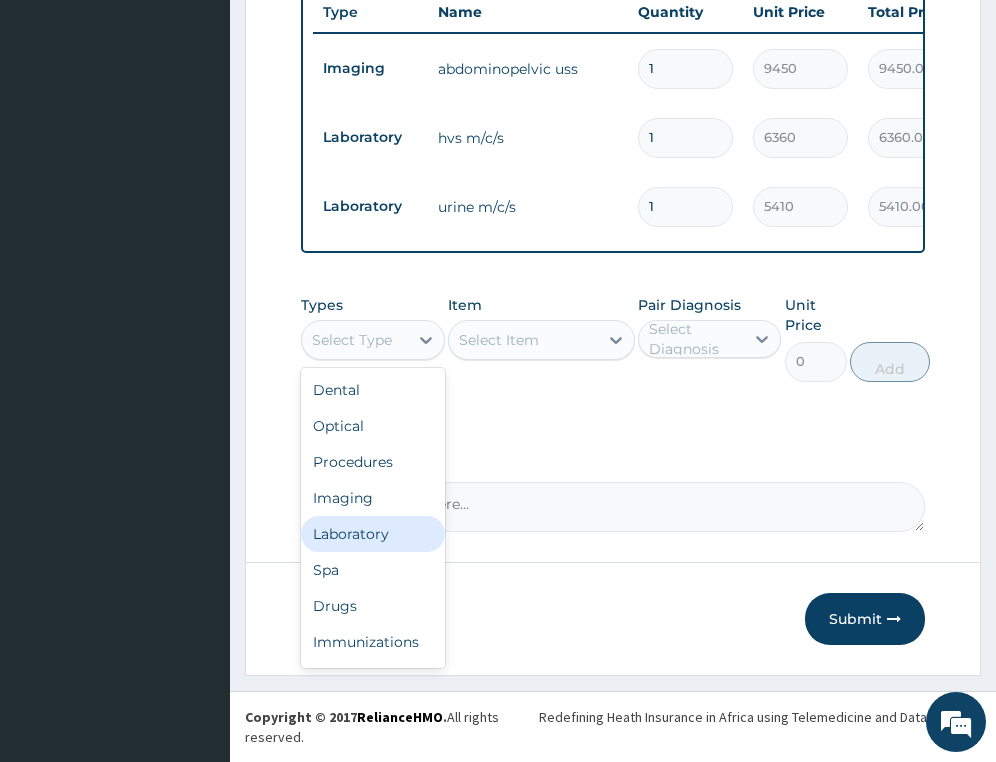 click on "Laboratory" at bounding box center (372, 534) 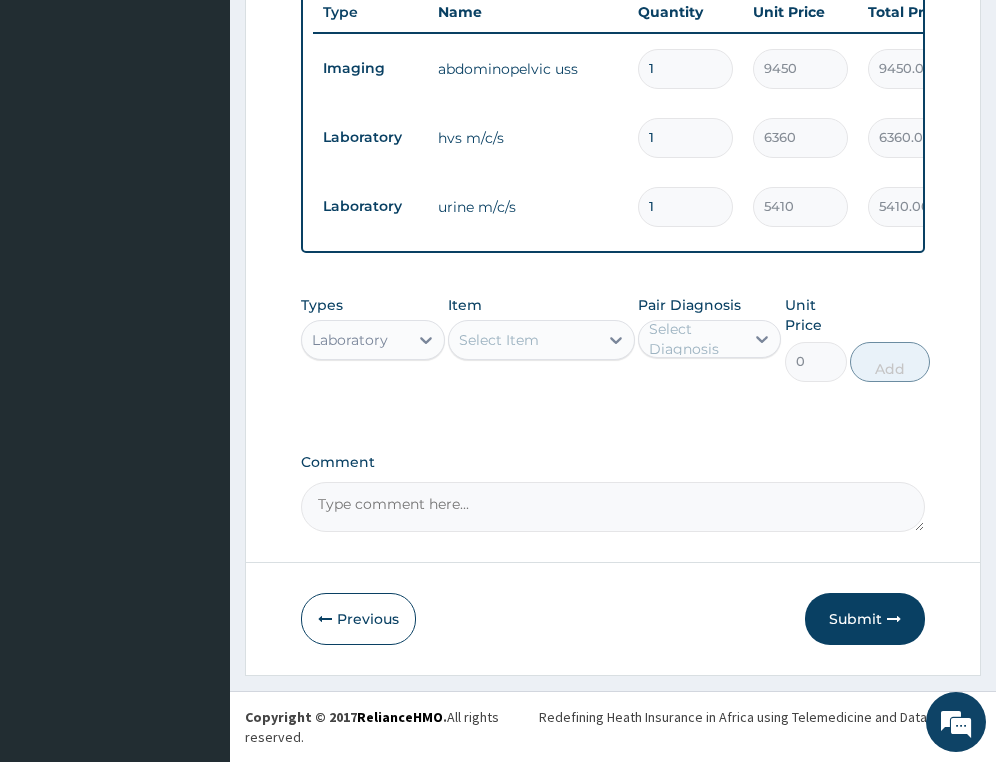 click on "Select Item" at bounding box center (499, 340) 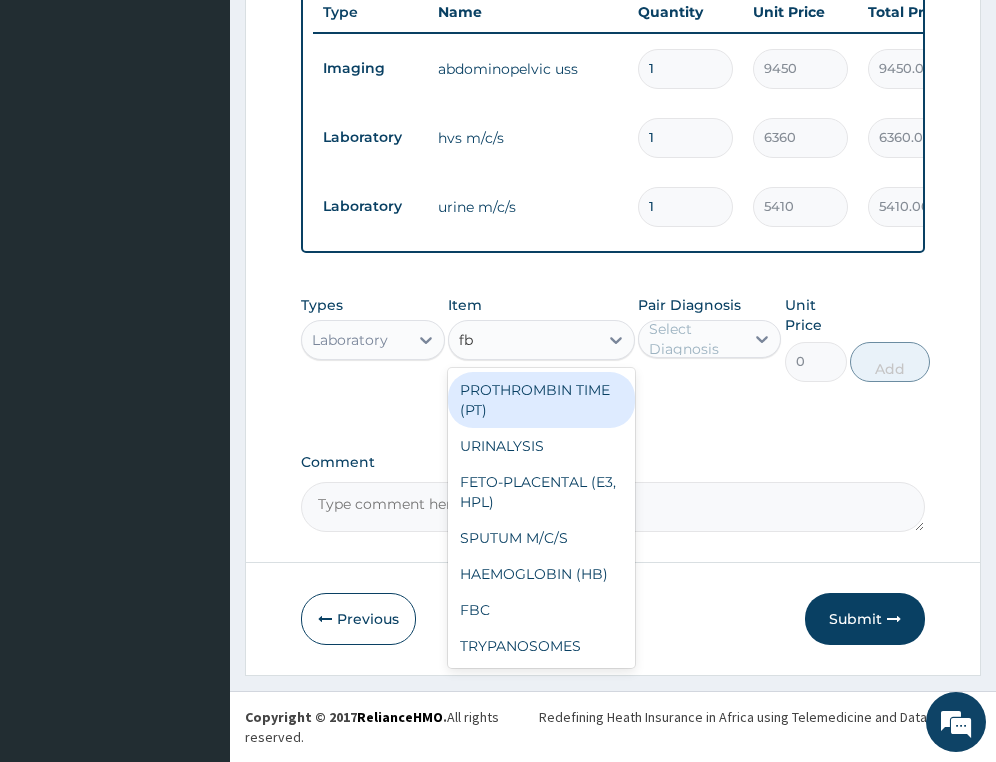 type on "fbc" 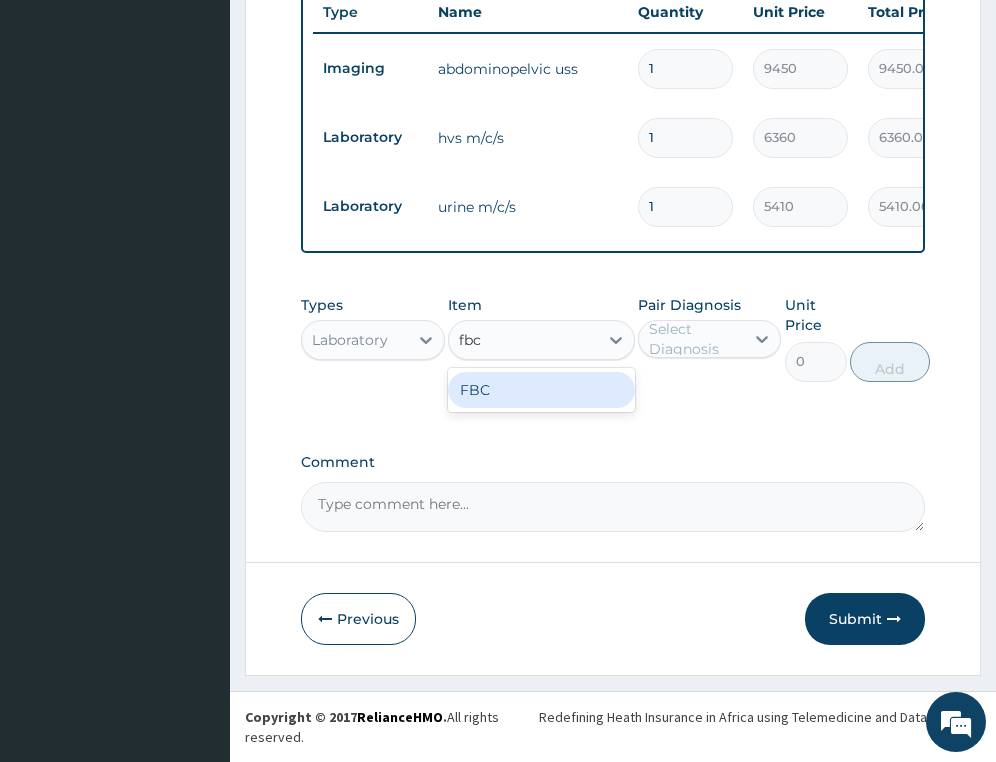 click on "FBC" at bounding box center (541, 390) 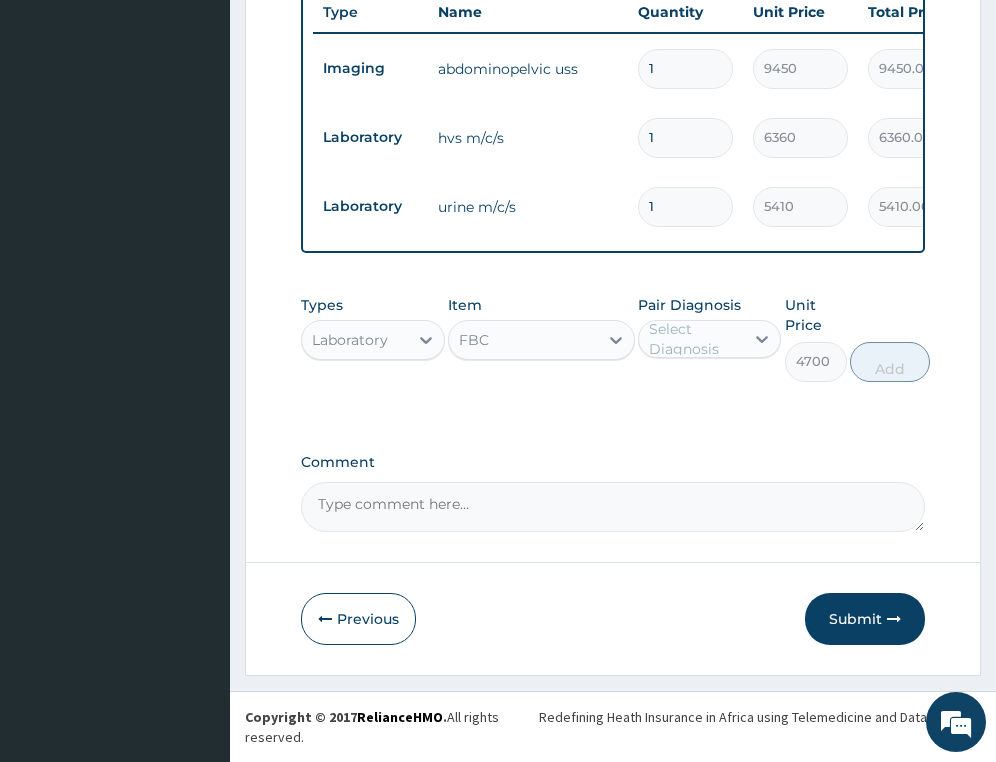 click on "Select Diagnosis" at bounding box center (695, 339) 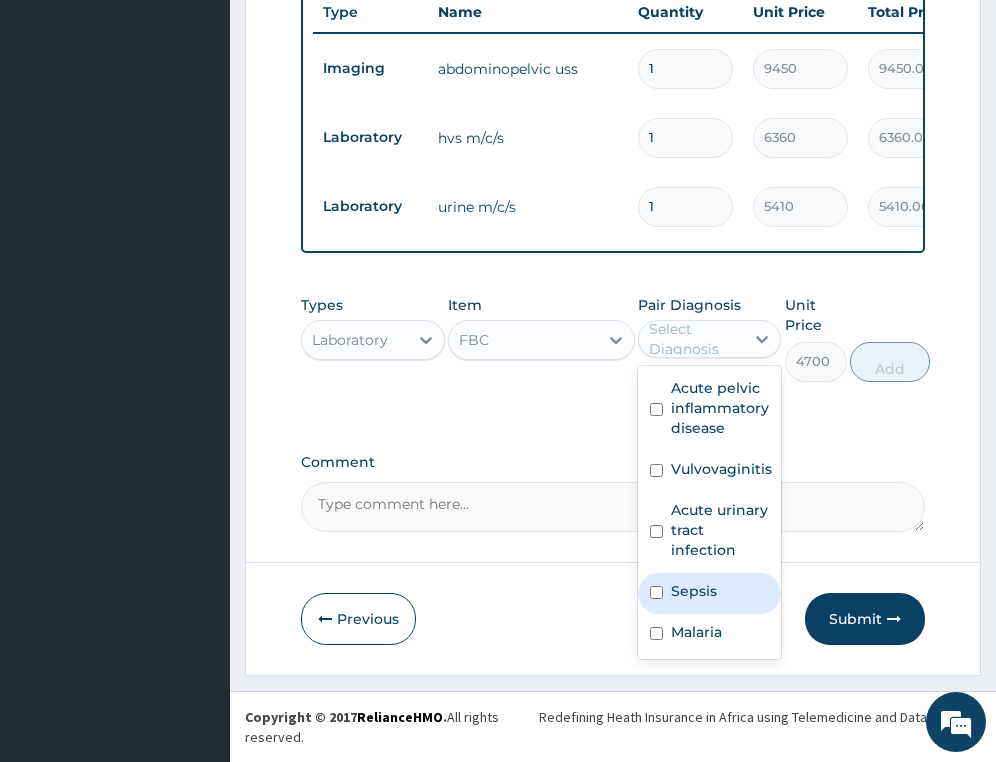 drag, startPoint x: 723, startPoint y: 599, endPoint x: 880, endPoint y: 446, distance: 219.22134 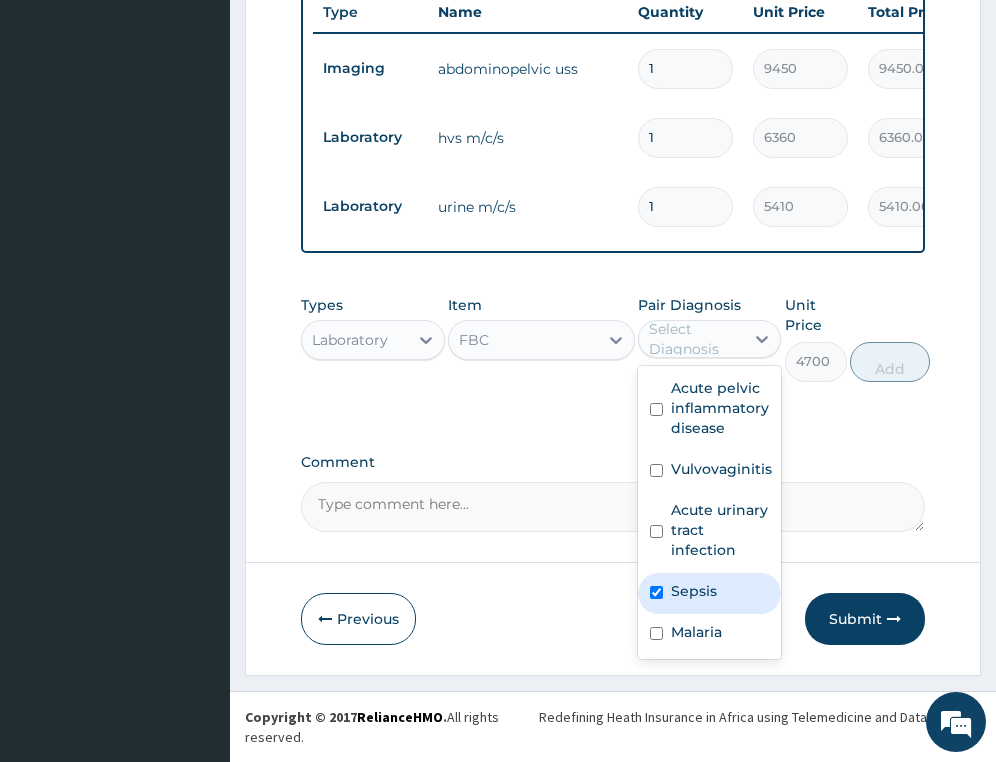 checkbox on "true" 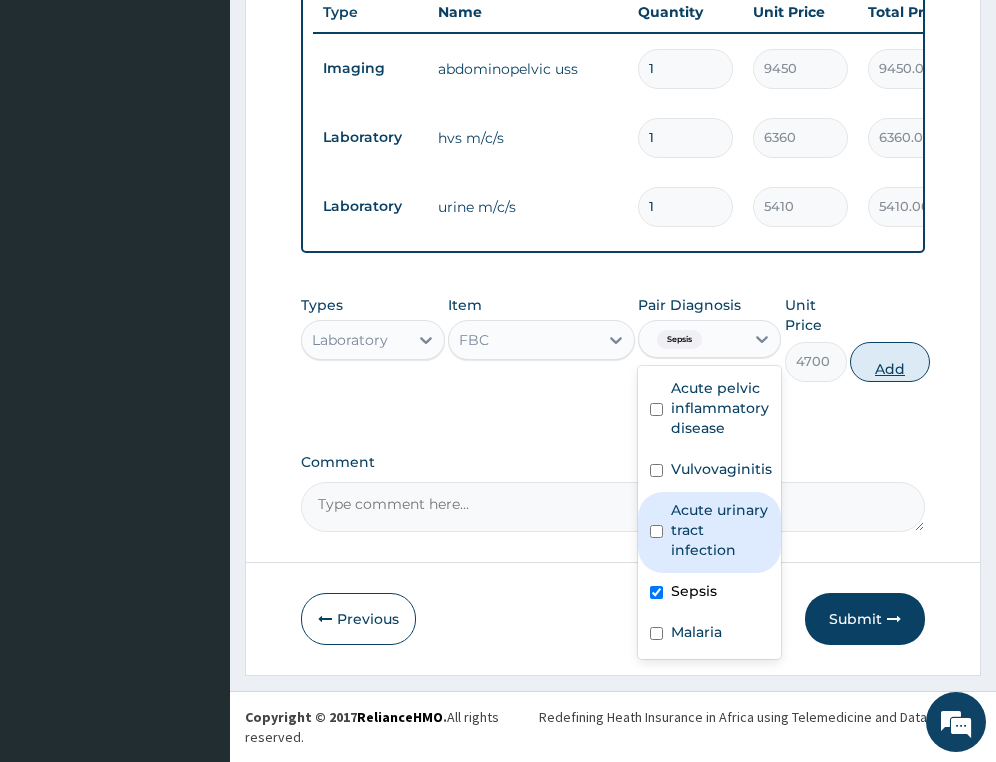 click on "Add" at bounding box center [890, 362] 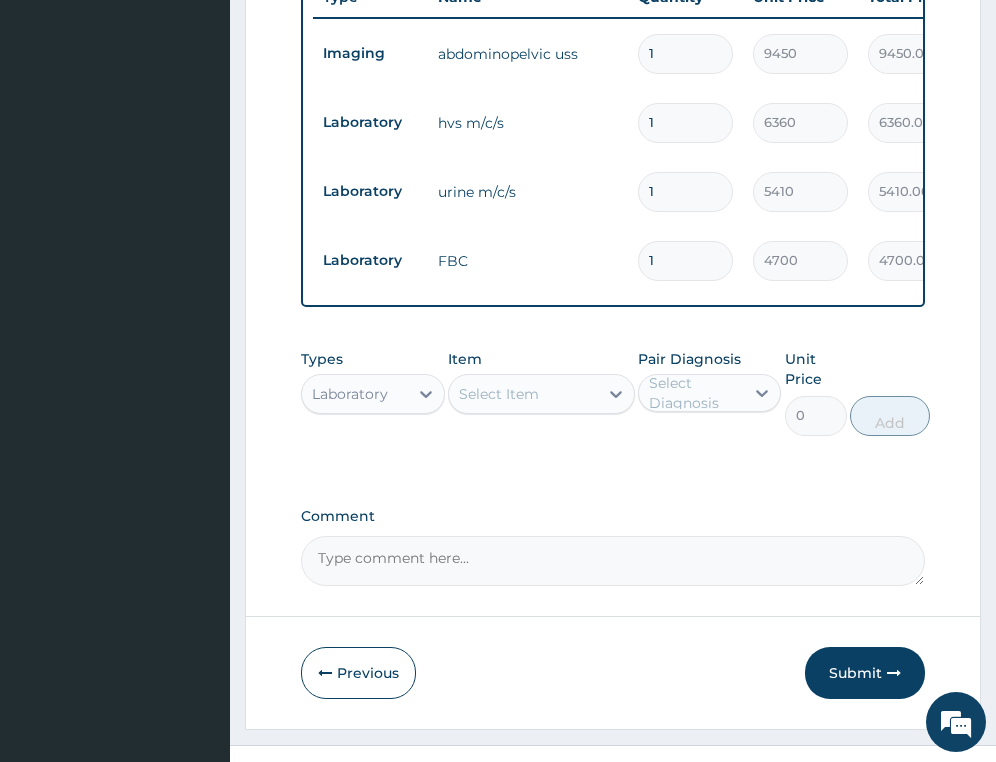 click on "Select Item" at bounding box center [499, 394] 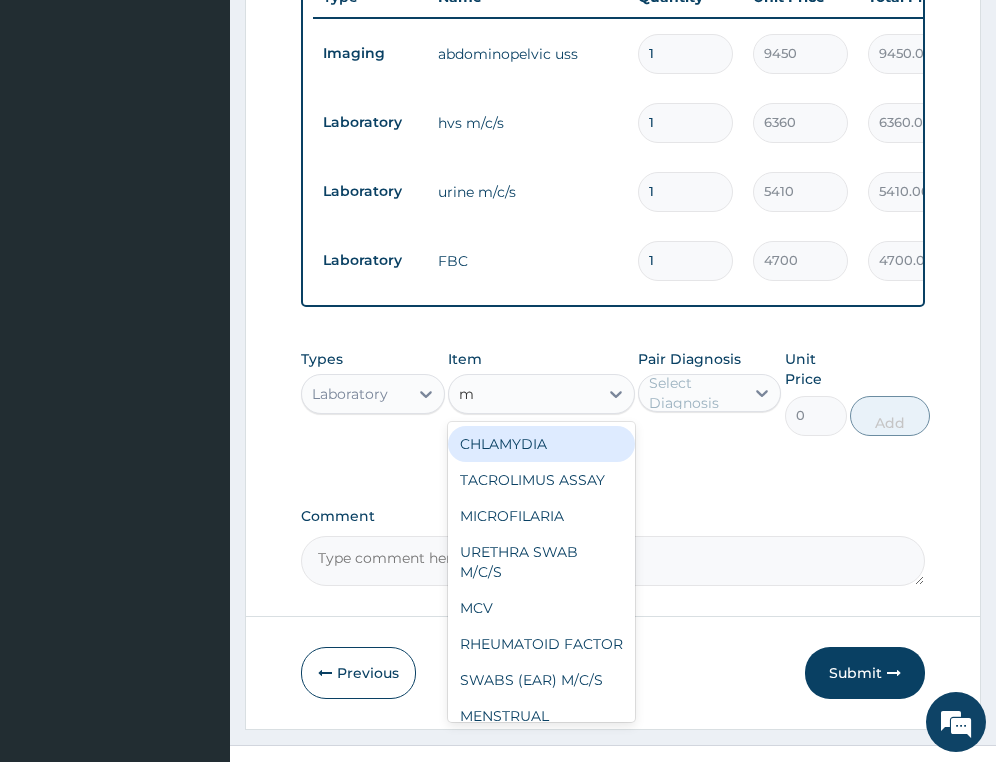 type on "mp" 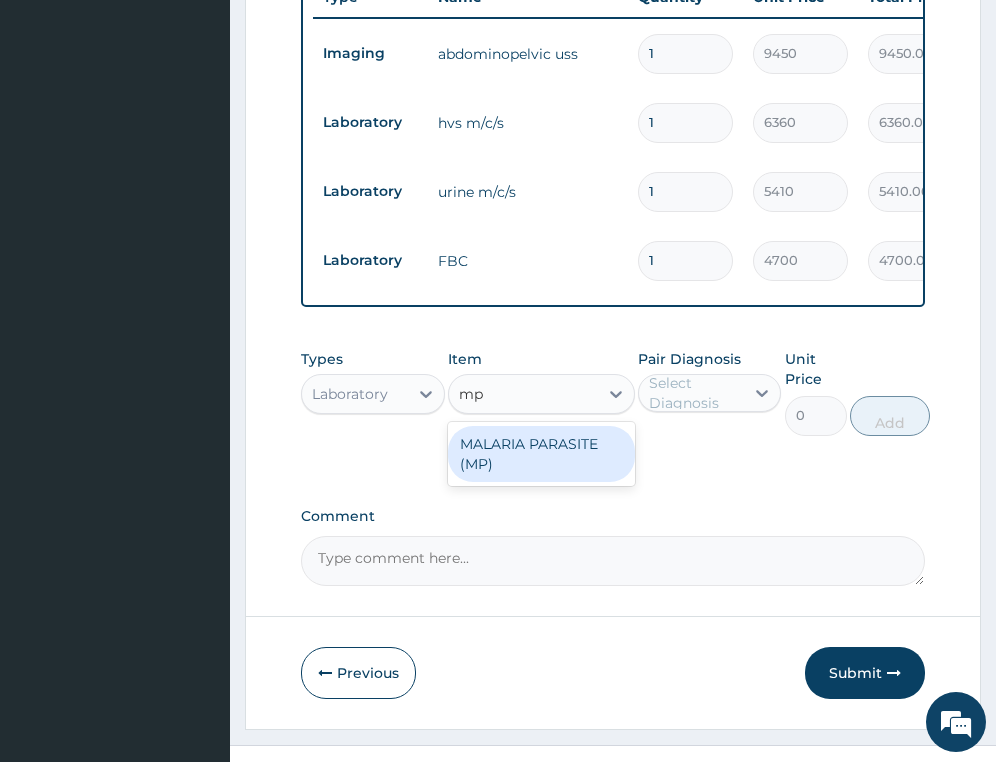click on "MALARIA PARASITE (MP)" at bounding box center (541, 454) 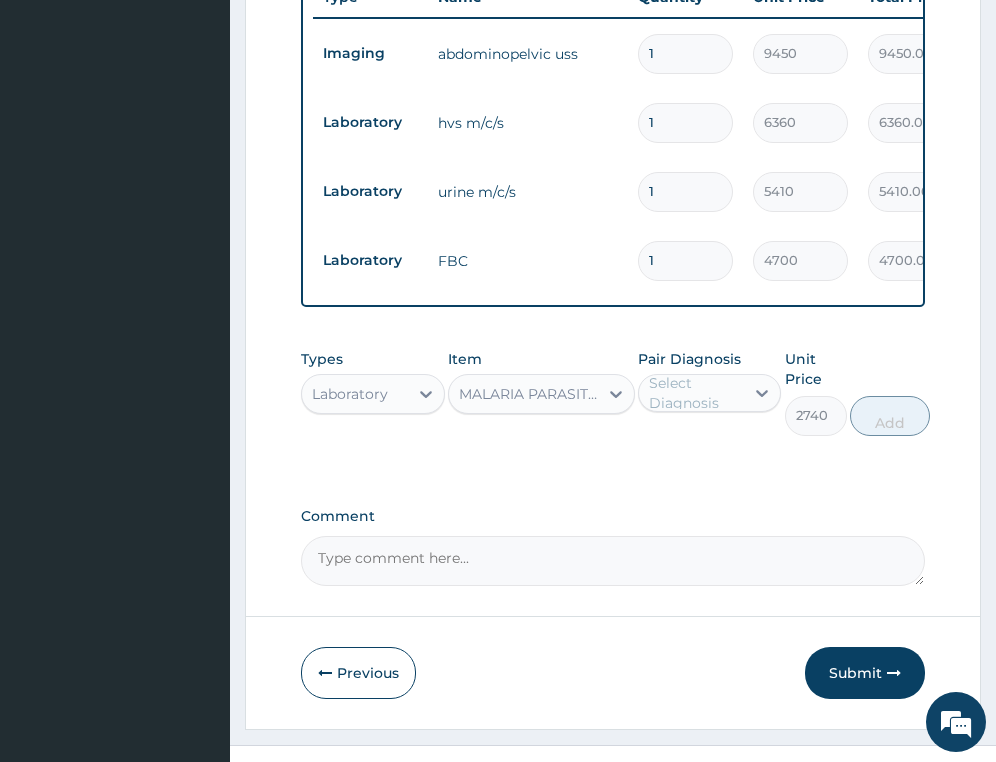 click on "Select Diagnosis" at bounding box center [695, 393] 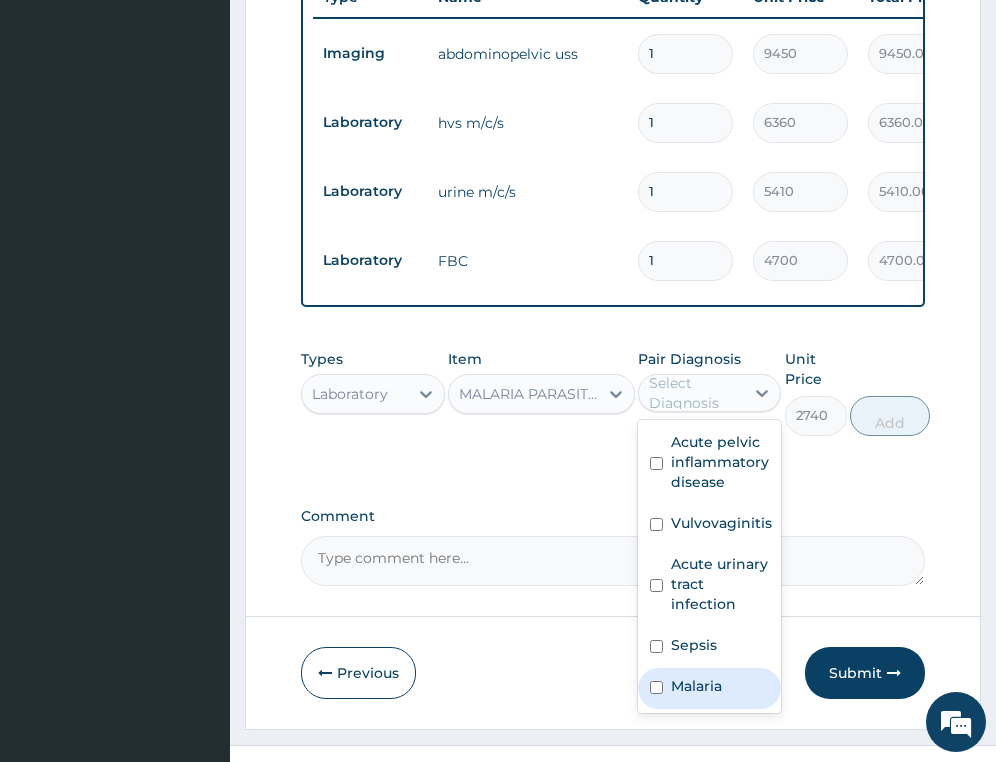 click on "Malaria" at bounding box center (696, 686) 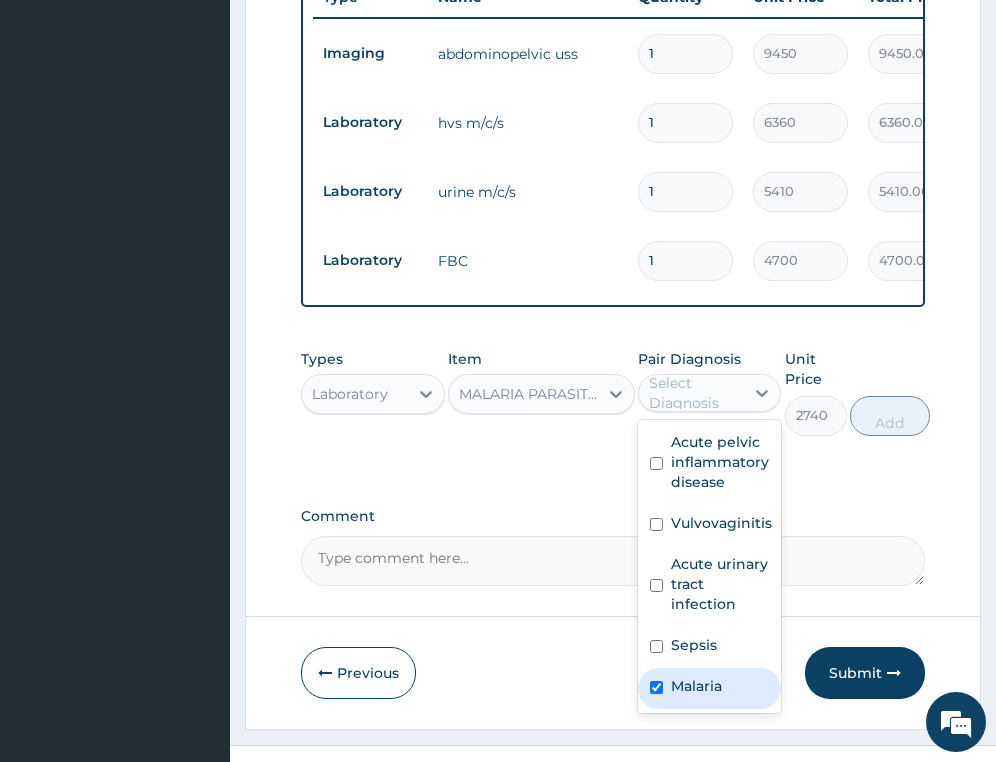 checkbox on "true" 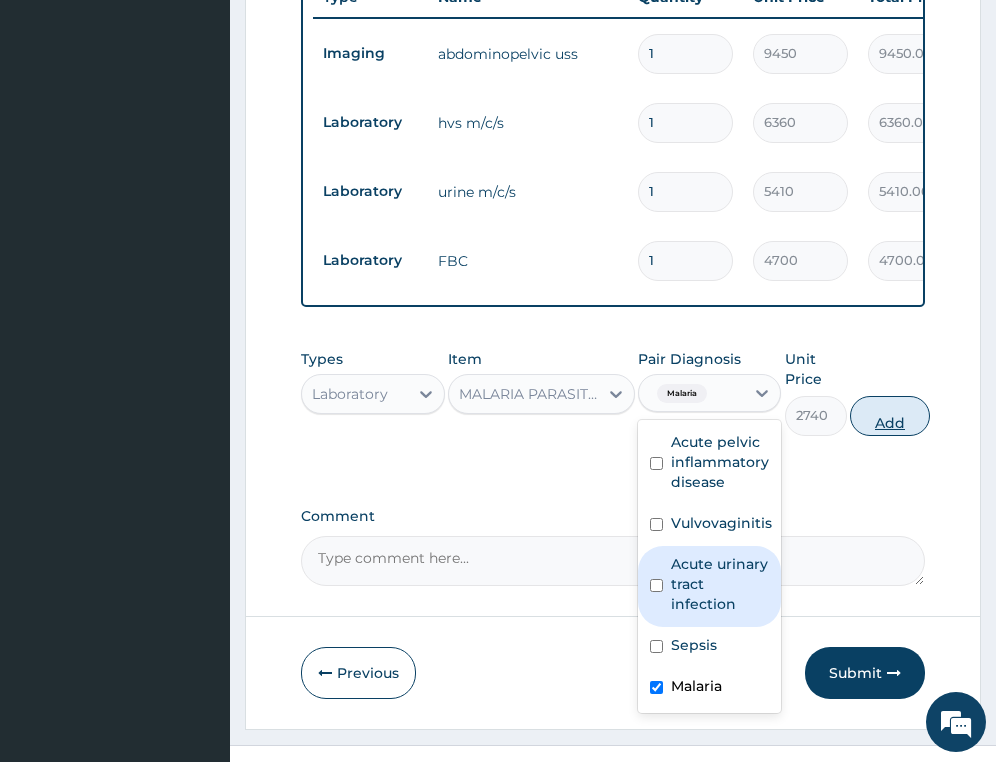 click on "Add" at bounding box center (890, 416) 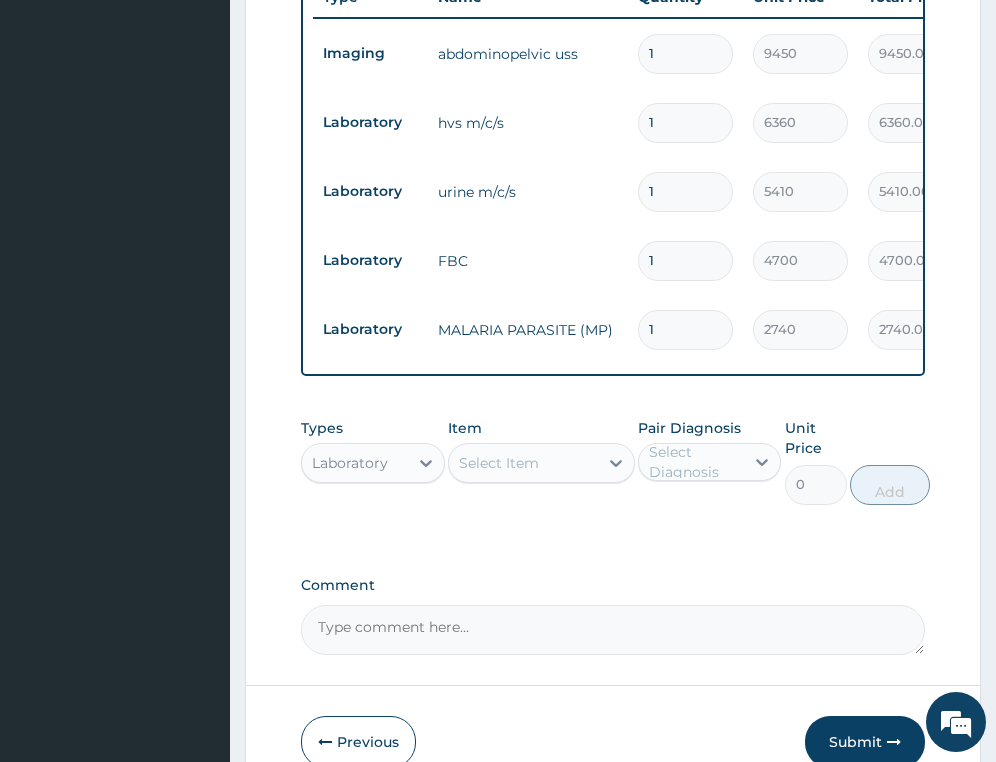 click on "Laboratory" at bounding box center [350, 463] 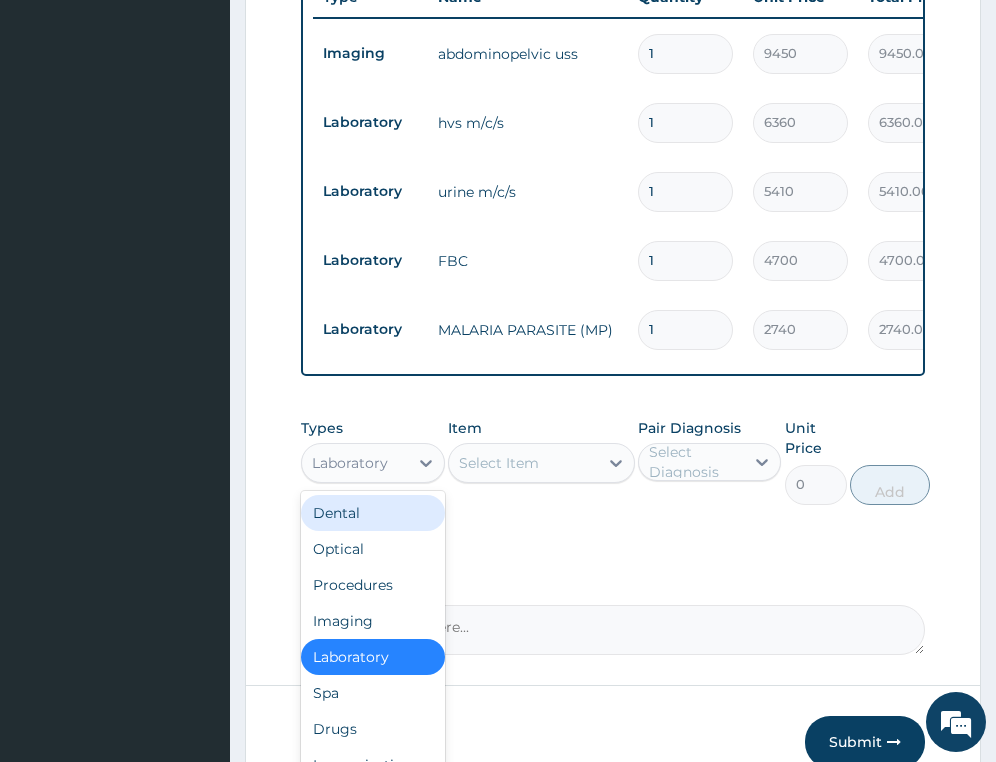 scroll, scrollTop: 68, scrollLeft: 0, axis: vertical 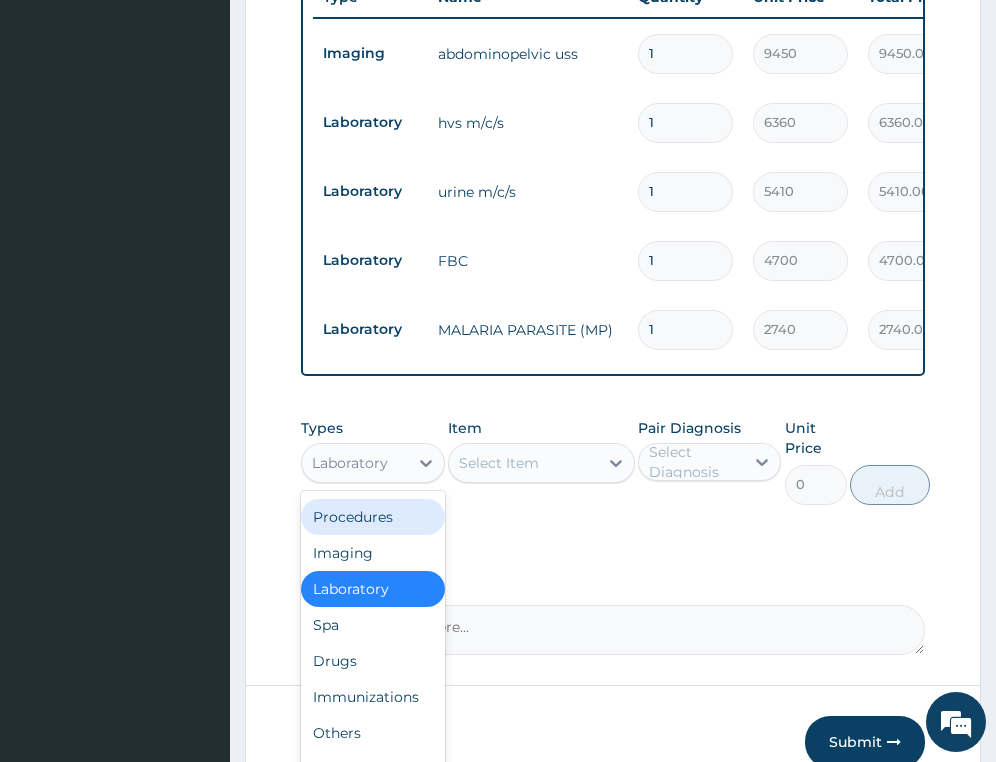 click on "Procedures" at bounding box center (372, 517) 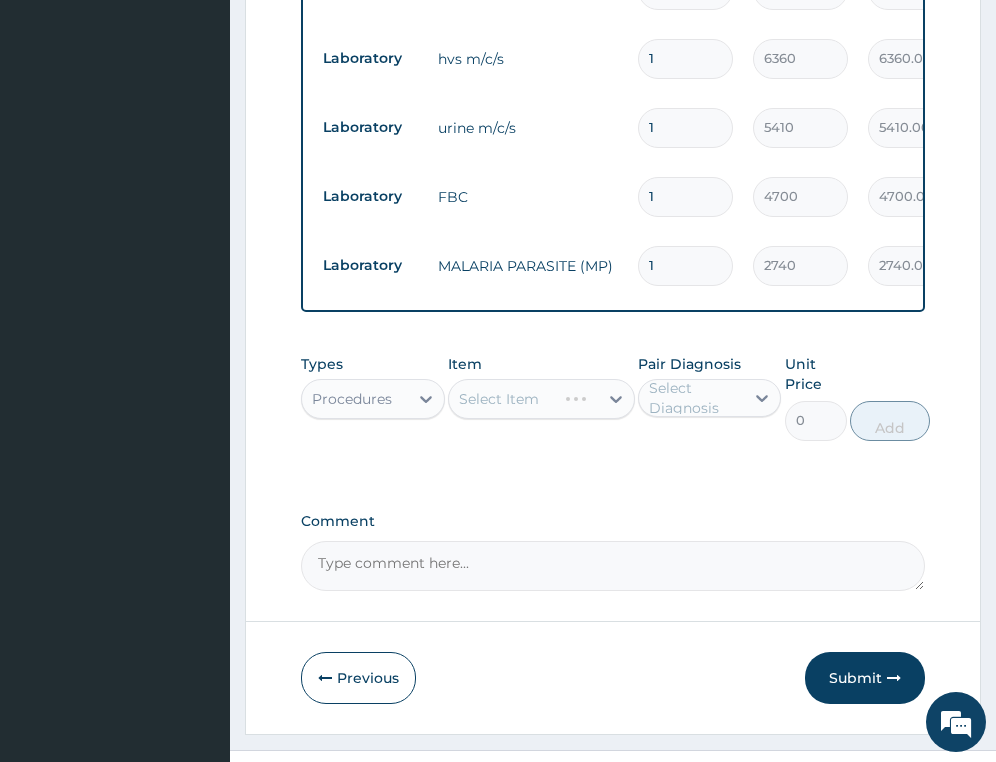 scroll, scrollTop: 974, scrollLeft: 0, axis: vertical 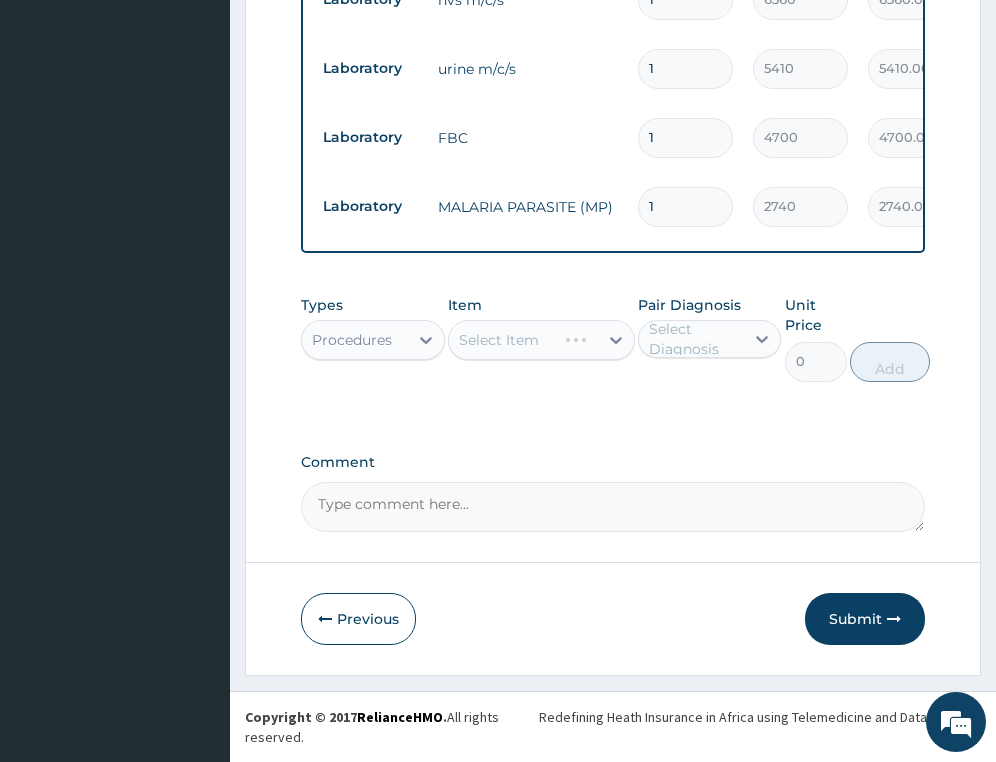 click on "Select Item" at bounding box center [541, 340] 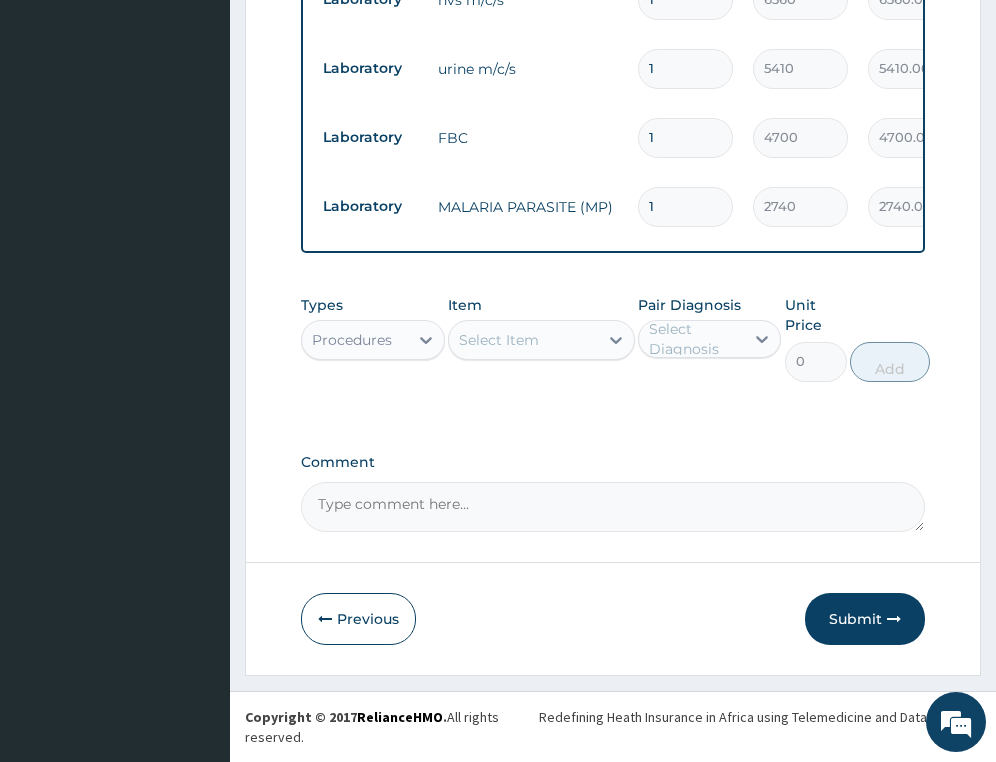 click on "Select Item" at bounding box center (499, 340) 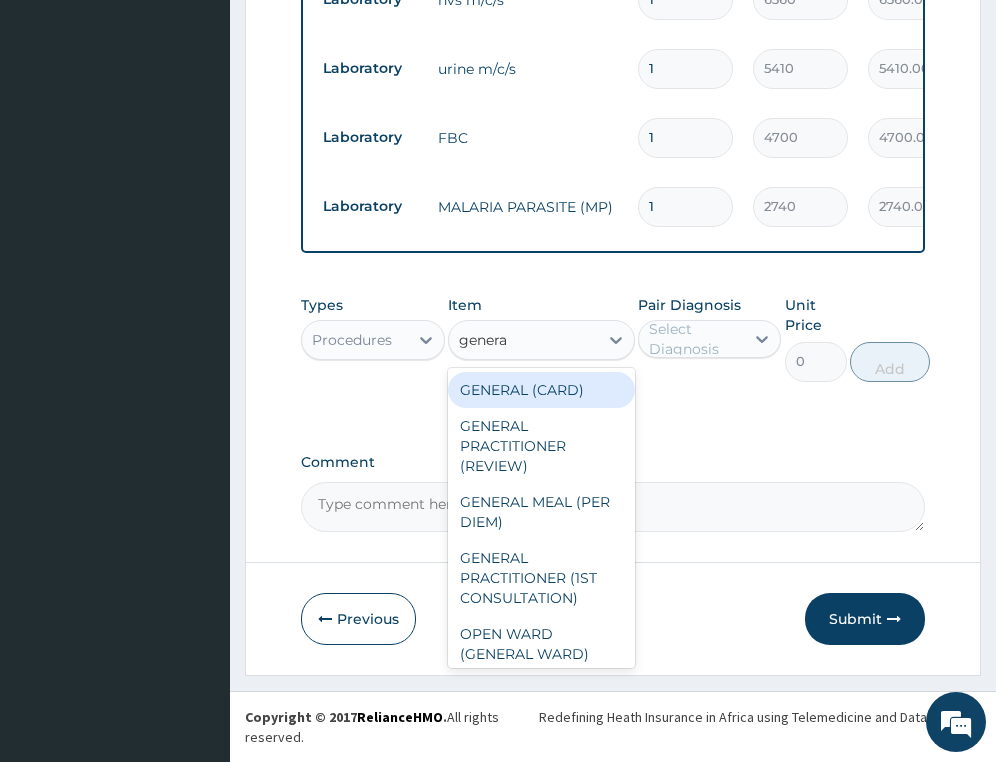 type on "general" 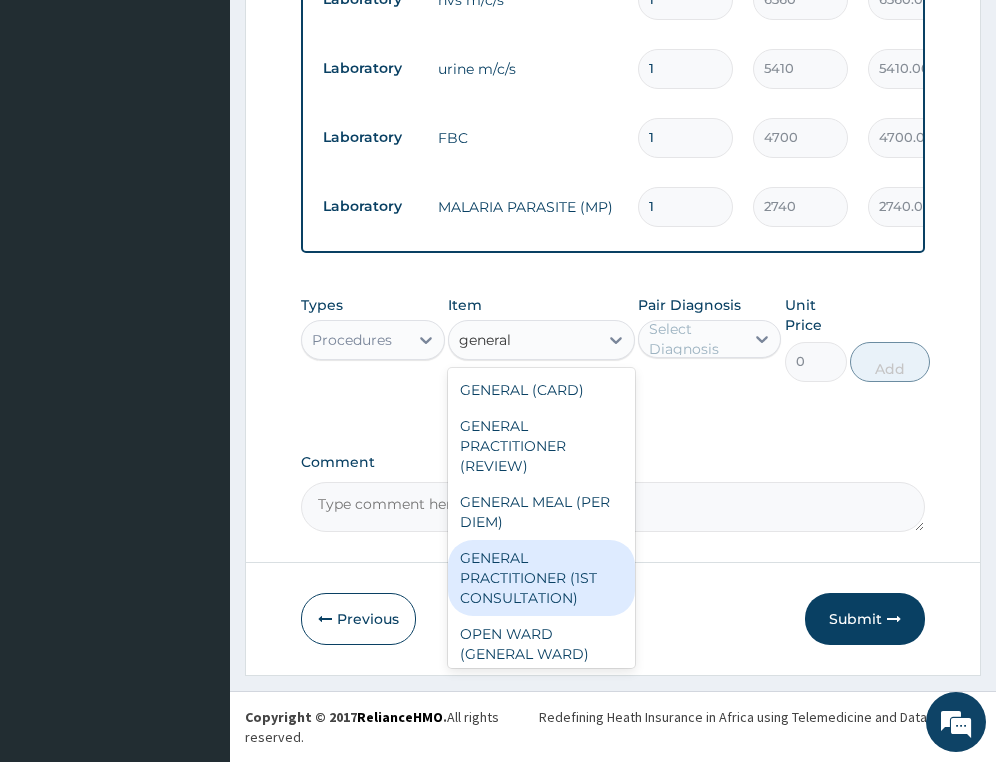 drag, startPoint x: 532, startPoint y: 592, endPoint x: 544, endPoint y: 563, distance: 31.38471 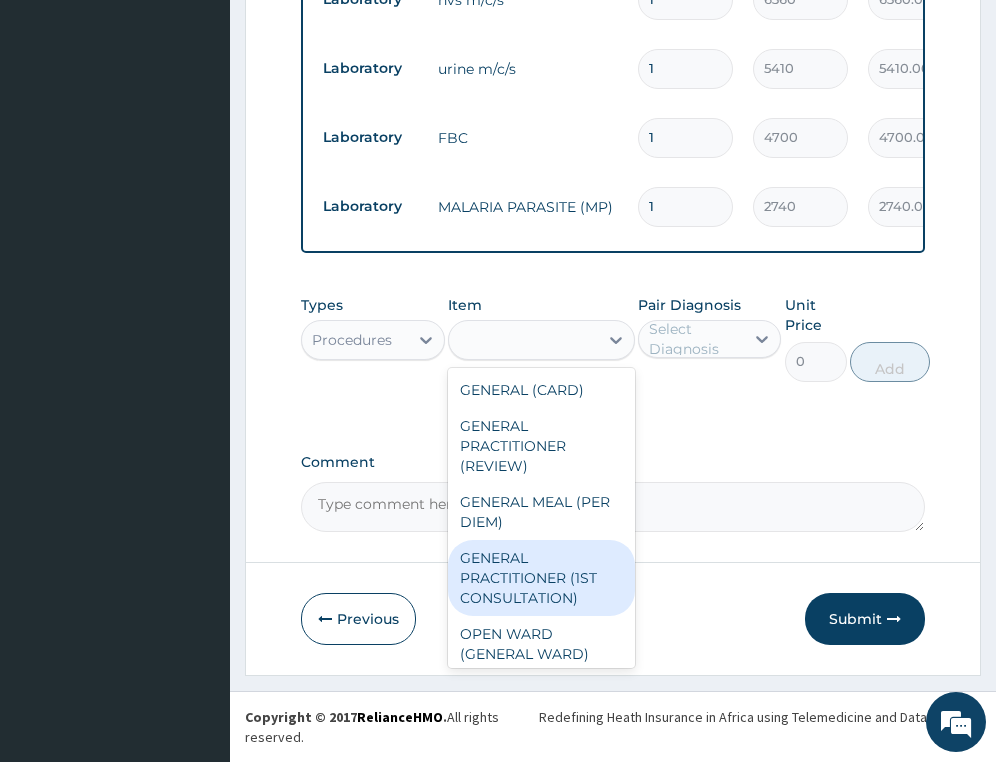 type on "3490" 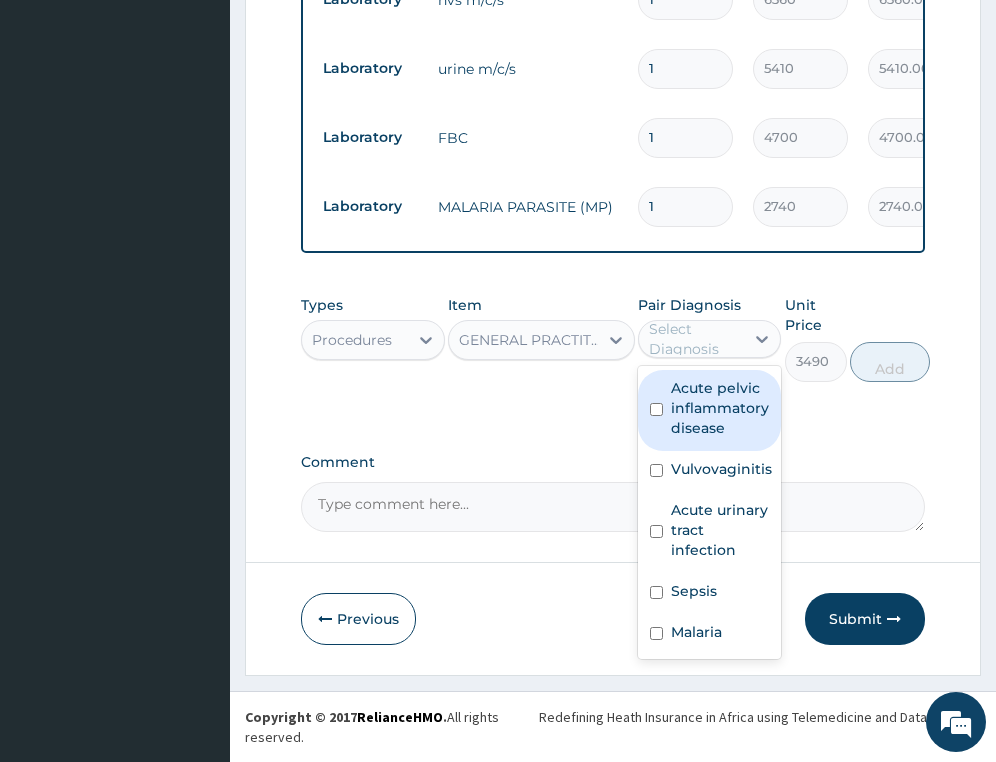 click on "Select Diagnosis" at bounding box center (695, 339) 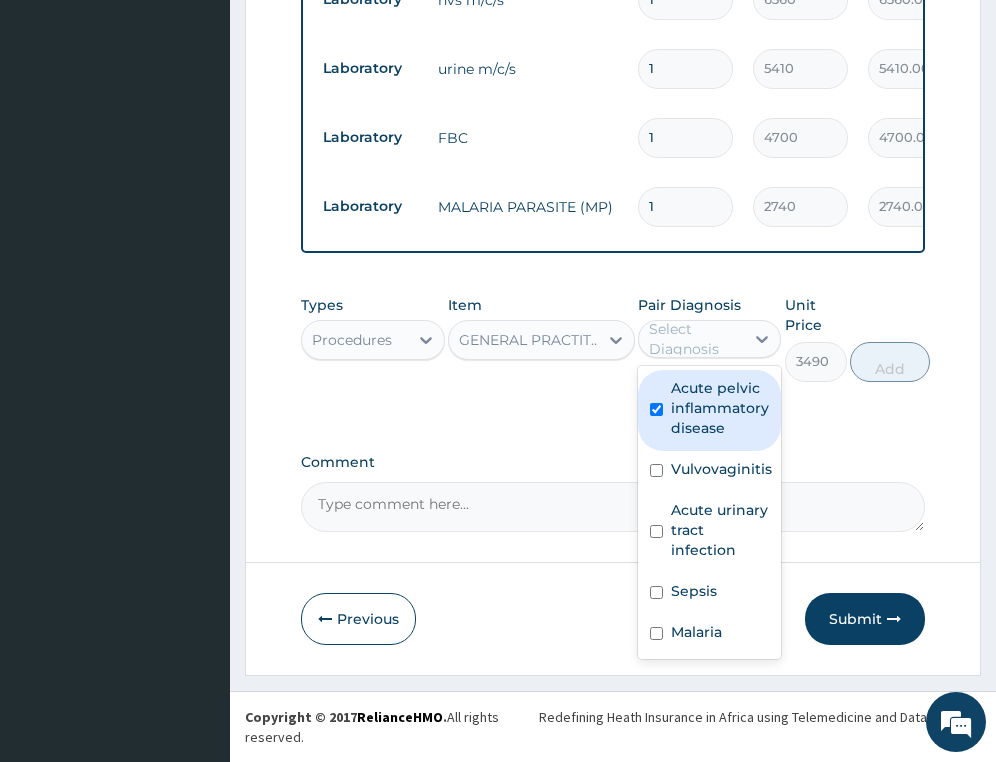 checkbox on "true" 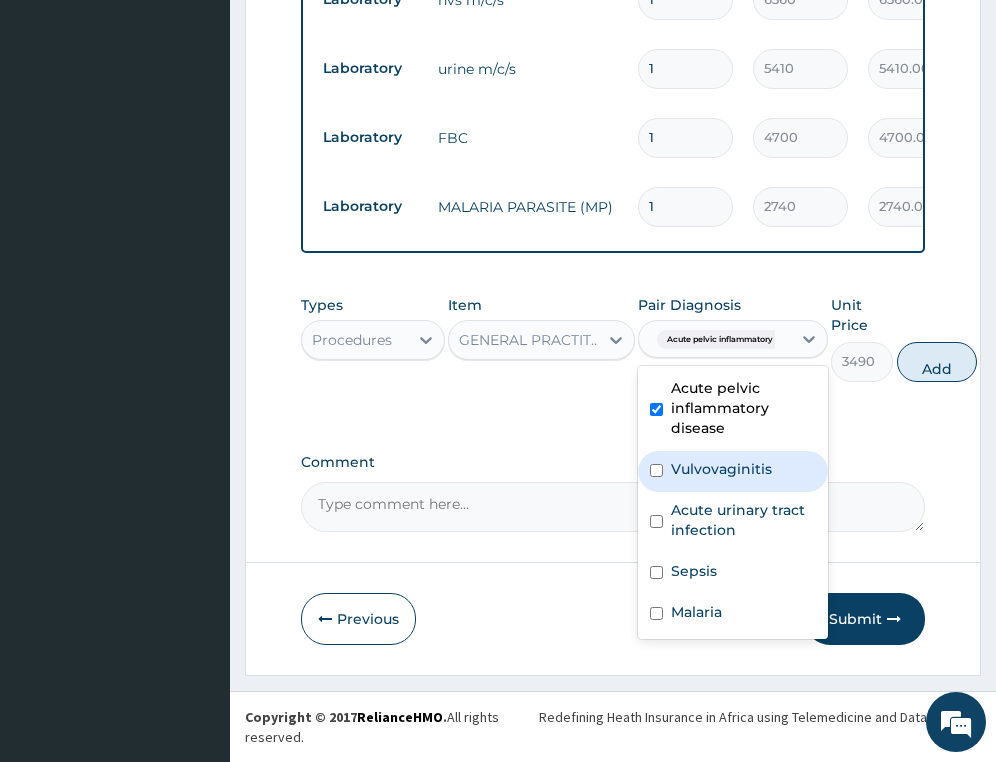 click on "Vulvovaginitis" at bounding box center [721, 469] 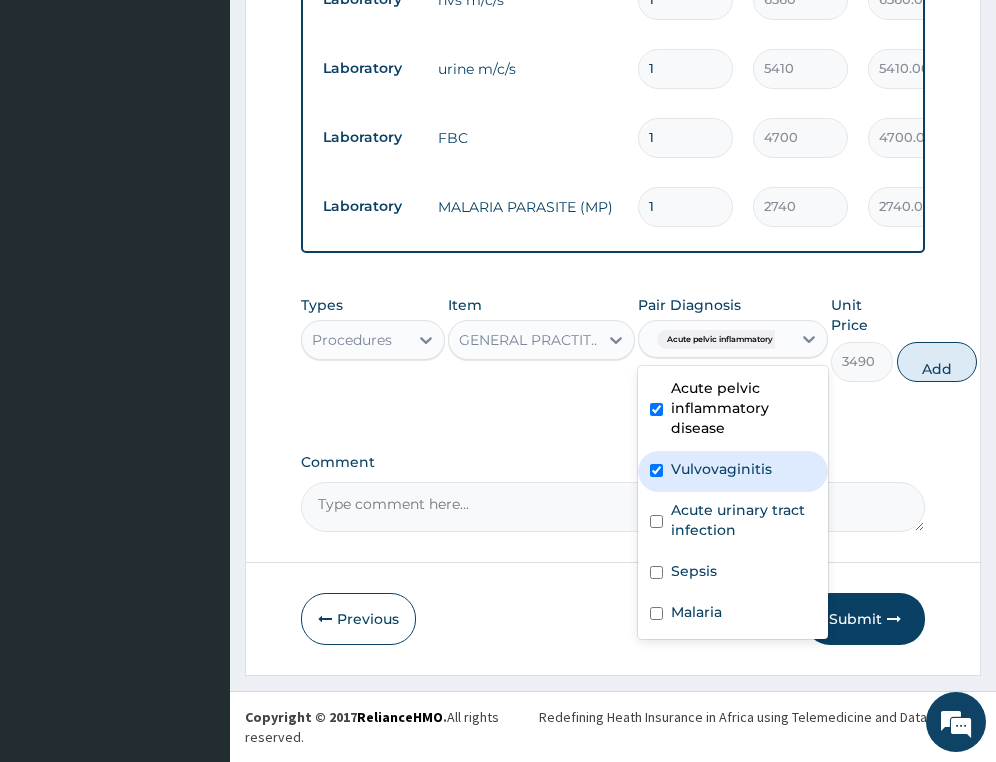 checkbox on "true" 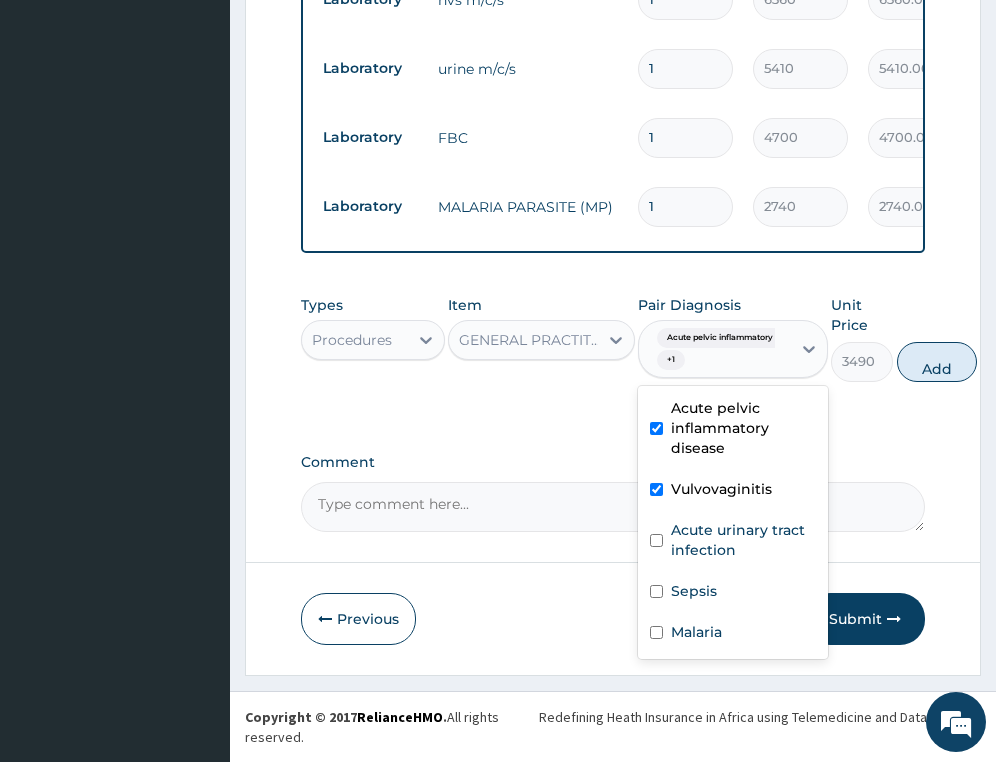 drag, startPoint x: 717, startPoint y: 510, endPoint x: 713, endPoint y: 540, distance: 30.265491 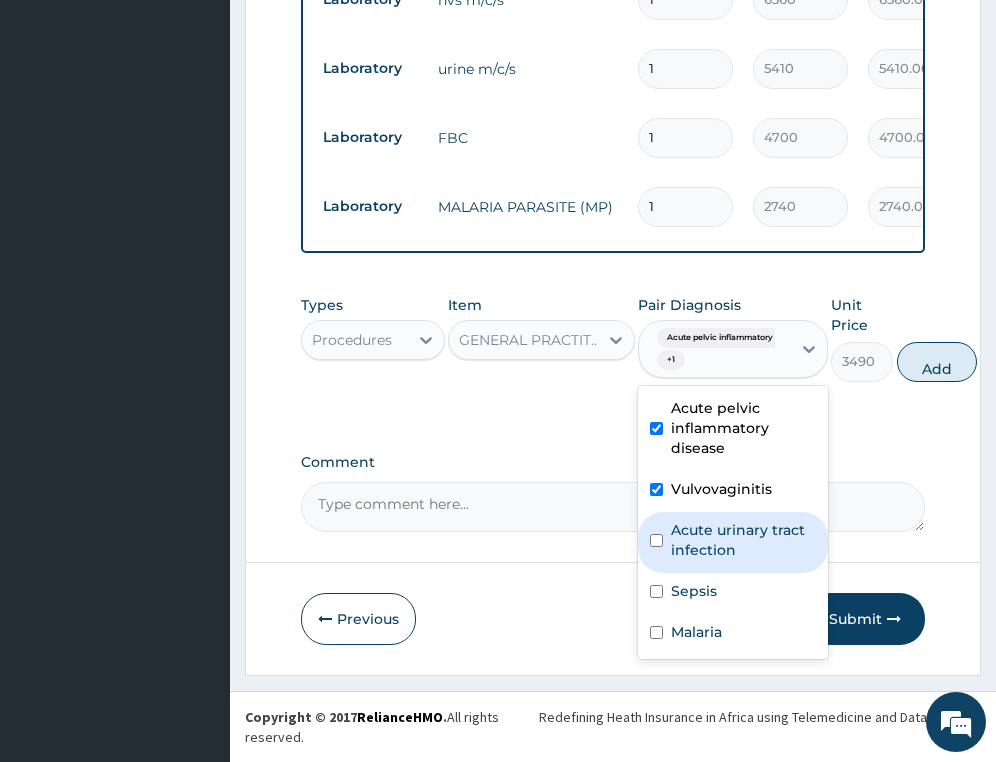 drag, startPoint x: 723, startPoint y: 530, endPoint x: 716, endPoint y: 582, distance: 52.46904 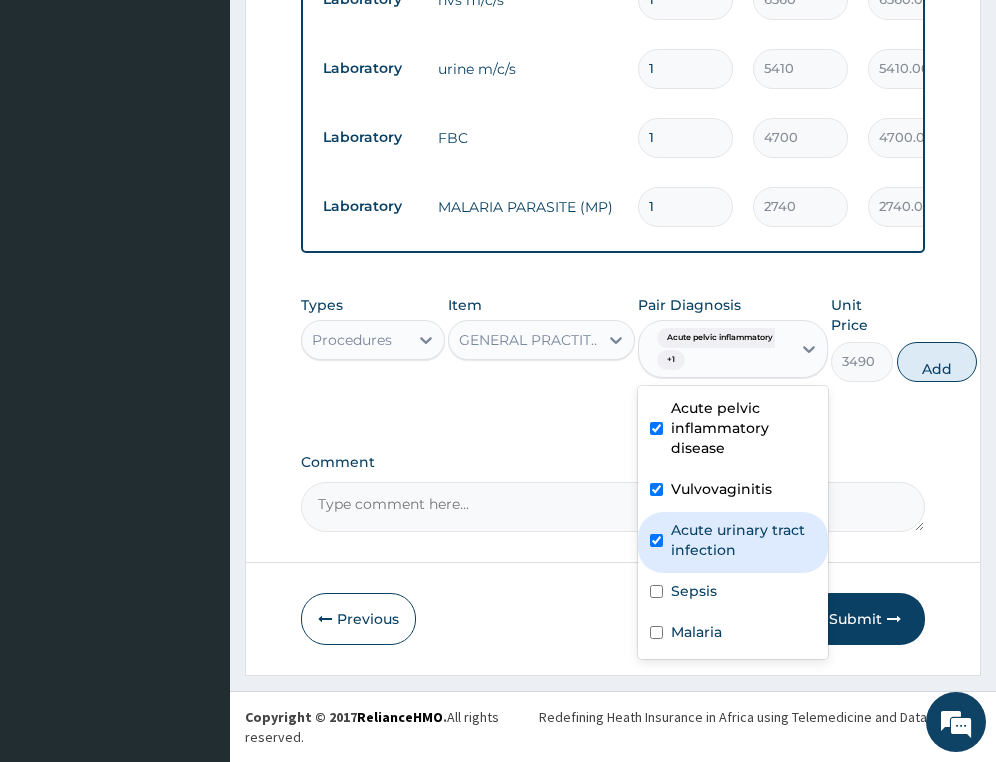 checkbox on "true" 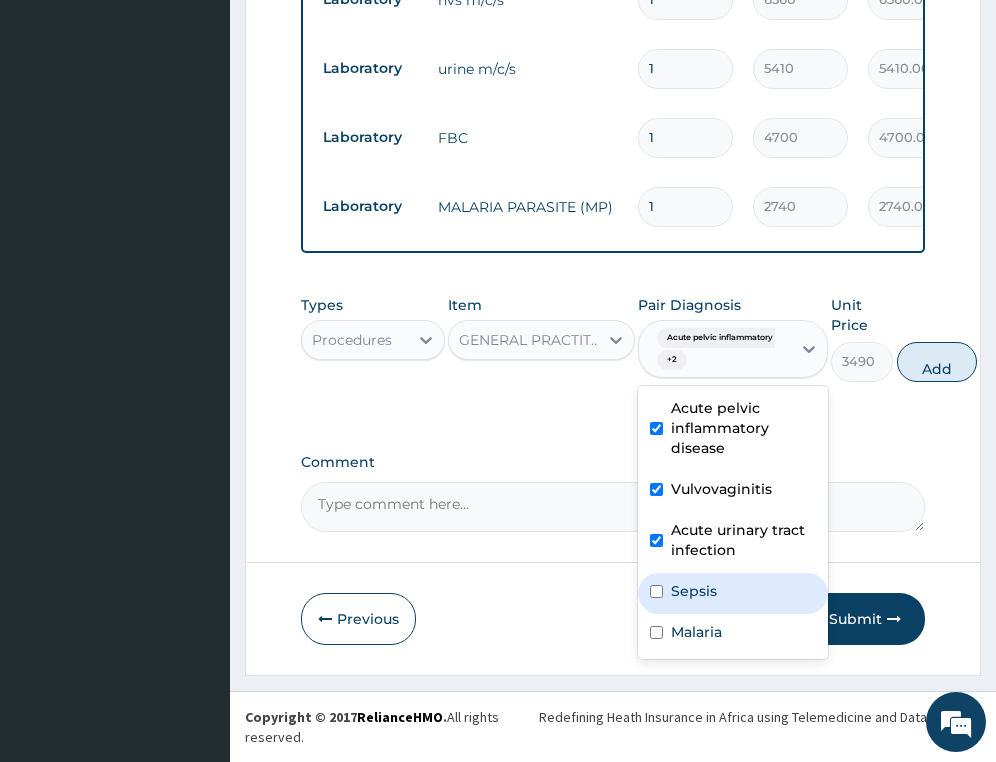 click on "Sepsis" at bounding box center (733, 593) 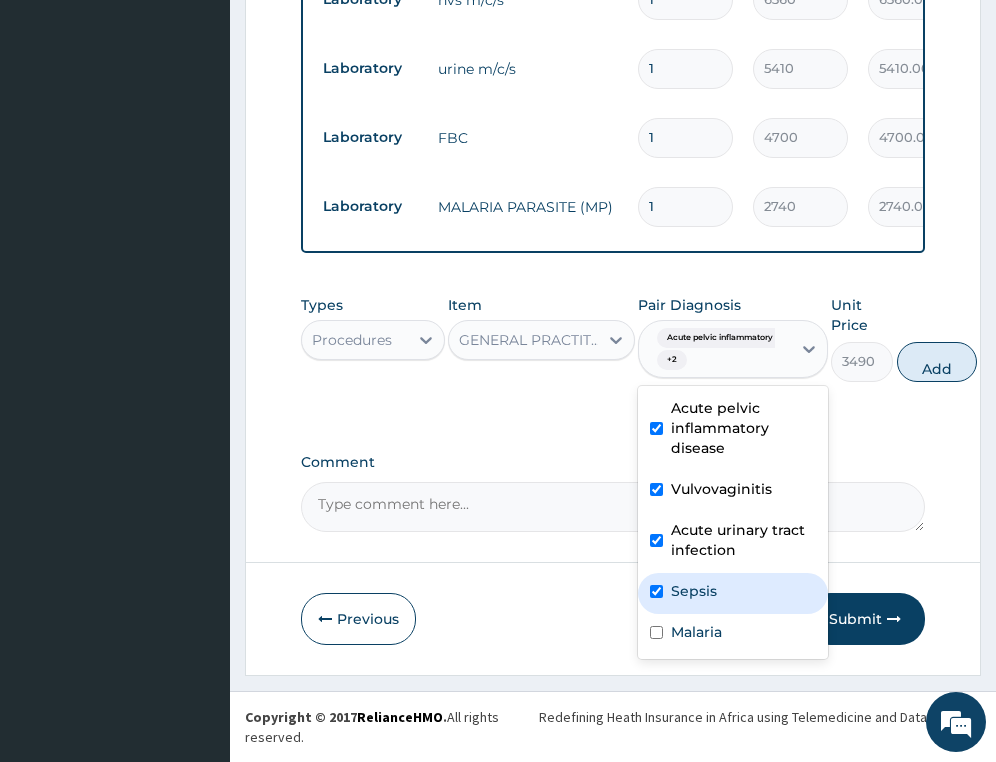 checkbox on "true" 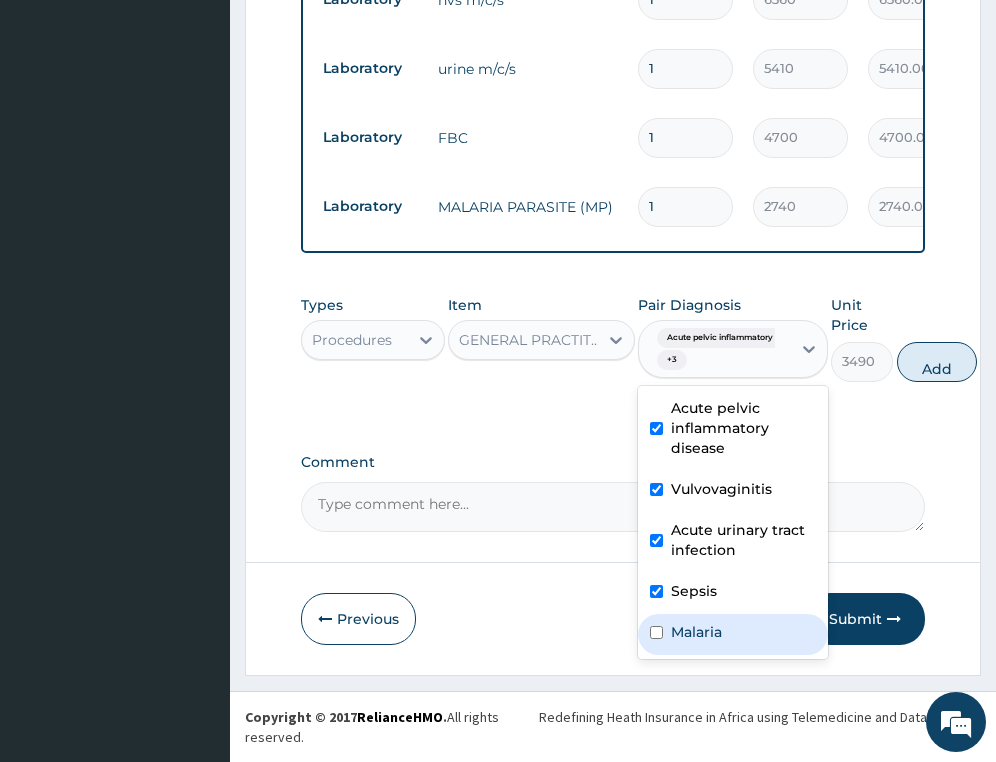 click on "Malaria" at bounding box center [733, 634] 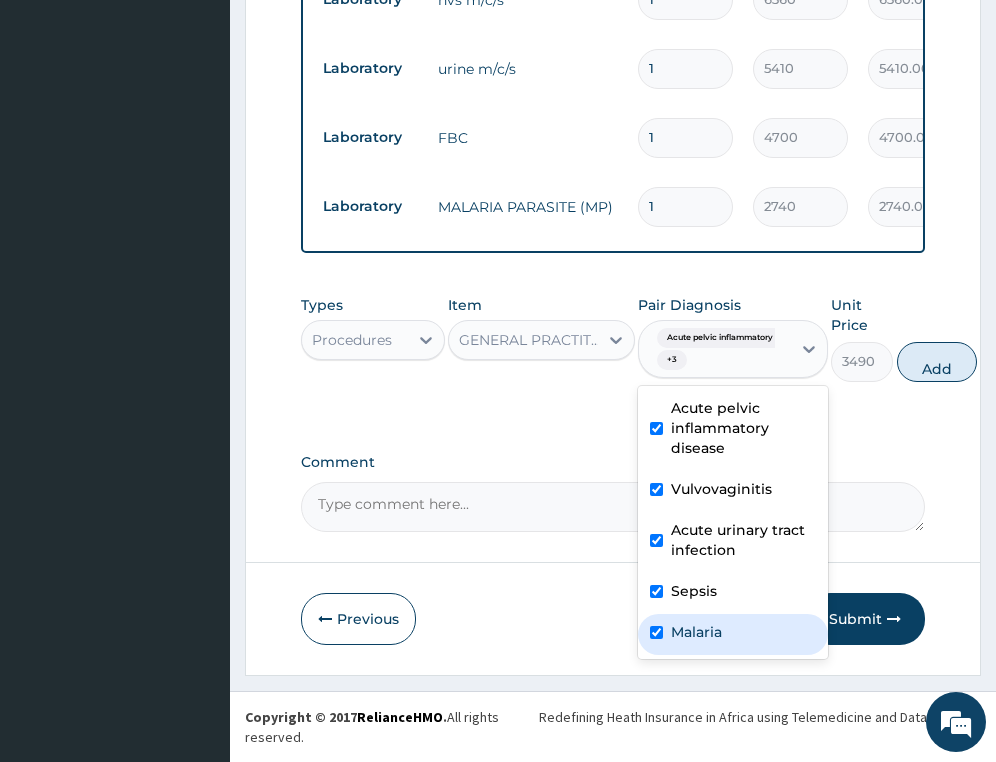 checkbox on "true" 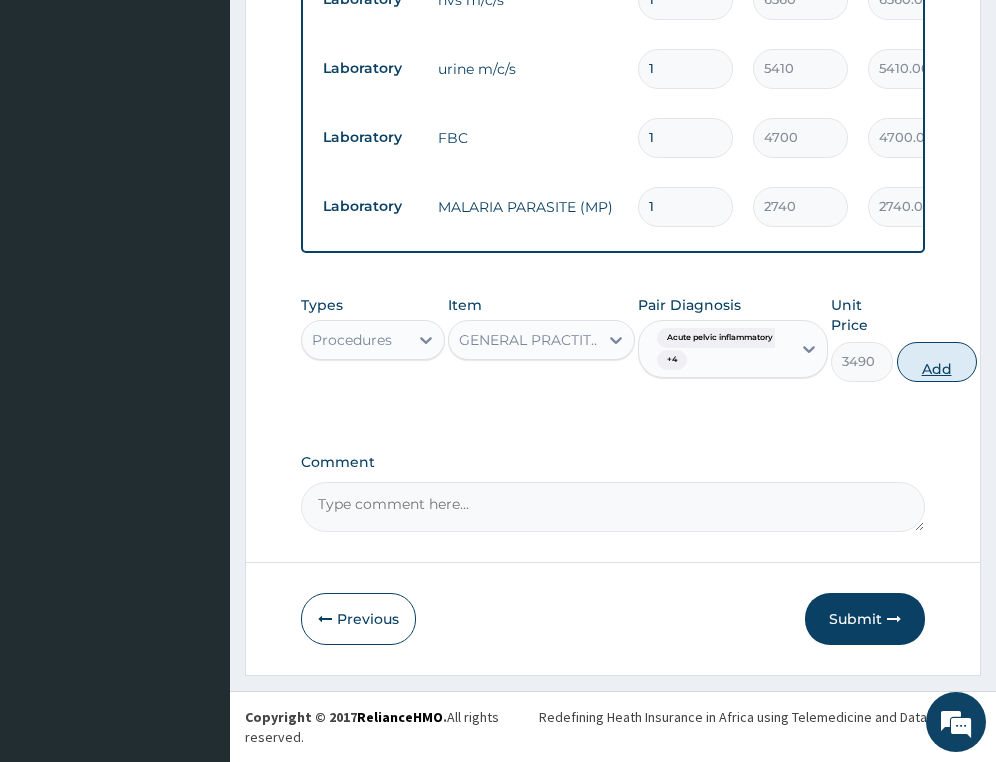 click on "Add" at bounding box center (937, 362) 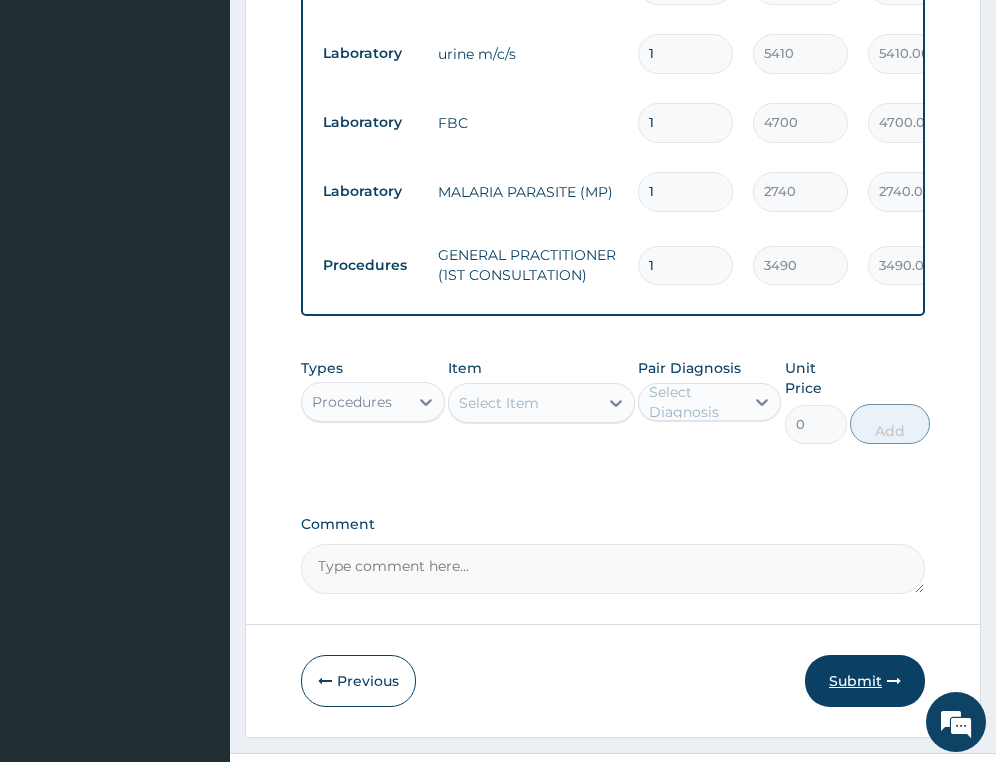 click on "Submit" at bounding box center (865, 681) 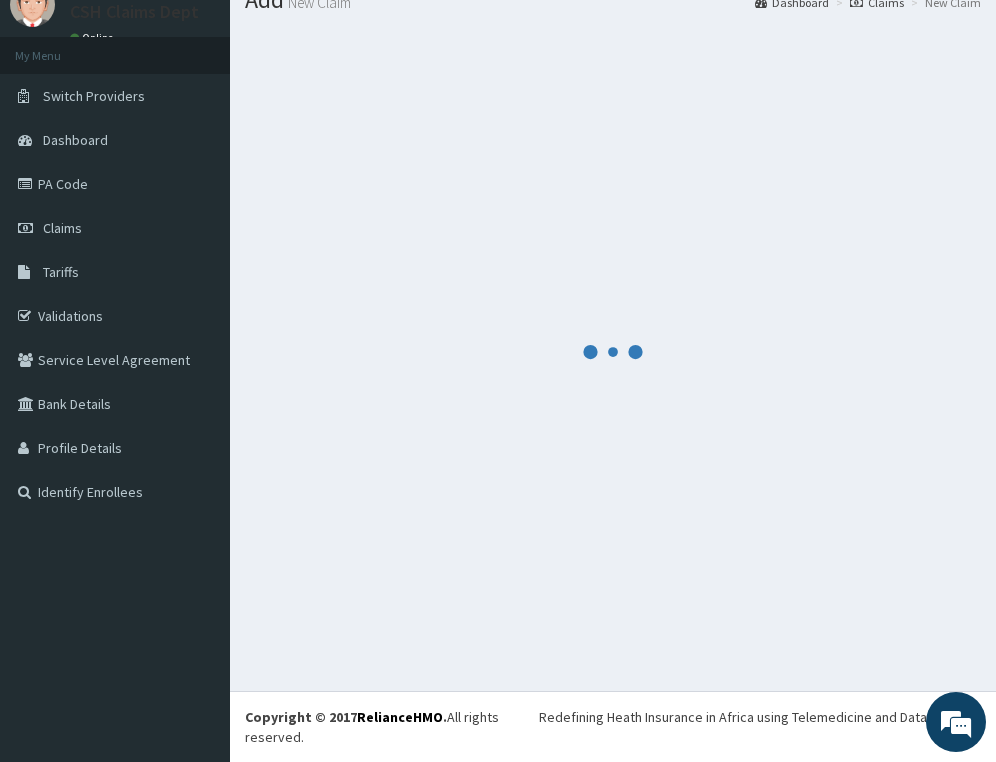 scroll, scrollTop: 78, scrollLeft: 0, axis: vertical 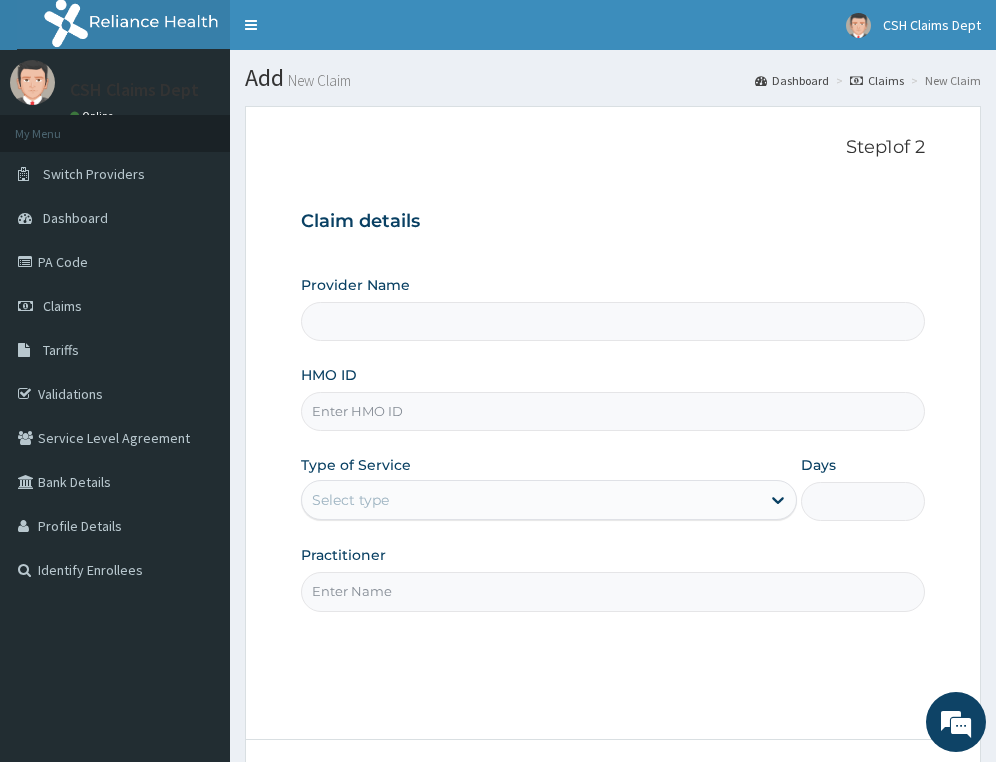 type on "Crystal Specialist Hospital" 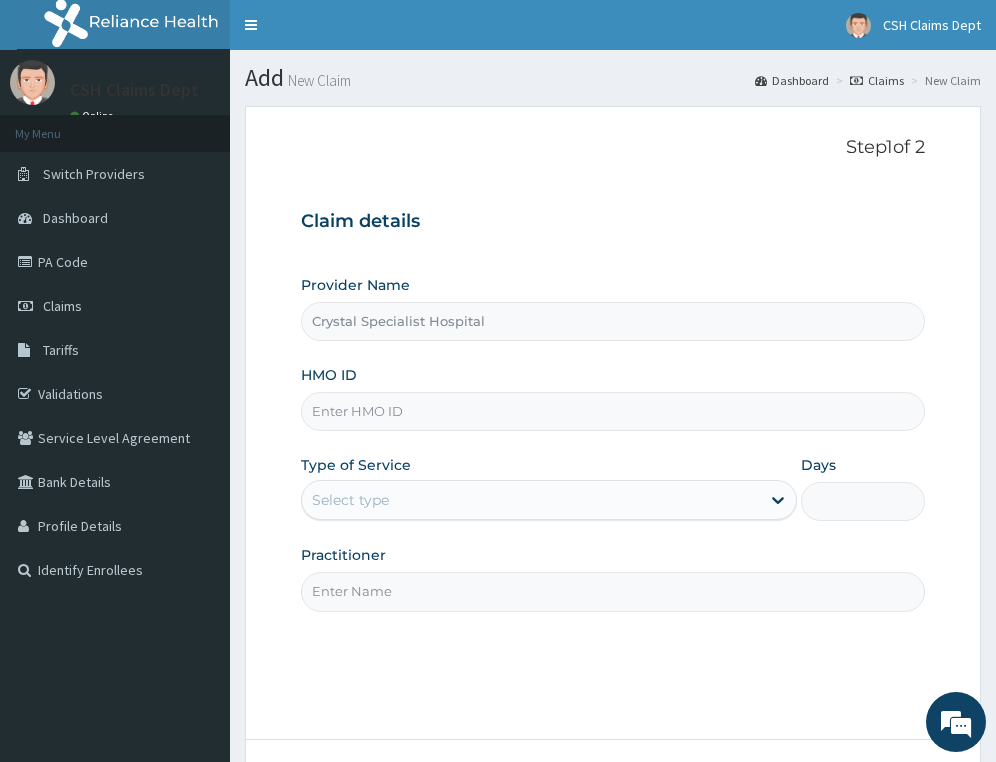 scroll, scrollTop: 0, scrollLeft: 0, axis: both 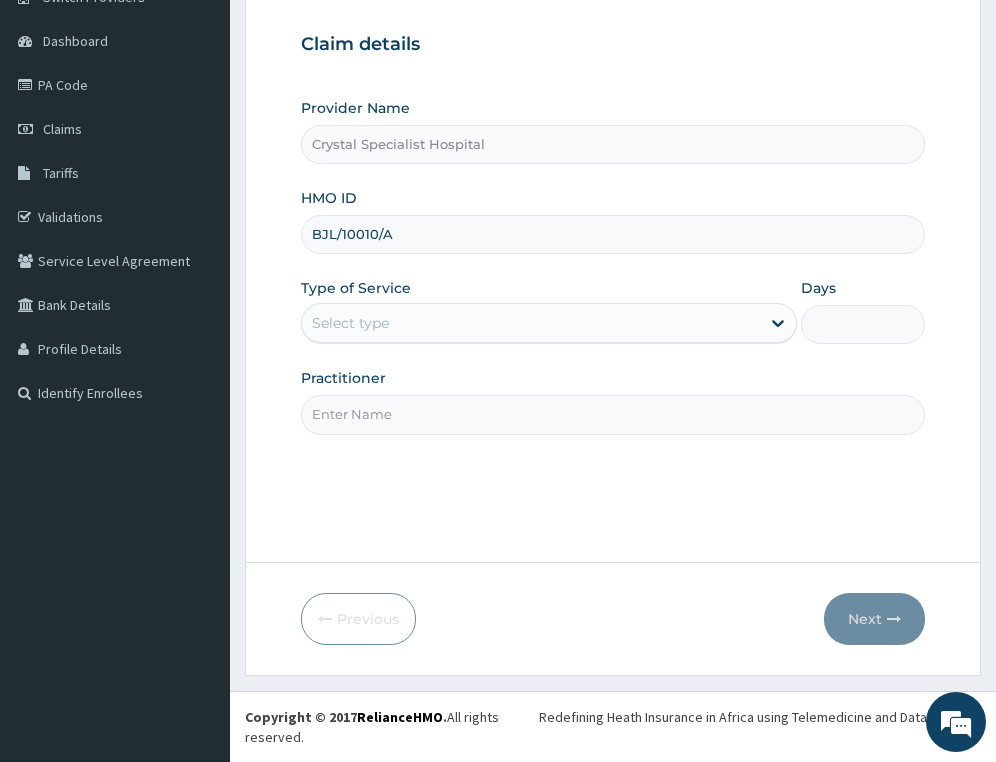 type on "BJL/10010/A" 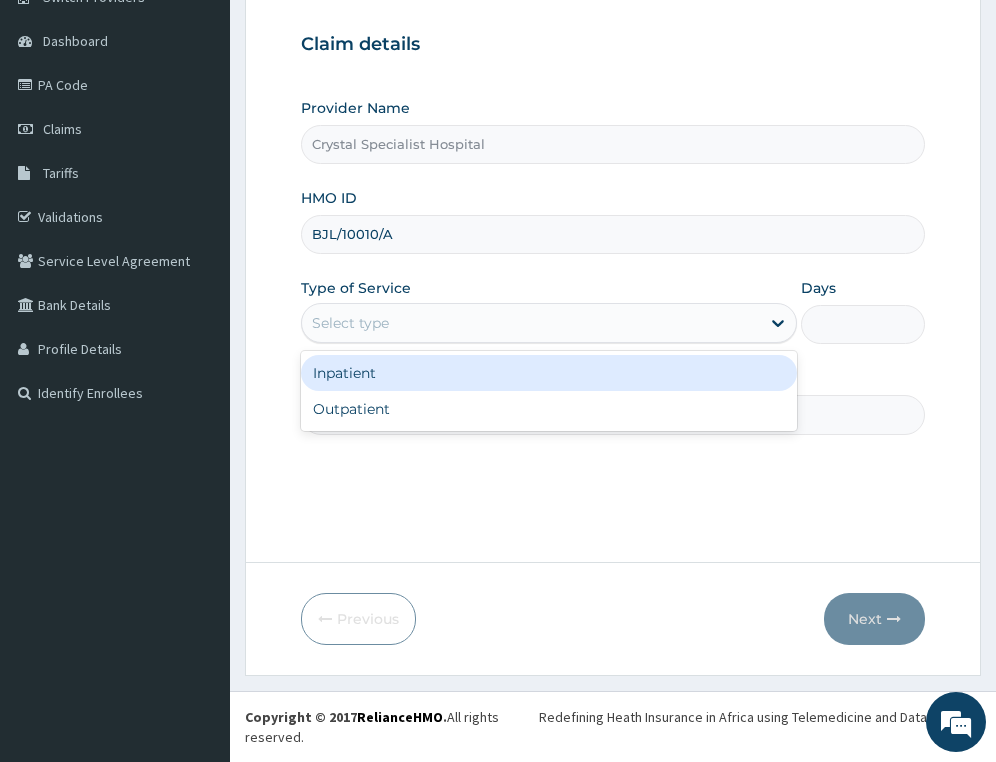drag, startPoint x: 398, startPoint y: 318, endPoint x: 400, endPoint y: 393, distance: 75.026665 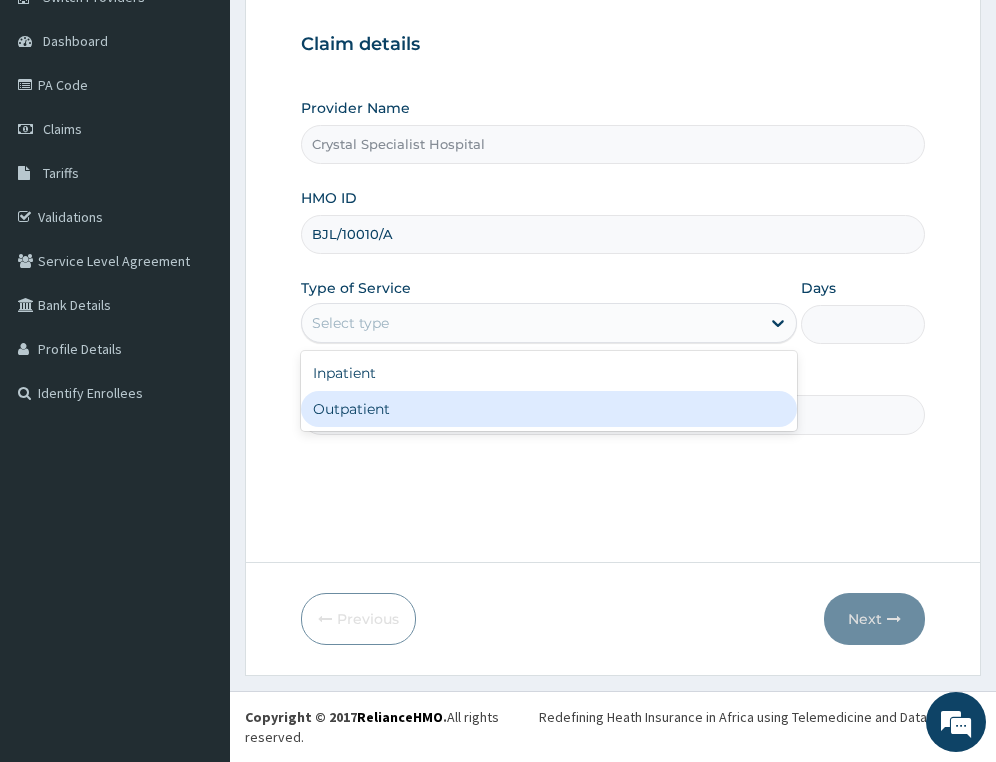 click on "Outpatient" at bounding box center [549, 409] 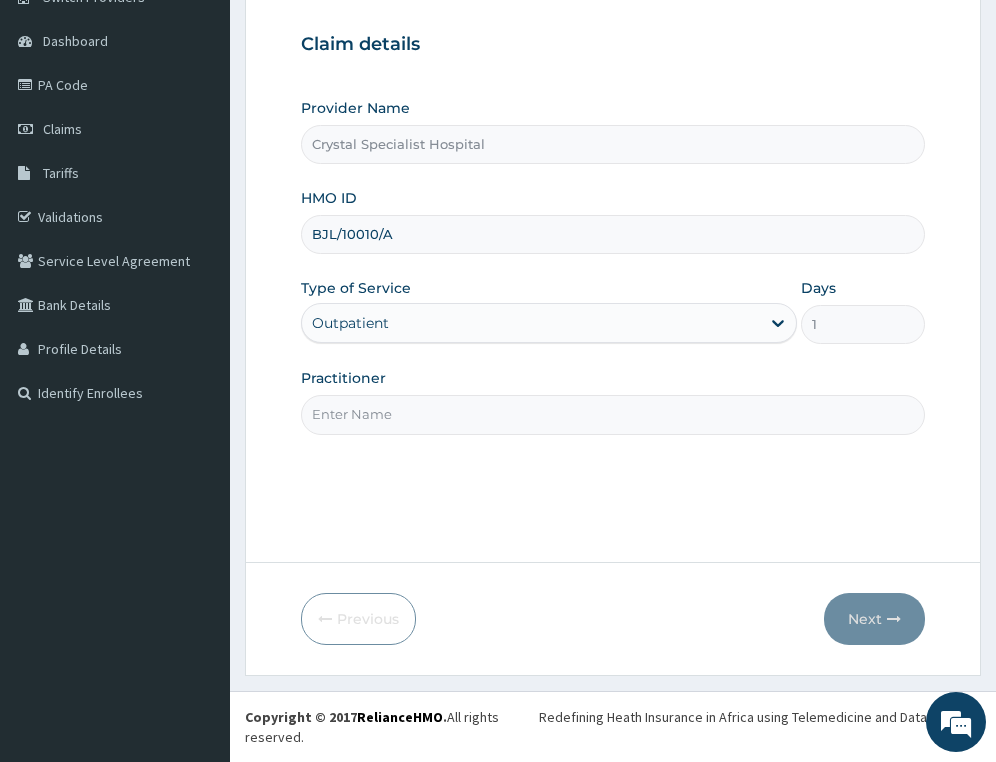 click on "Practitioner" at bounding box center [613, 414] 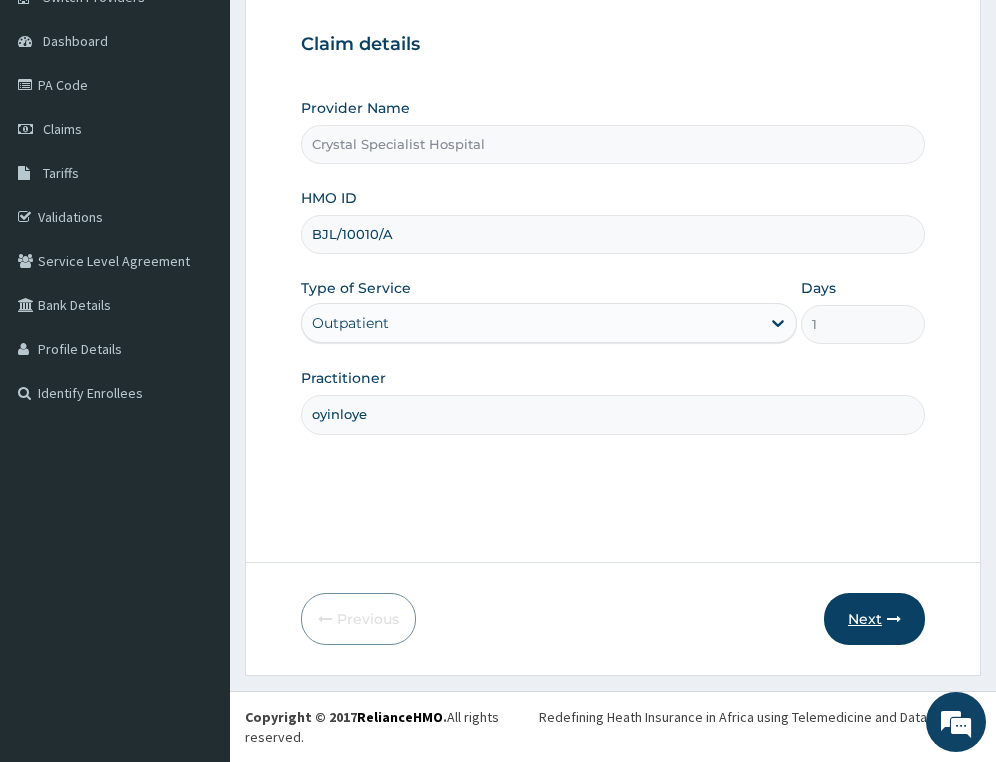 type on "oyinloye" 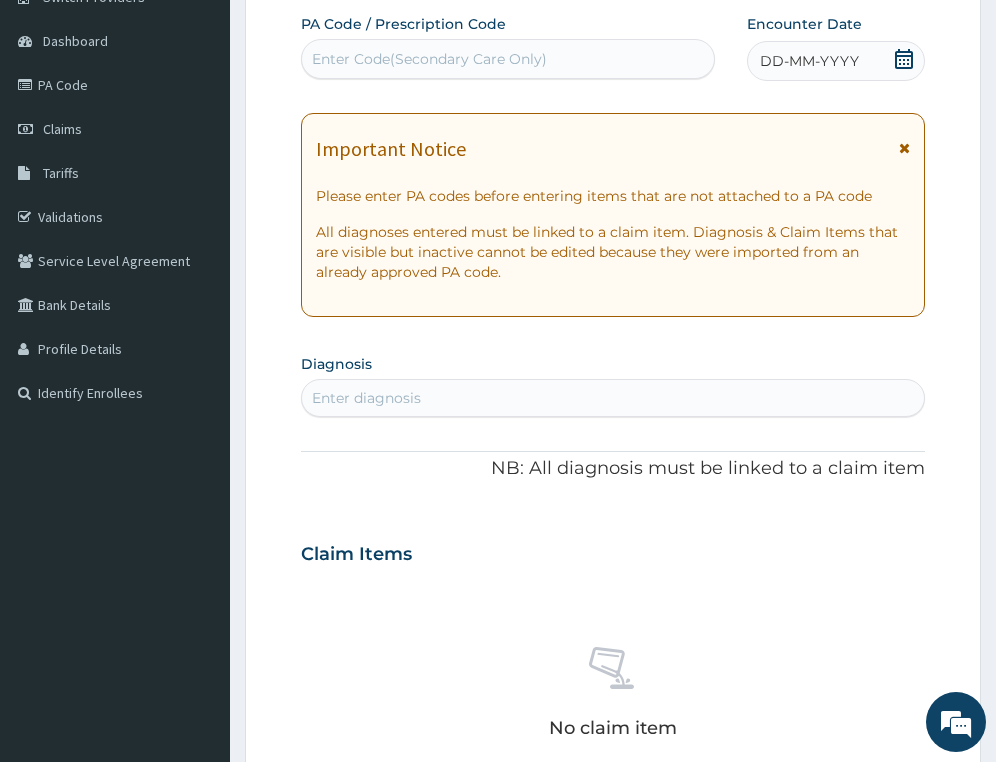 click on "Enter Code(Secondary Care Only)" at bounding box center (429, 59) 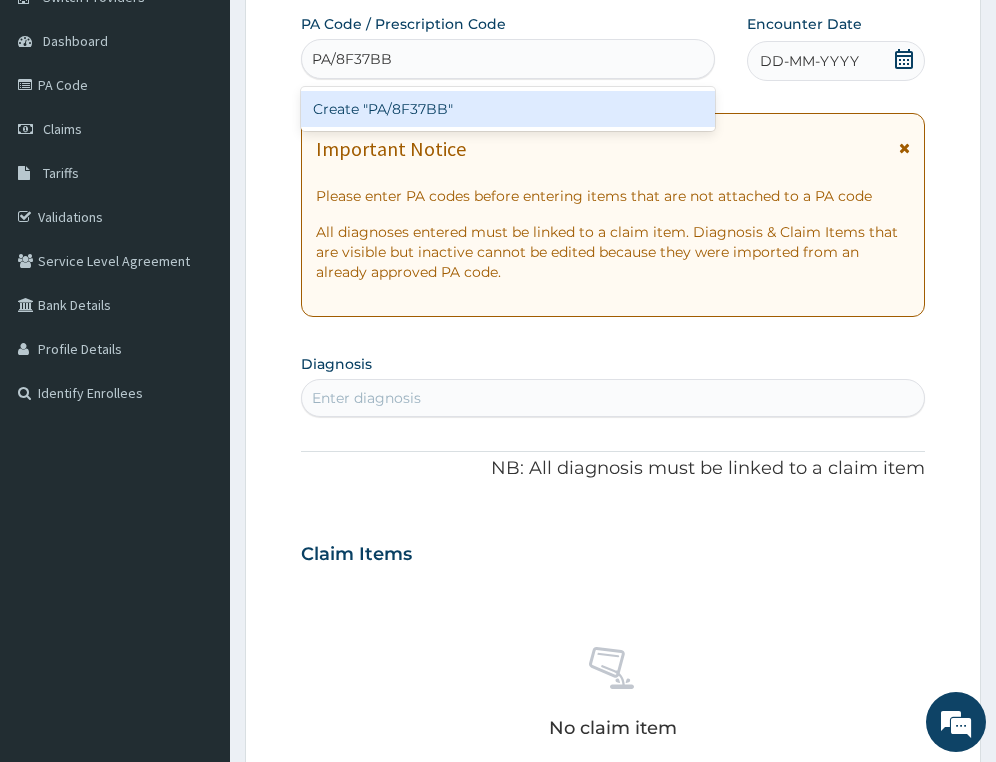 type on "PA/8F37BB" 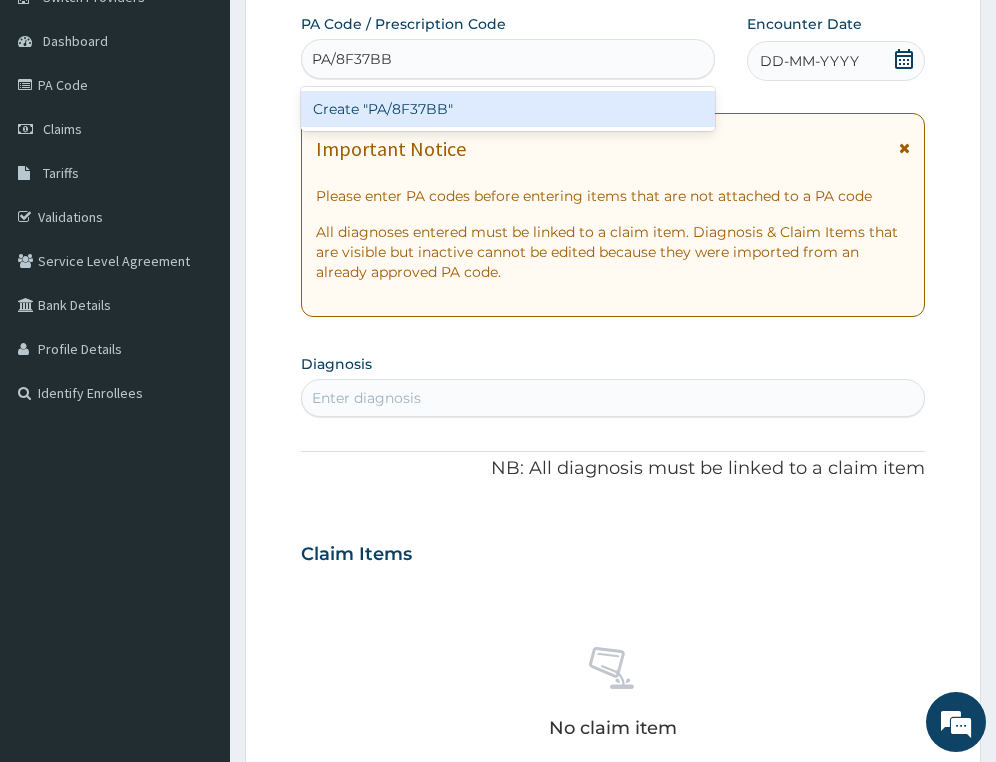 type 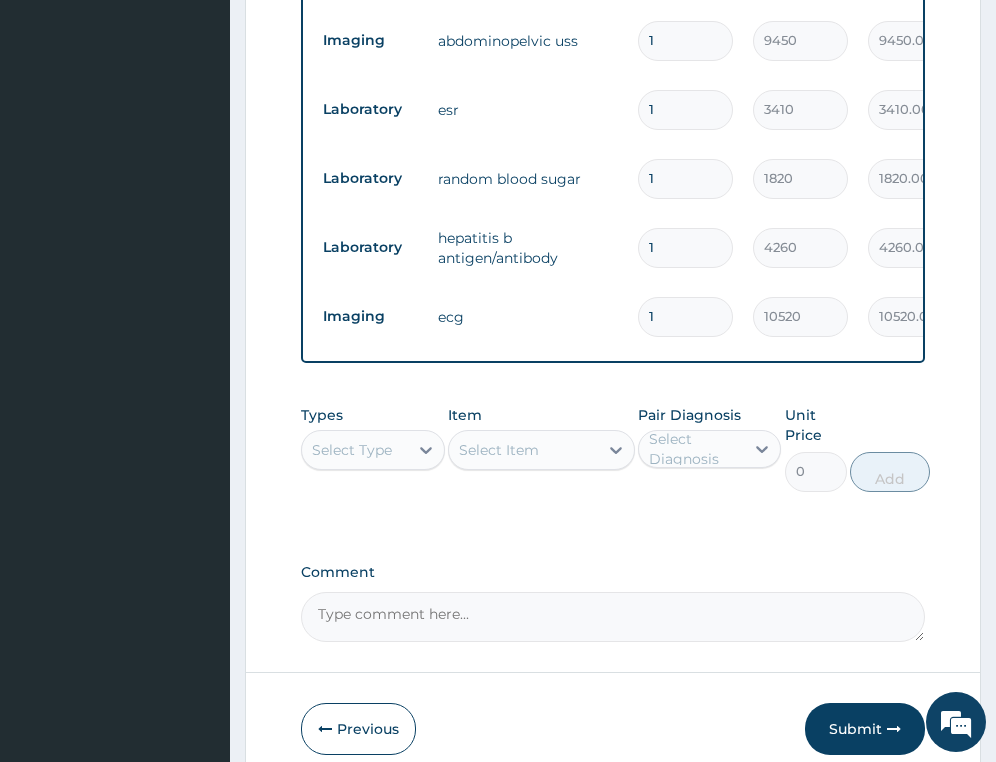 scroll, scrollTop: 1230, scrollLeft: 0, axis: vertical 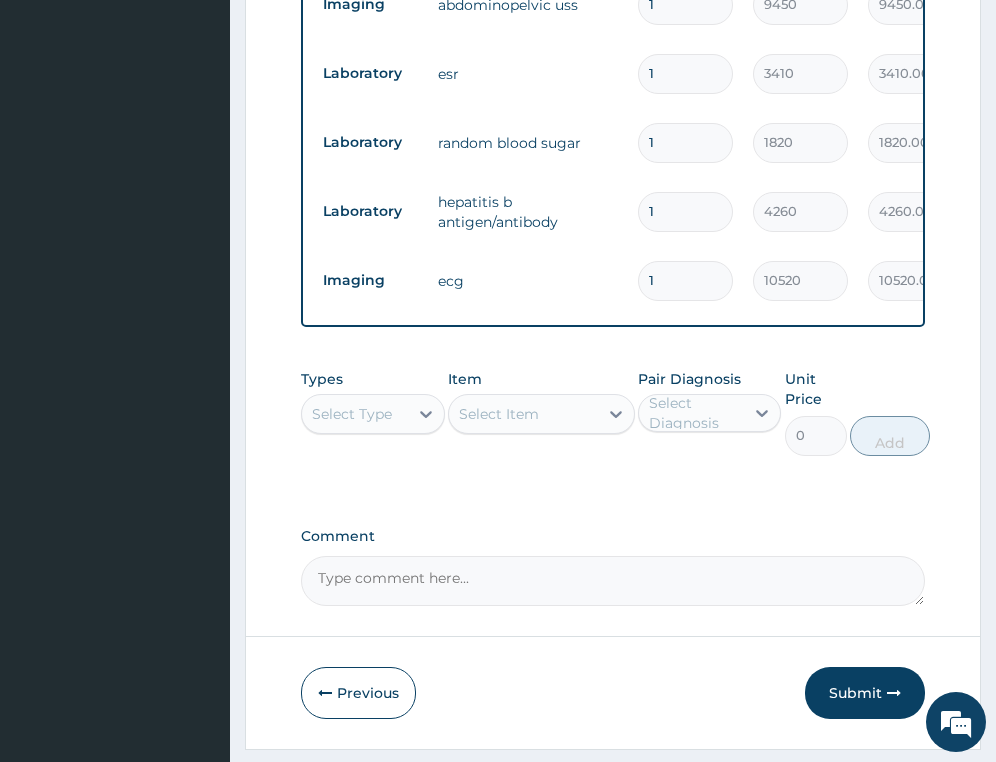 click on "Select Type" at bounding box center (352, 414) 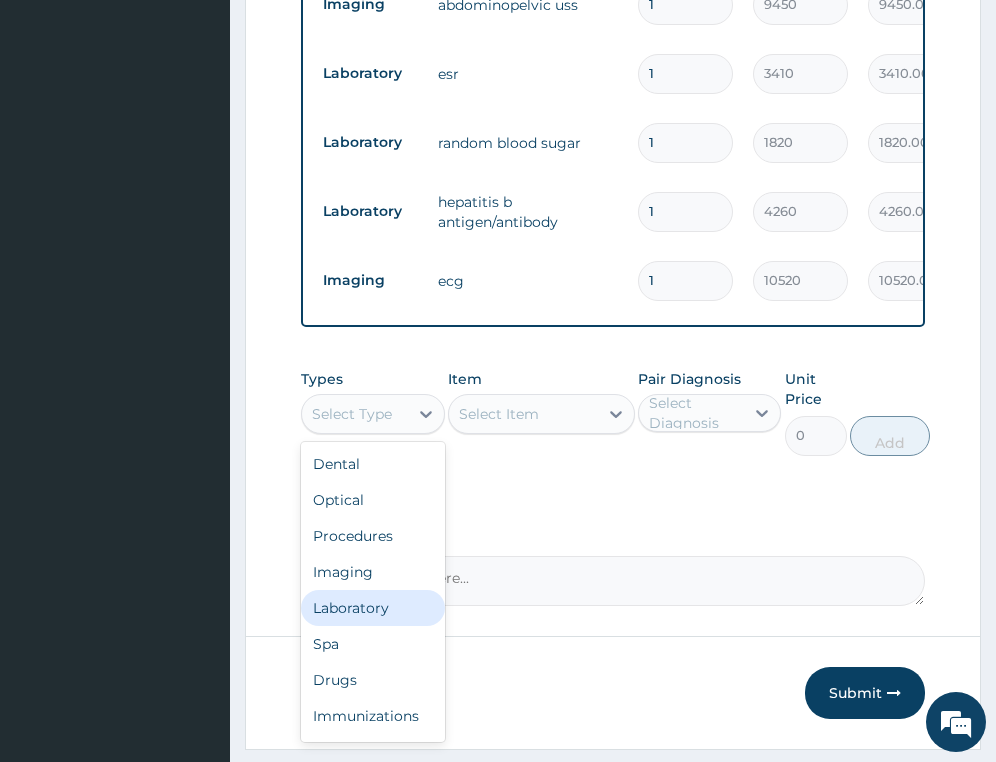 click on "Laboratory" at bounding box center [372, 608] 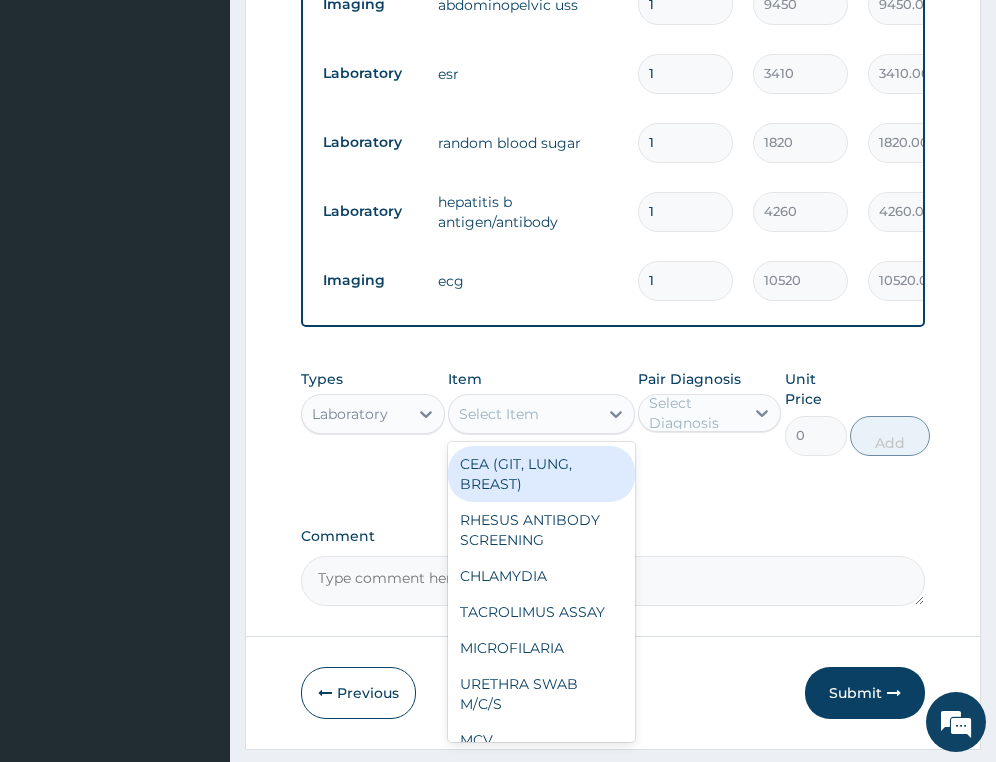 click on "Select Item" at bounding box center [523, 414] 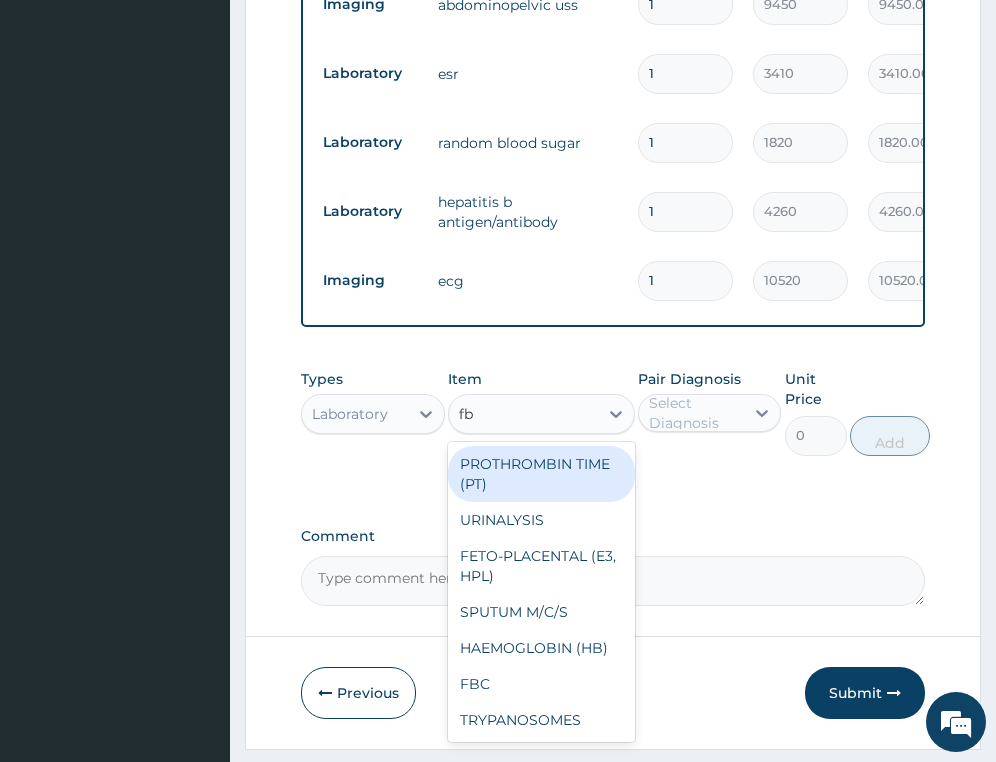 type on "fbc" 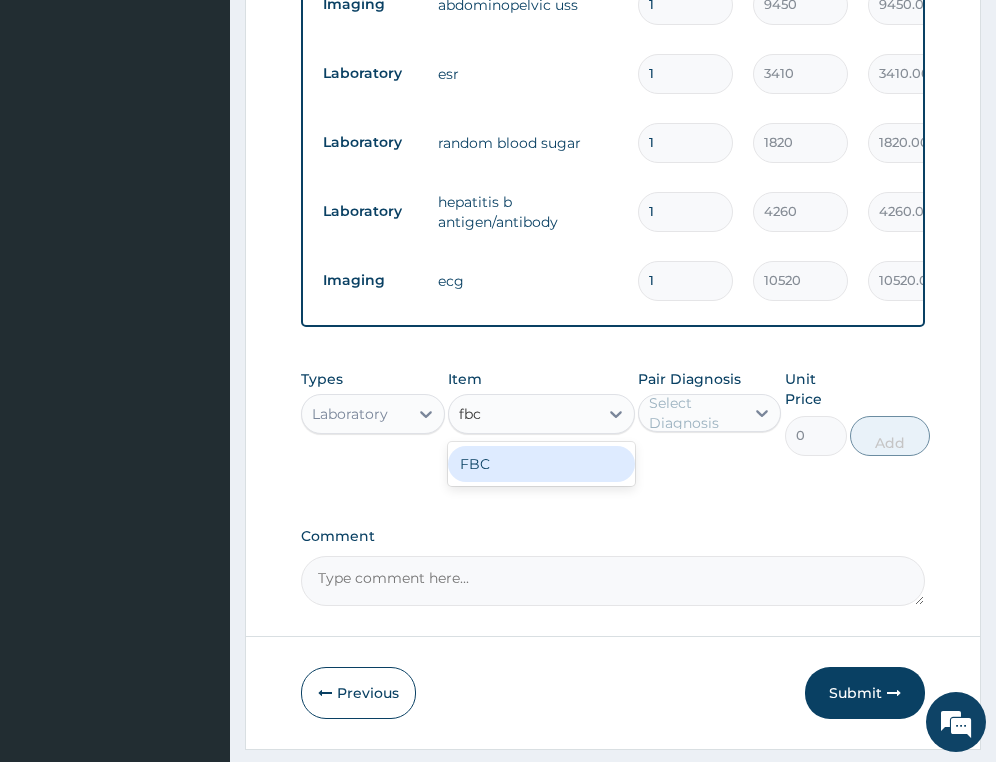click on "FBC" at bounding box center (541, 464) 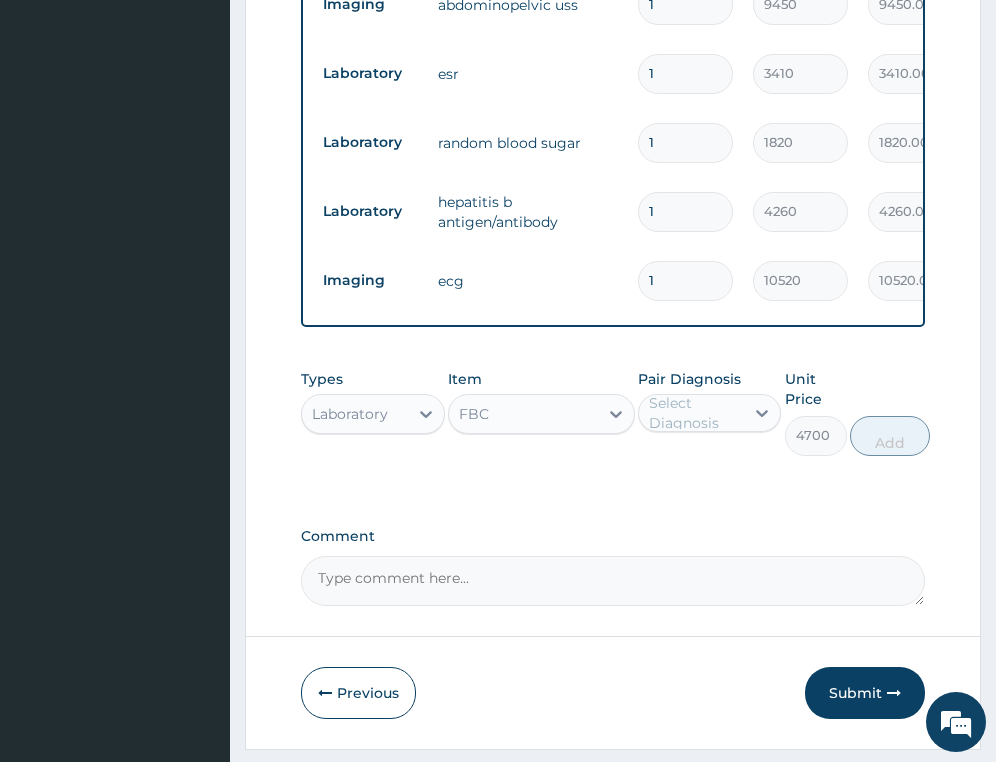 click on "Select Diagnosis" at bounding box center (695, 413) 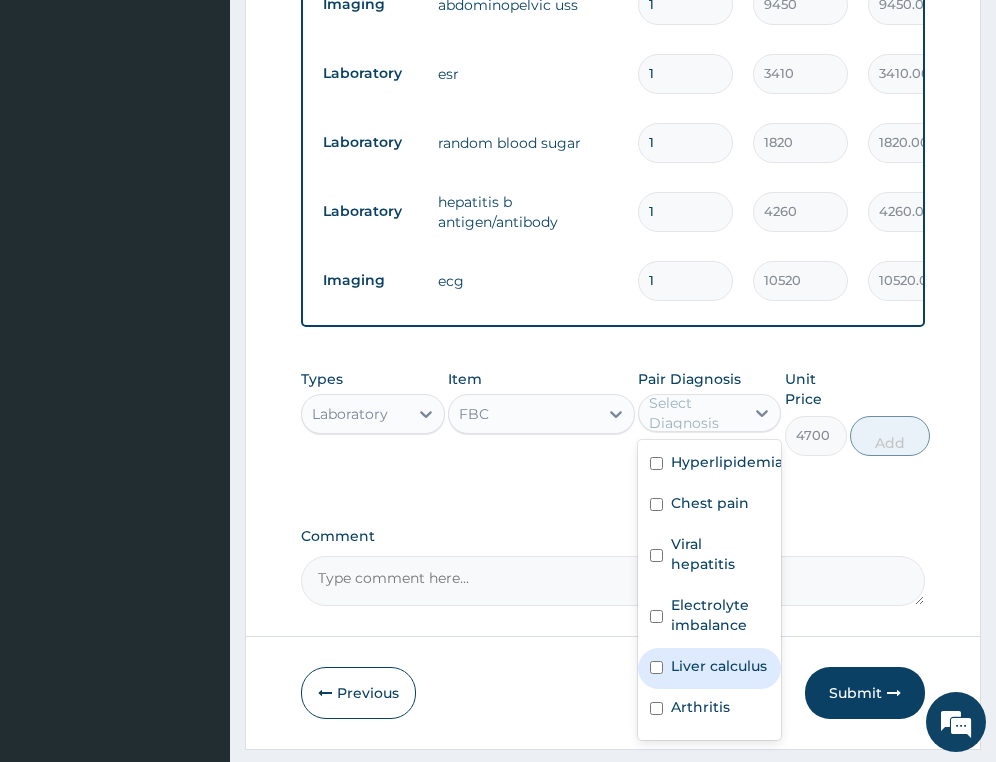 scroll, scrollTop: 151, scrollLeft: 0, axis: vertical 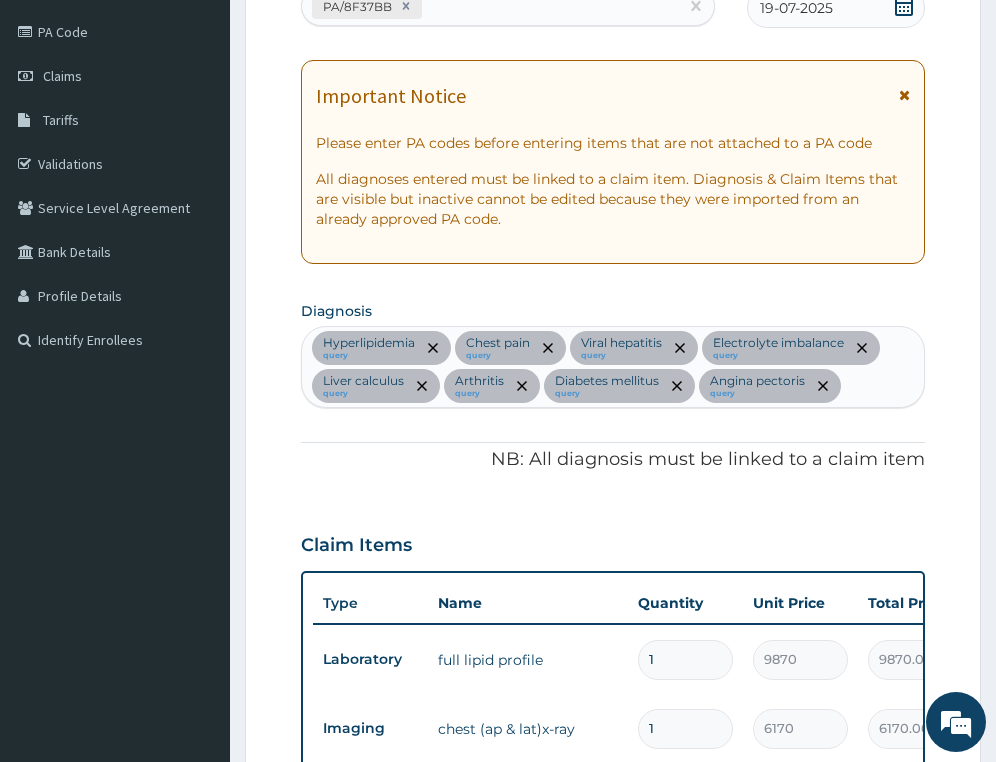 click on "Hyperlipidemia query Chest pain query Viral hepatitis query Electrolyte imbalance query Liver calculus query Arthritis query Diabetes mellitus query Angina pectoris query" at bounding box center [613, 367] 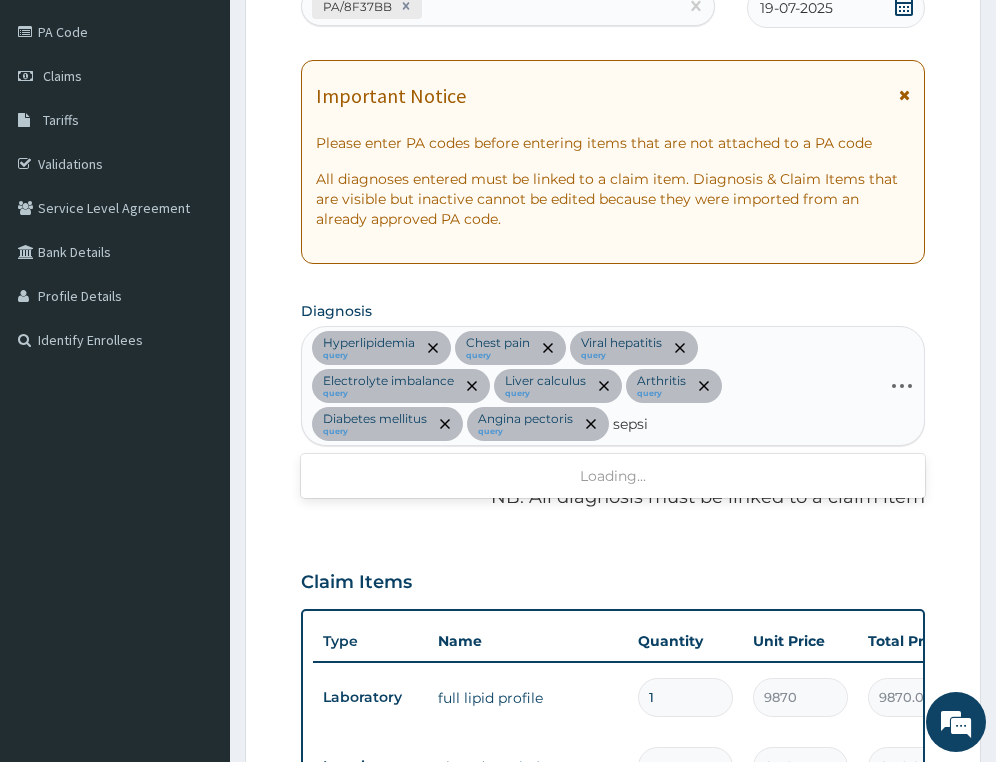 type on "sepsis" 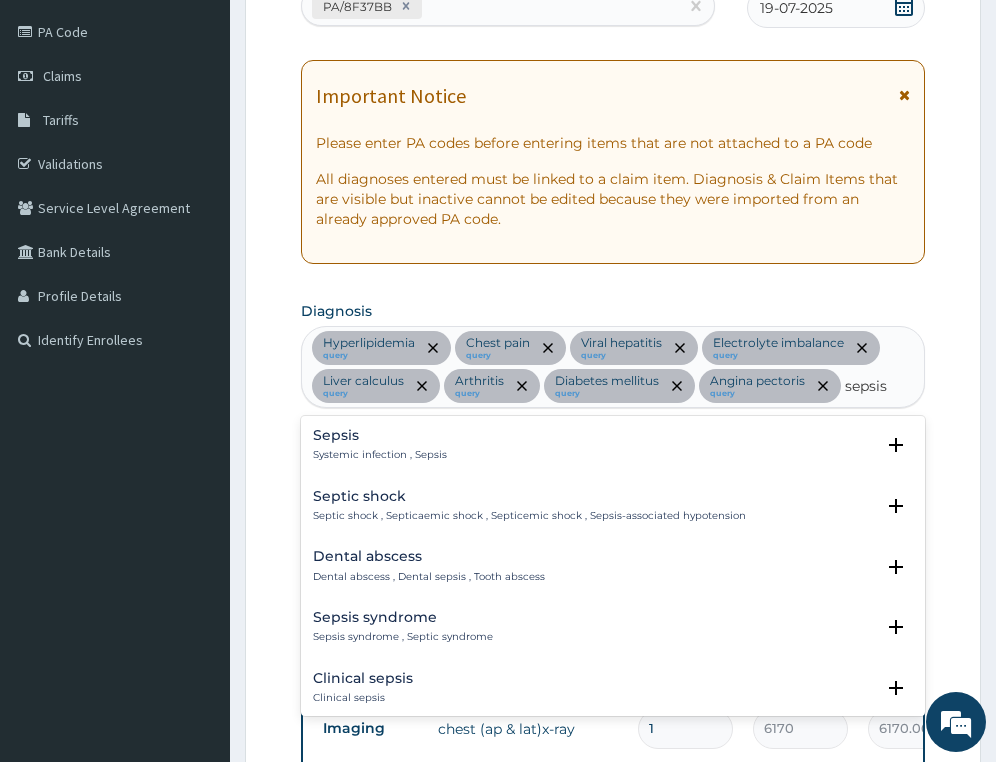 click on "Sepsis" at bounding box center (380, 435) 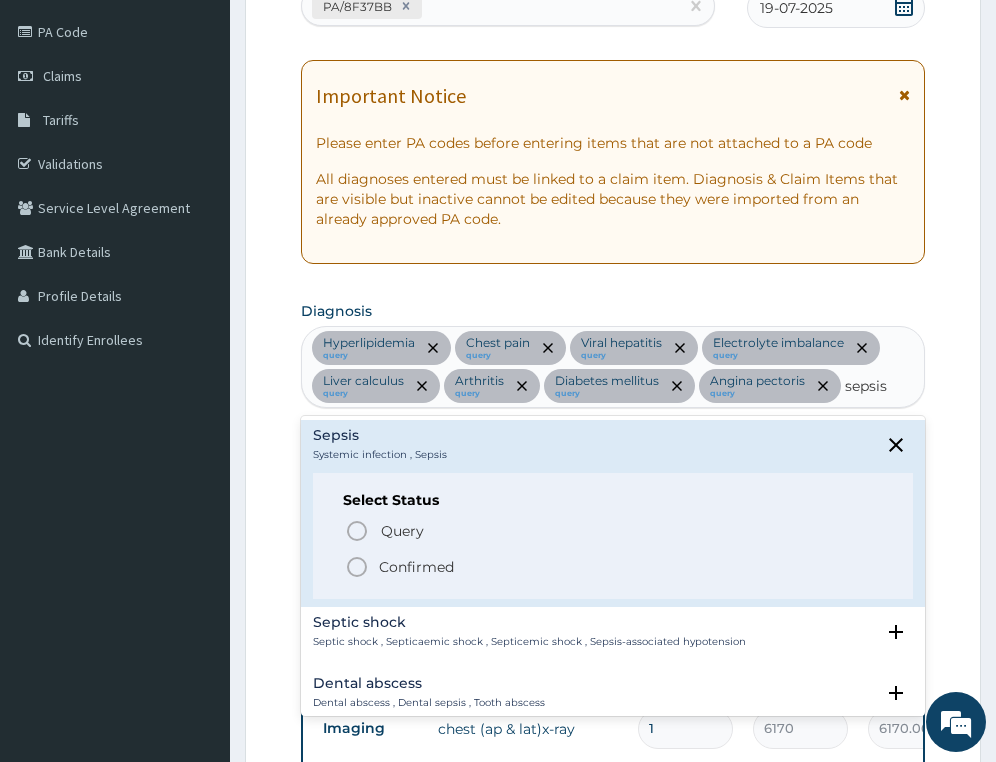 click on "Confirmed" at bounding box center [416, 567] 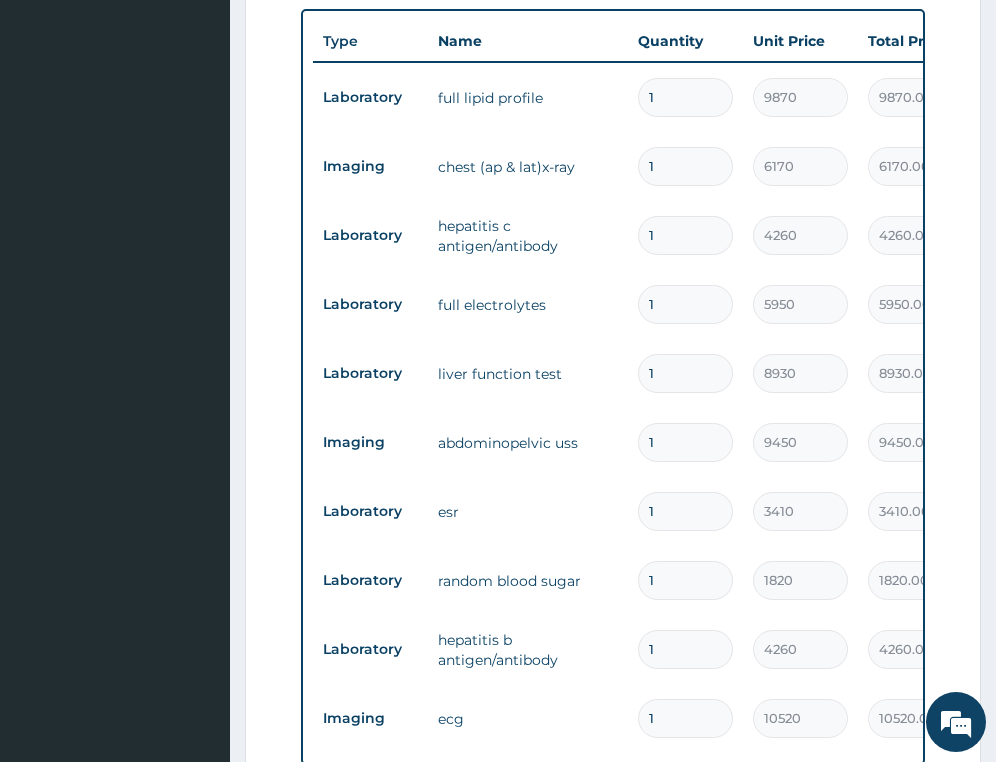 scroll, scrollTop: 330, scrollLeft: 0, axis: vertical 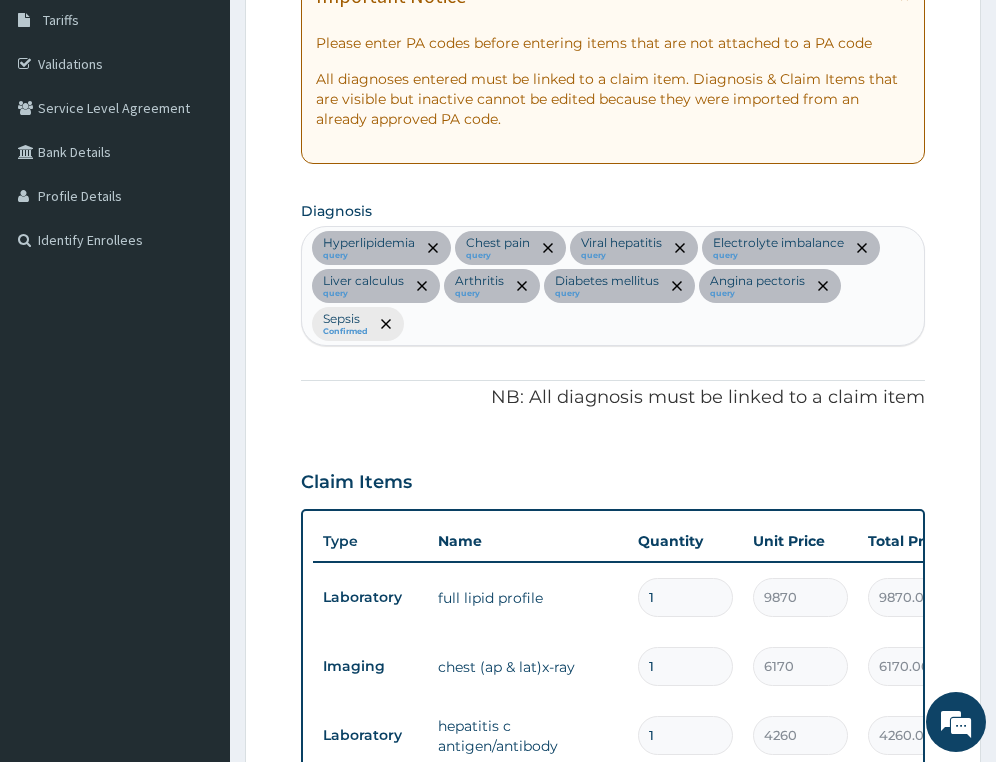 click on "Hyperlipidemia query Chest pain query Viral hepatitis query Electrolyte imbalance query Liver calculus query Arthritis query Diabetes mellitus query Angina pectoris query Sepsis Confirmed" at bounding box center (613, 285) 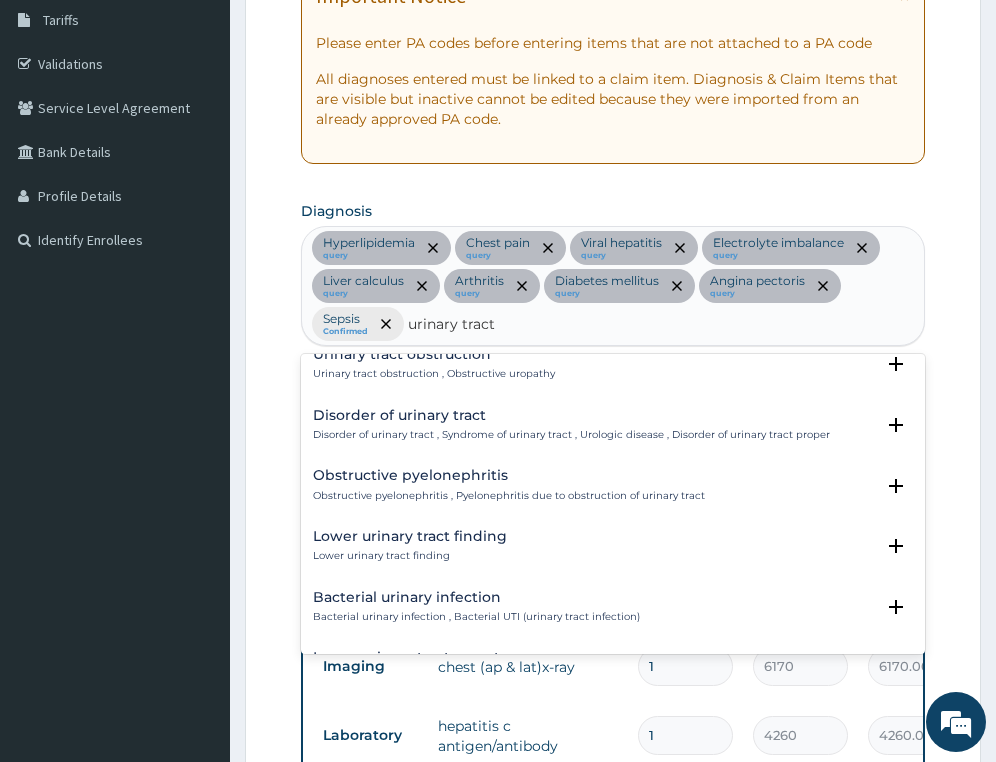 scroll, scrollTop: 400, scrollLeft: 0, axis: vertical 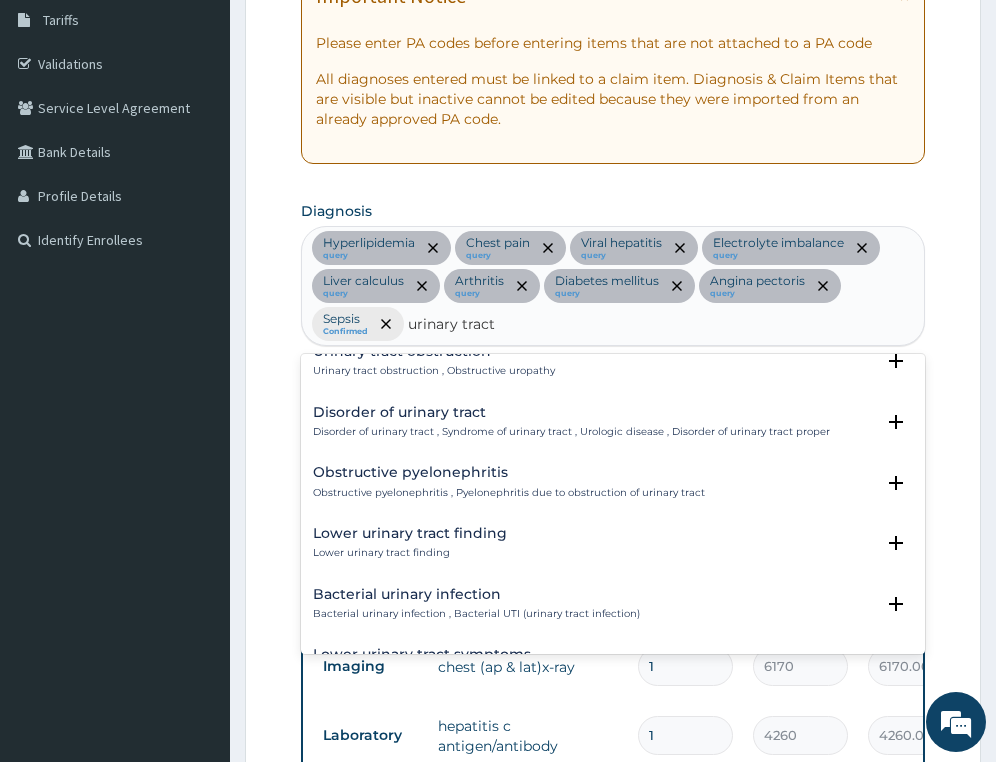 type on "urinary tract" 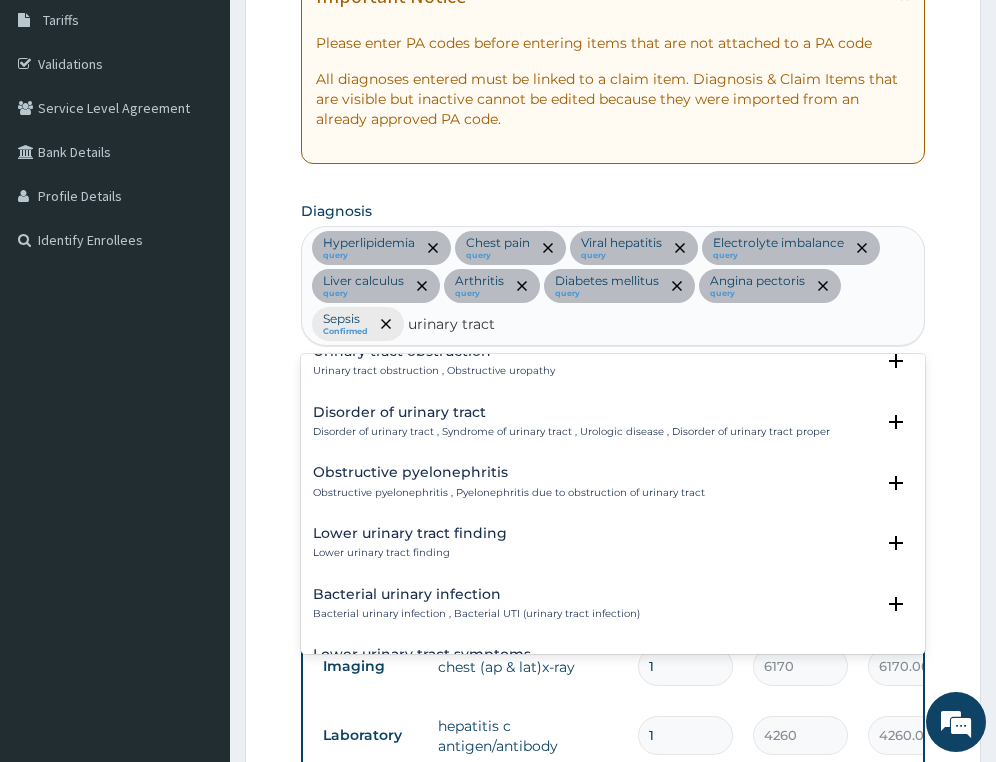 click on "Bacterial urinary infection" at bounding box center [476, 594] 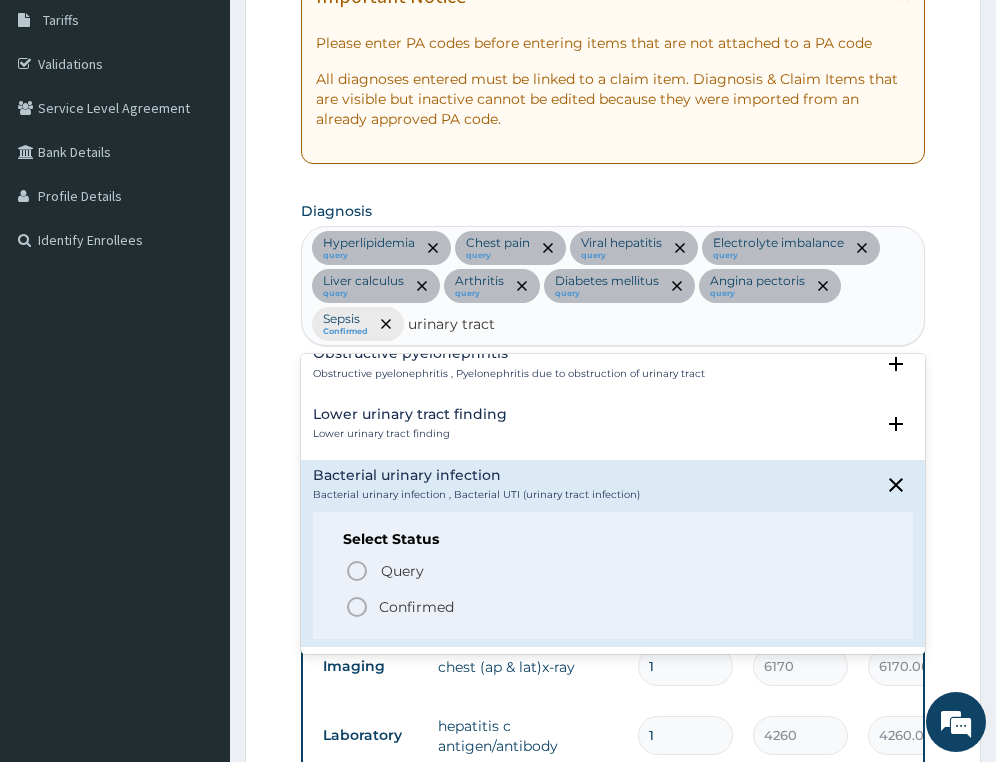 scroll, scrollTop: 600, scrollLeft: 0, axis: vertical 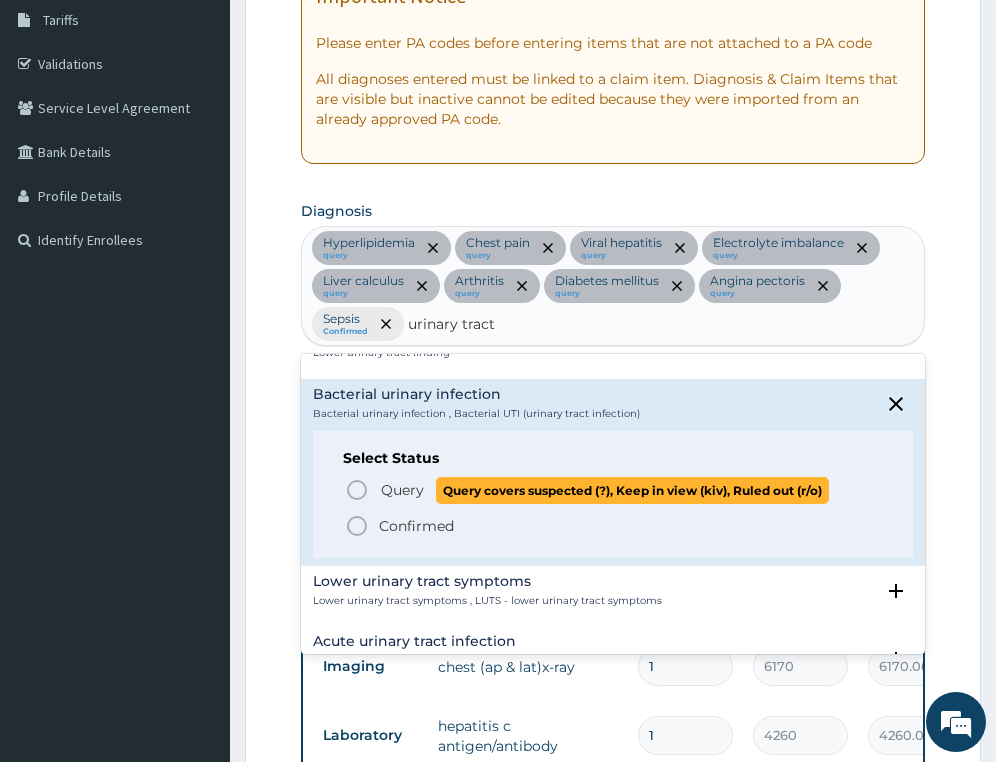click on "Query" at bounding box center (402, 490) 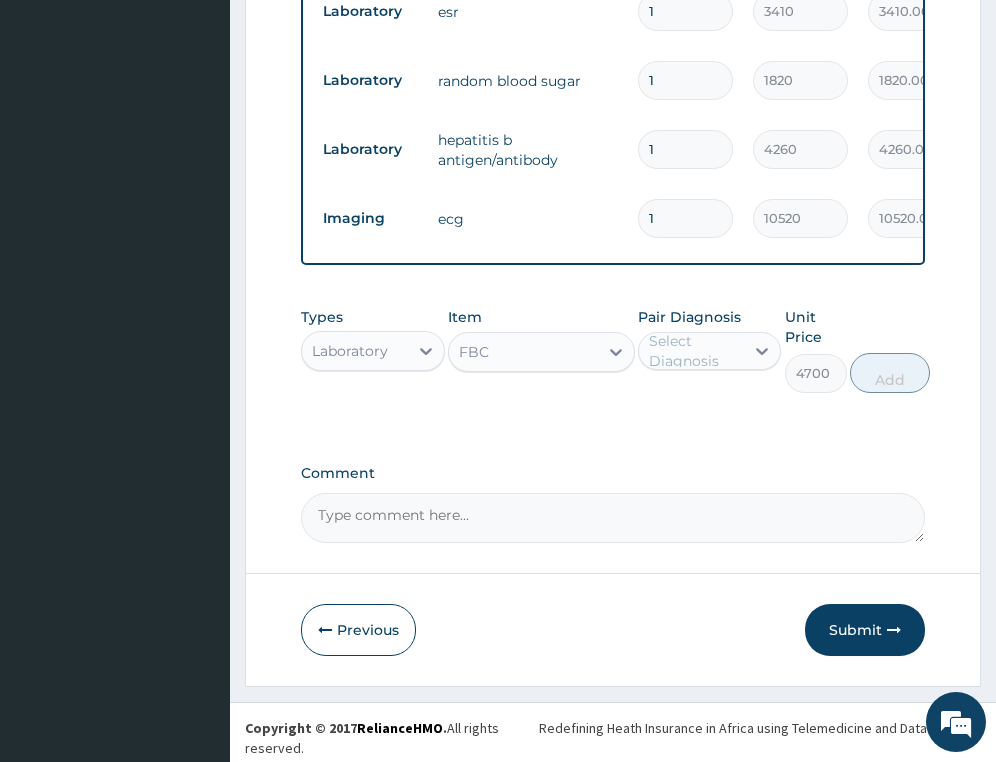scroll, scrollTop: 1356, scrollLeft: 0, axis: vertical 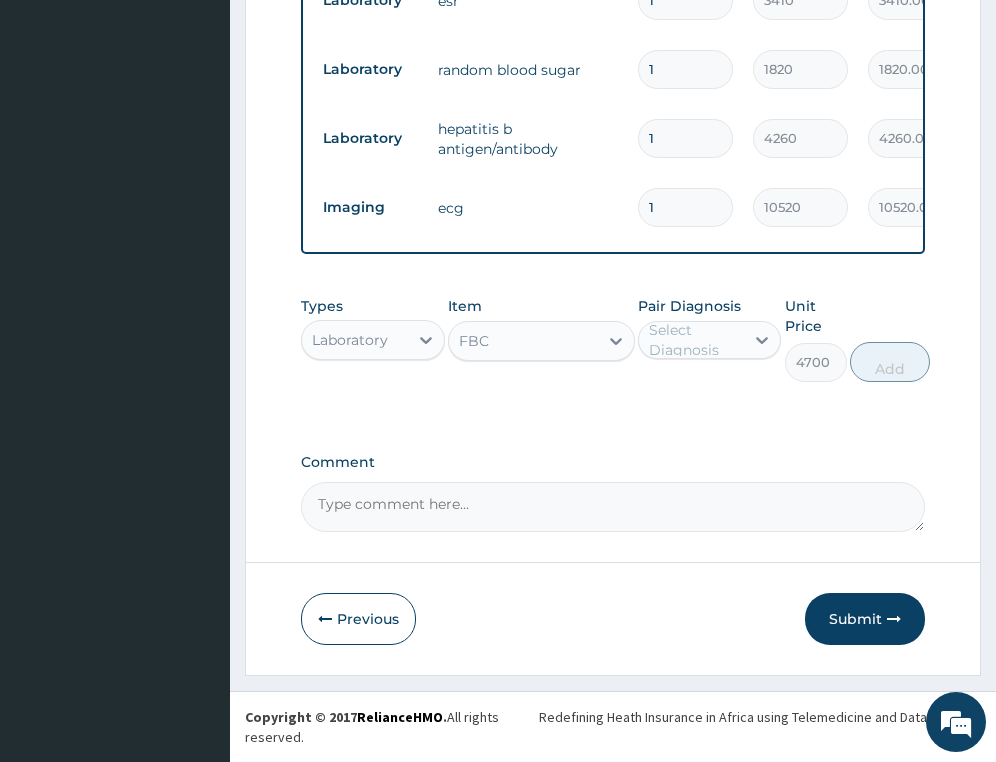 click on "Select Diagnosis" at bounding box center (695, 340) 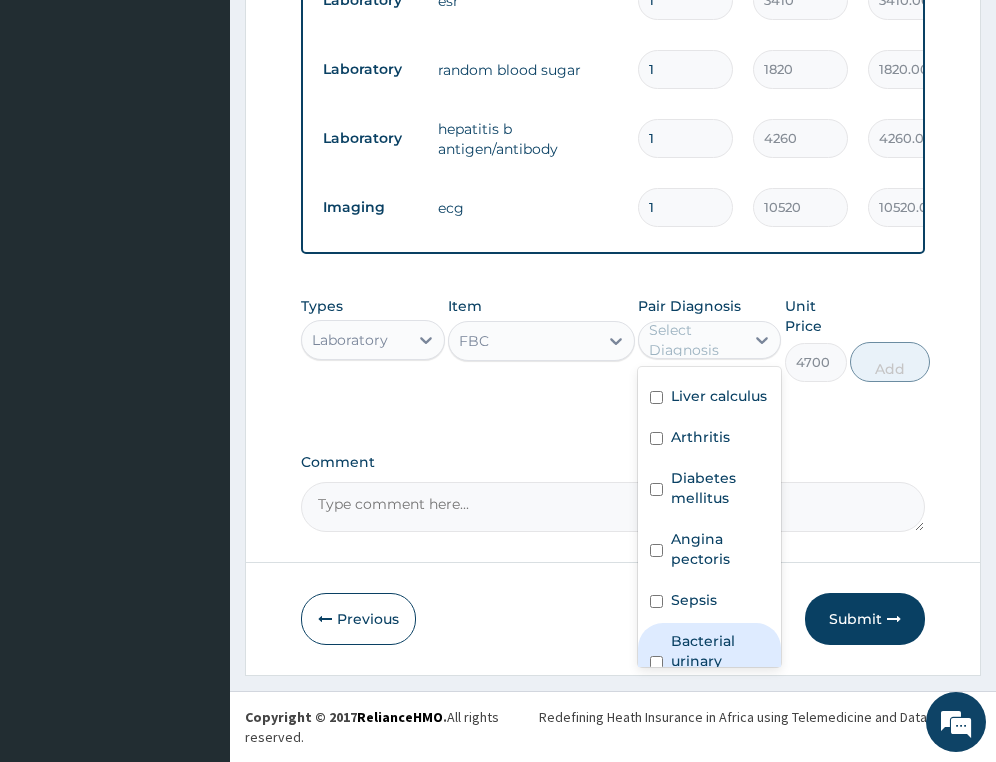 scroll, scrollTop: 273, scrollLeft: 0, axis: vertical 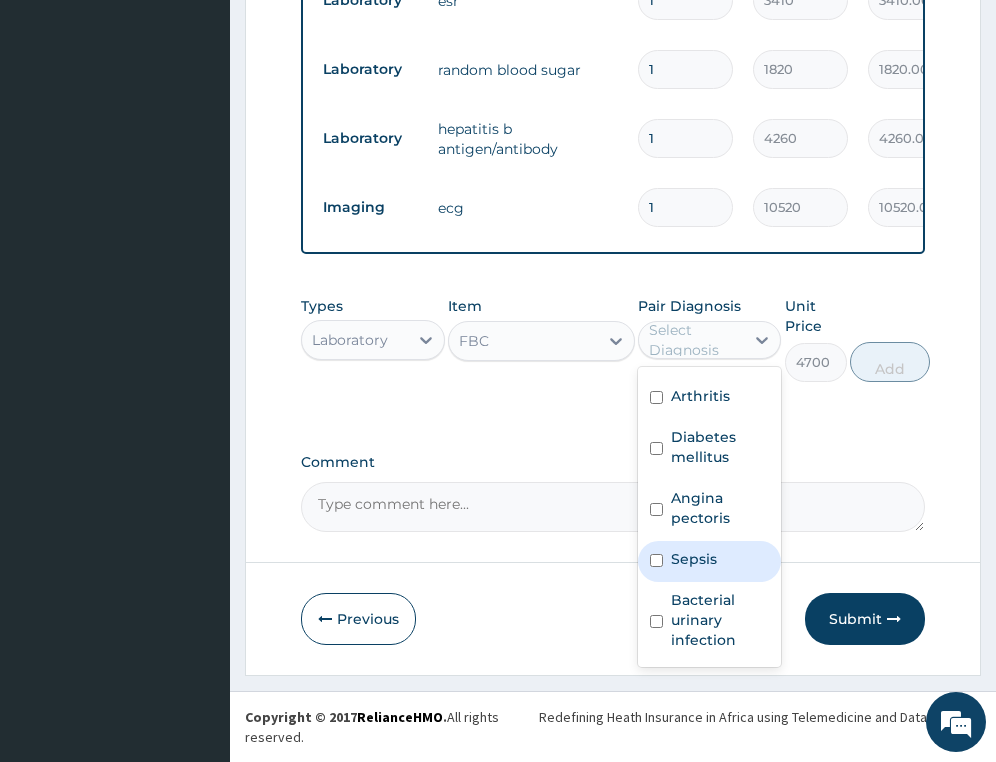 click on "Sepsis" at bounding box center [709, 561] 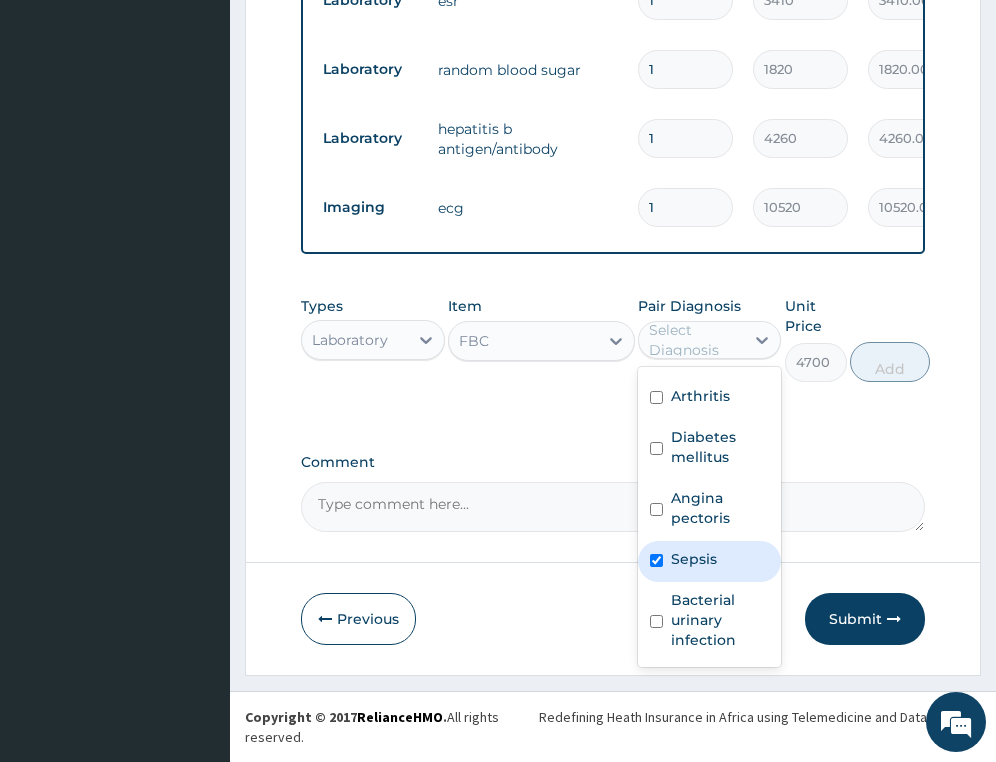 checkbox on "true" 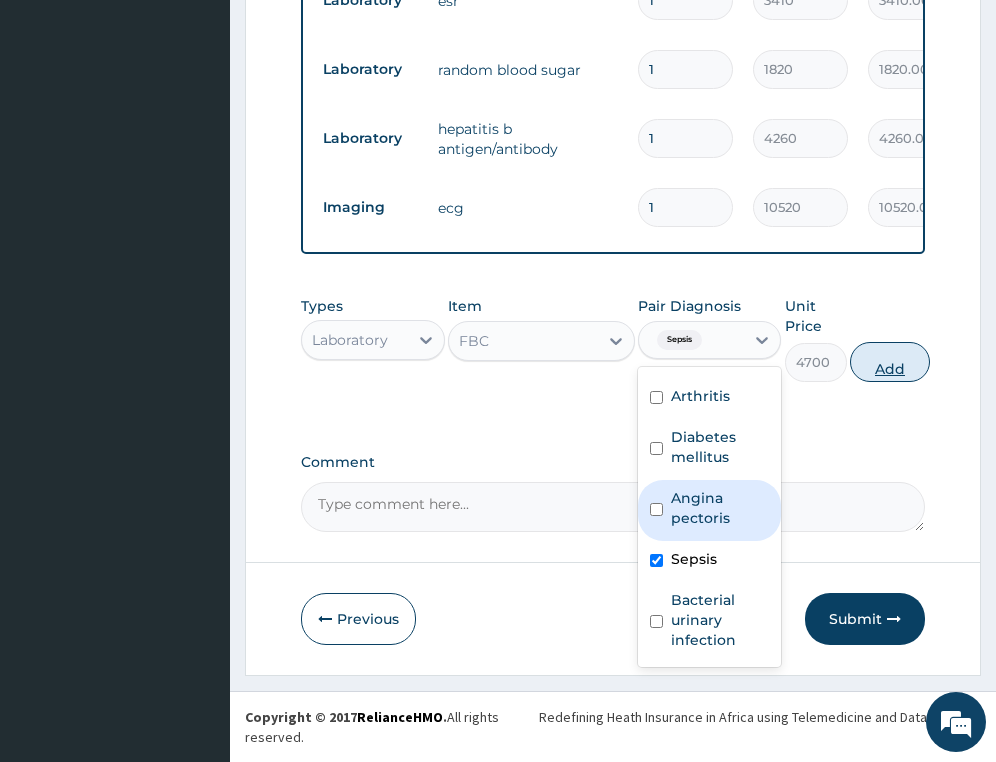 click on "Add" at bounding box center (890, 362) 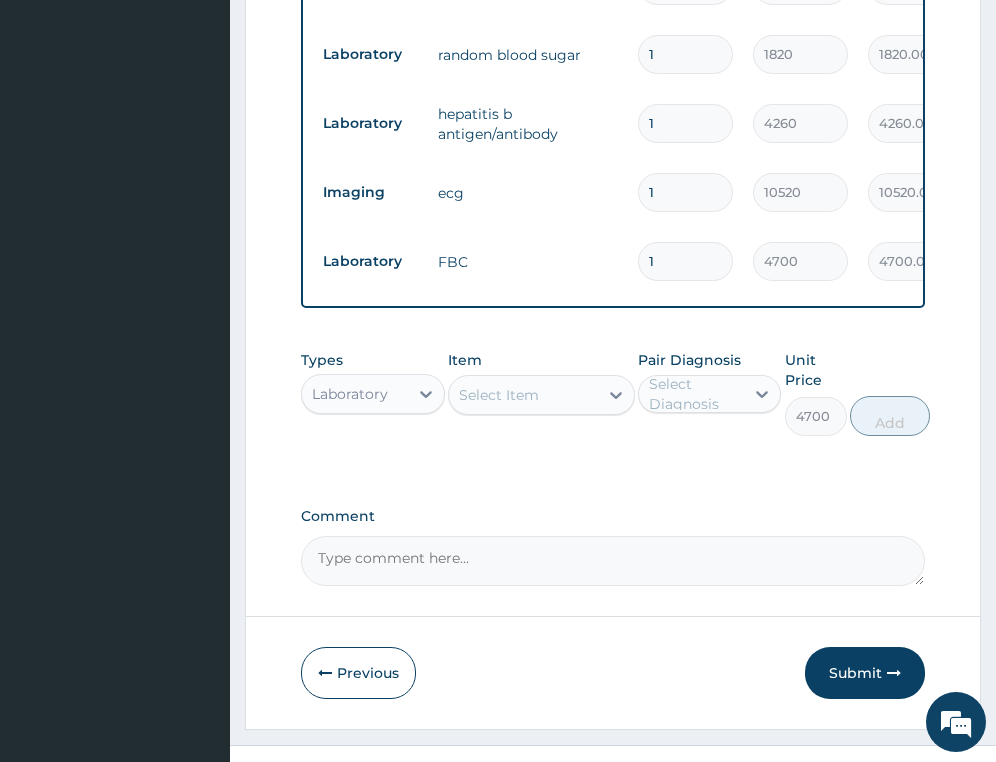 type on "0" 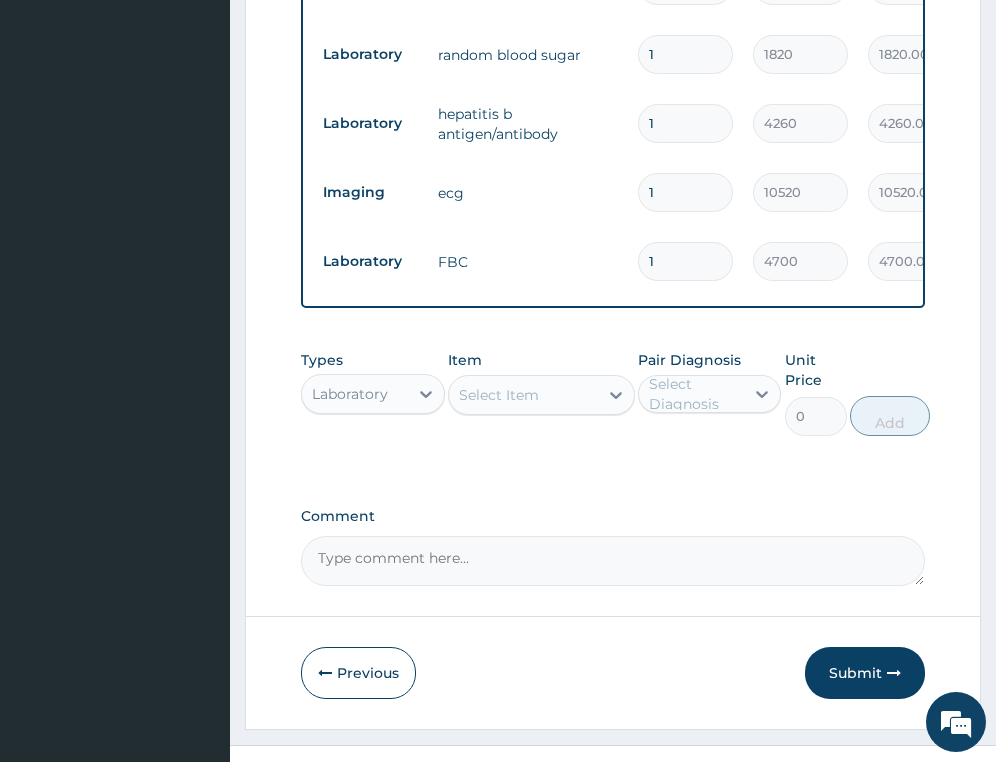 click on "Select Item" at bounding box center [523, 395] 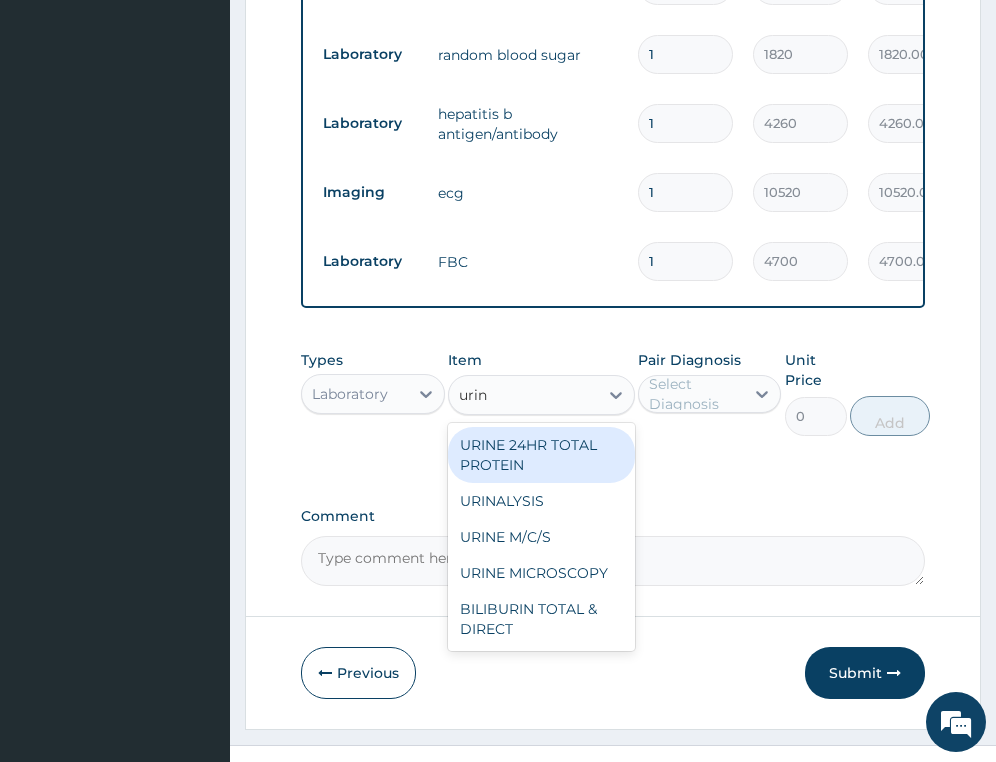 type on "urina" 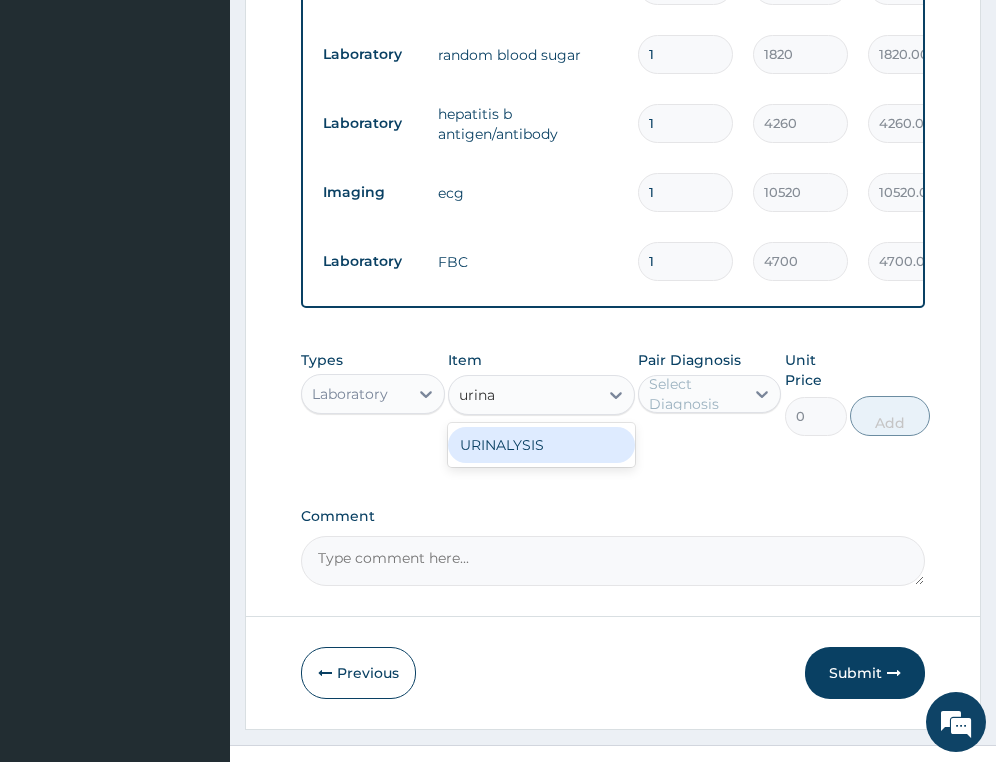 click on "URINALYSIS" at bounding box center [541, 445] 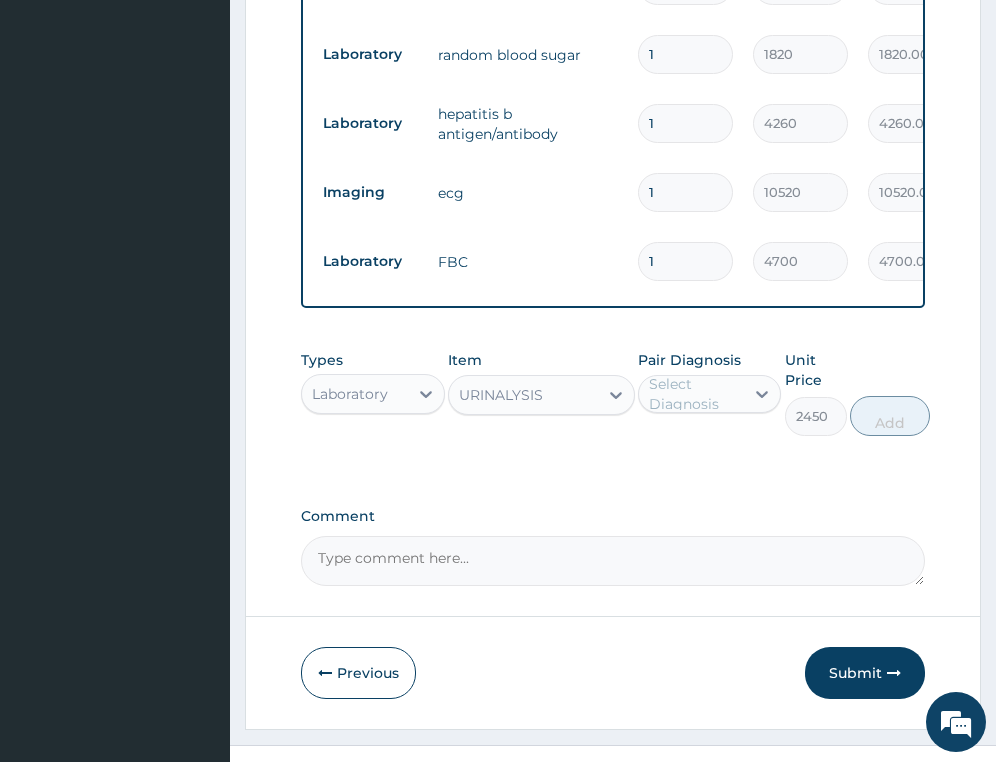 click on "Select Diagnosis" at bounding box center (695, 394) 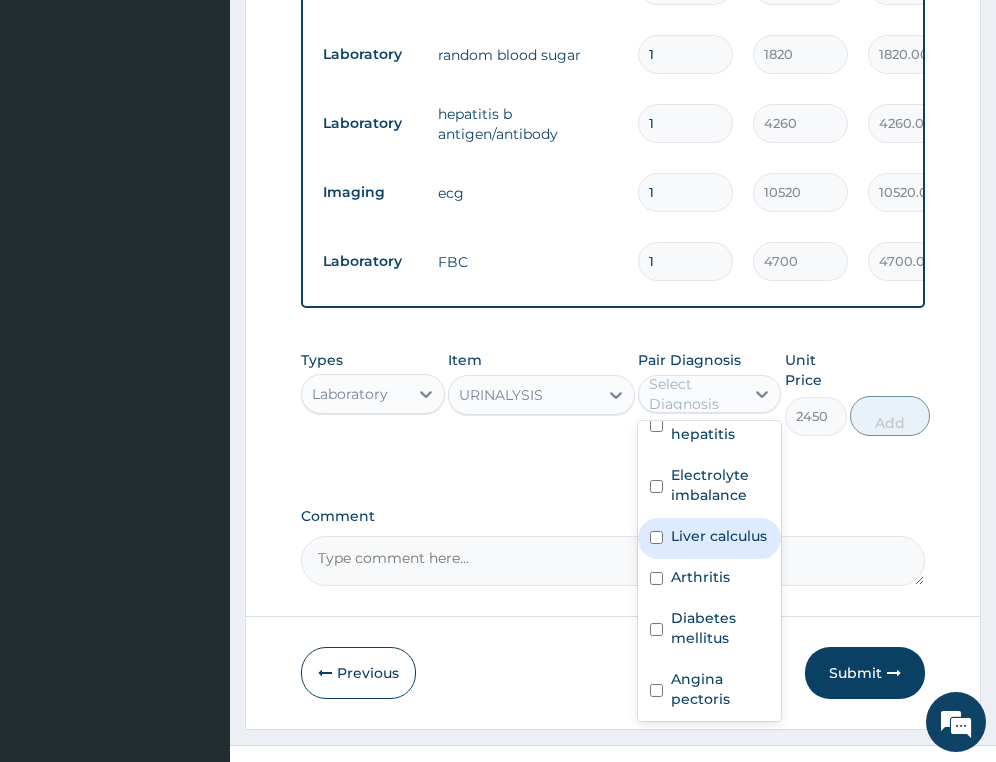 scroll, scrollTop: 273, scrollLeft: 0, axis: vertical 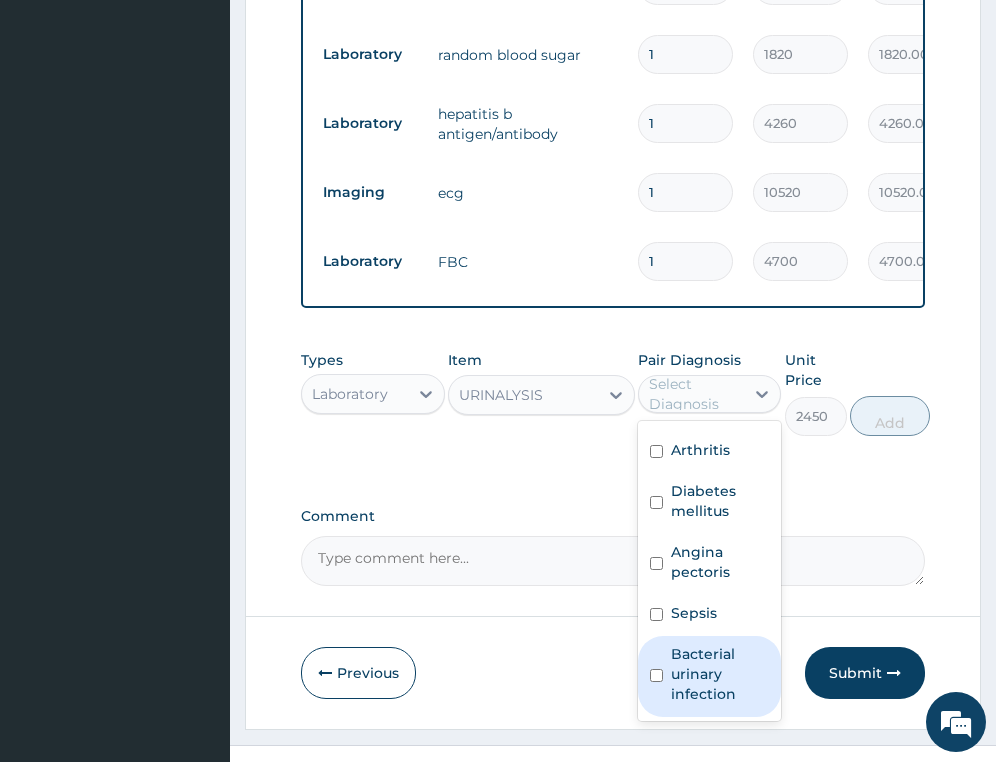 click on "Bacterial urinary infection" at bounding box center [720, 674] 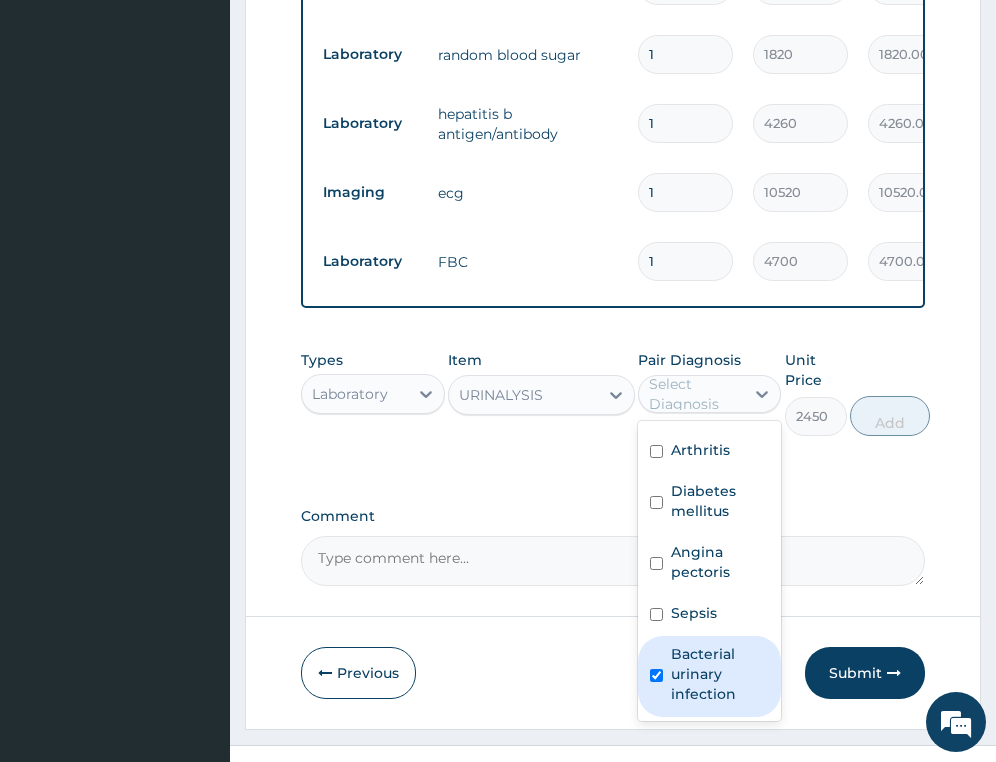 checkbox on "true" 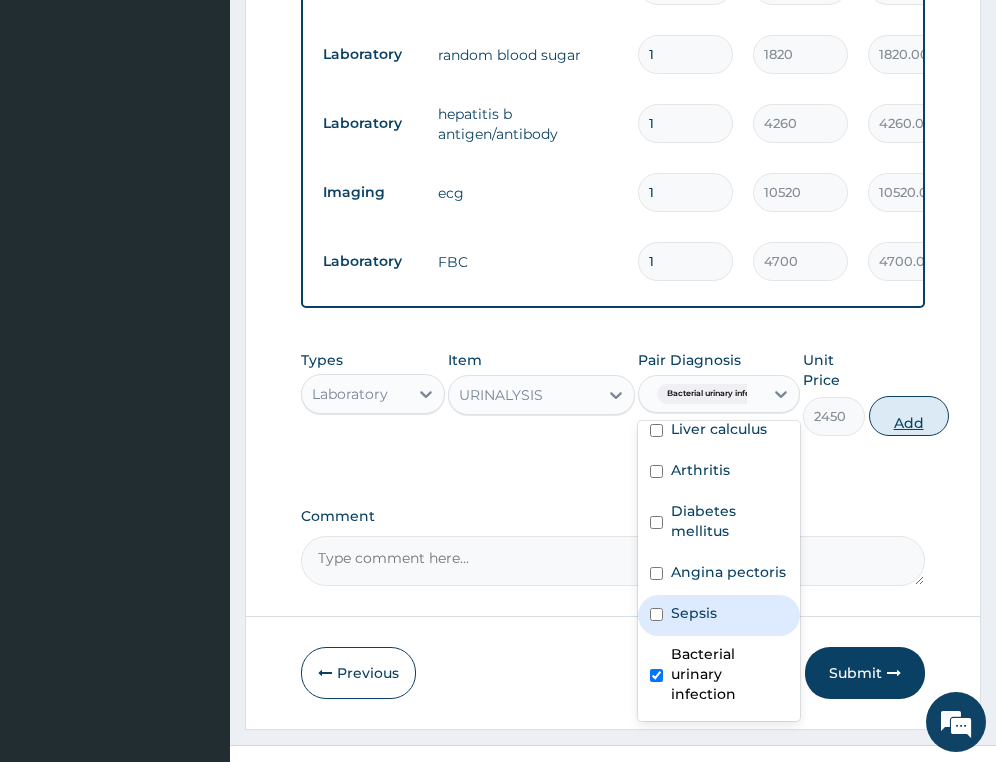 scroll, scrollTop: 218, scrollLeft: 0, axis: vertical 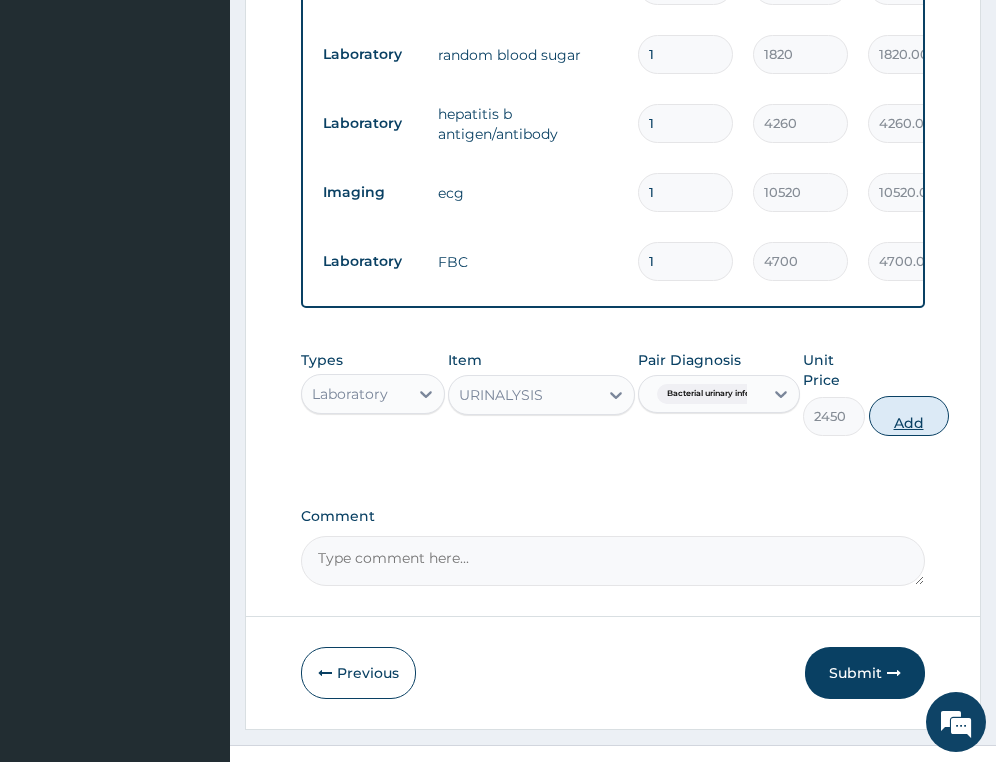 click on "Add" at bounding box center (909, 416) 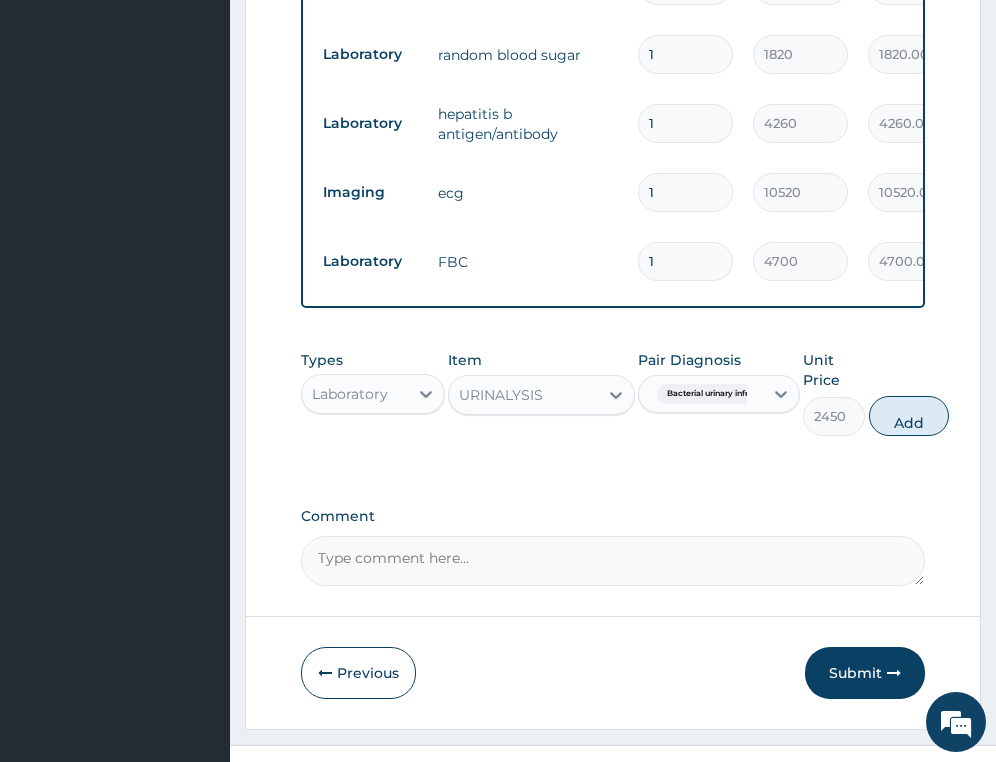 type on "0" 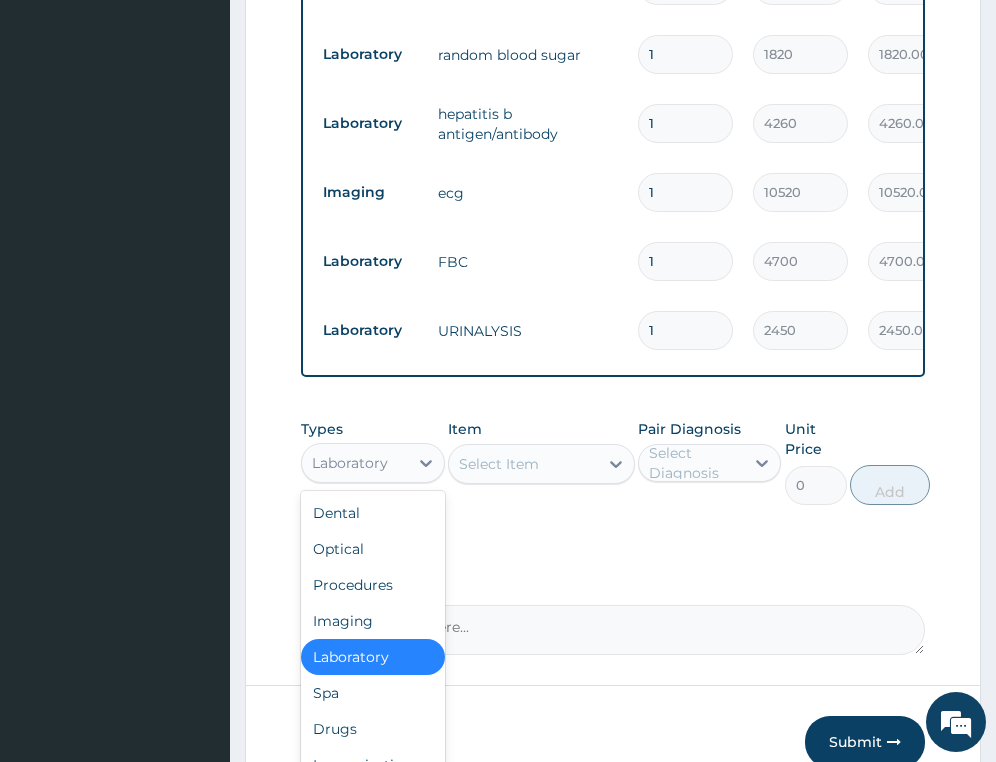 click on "Laboratory" at bounding box center [354, 463] 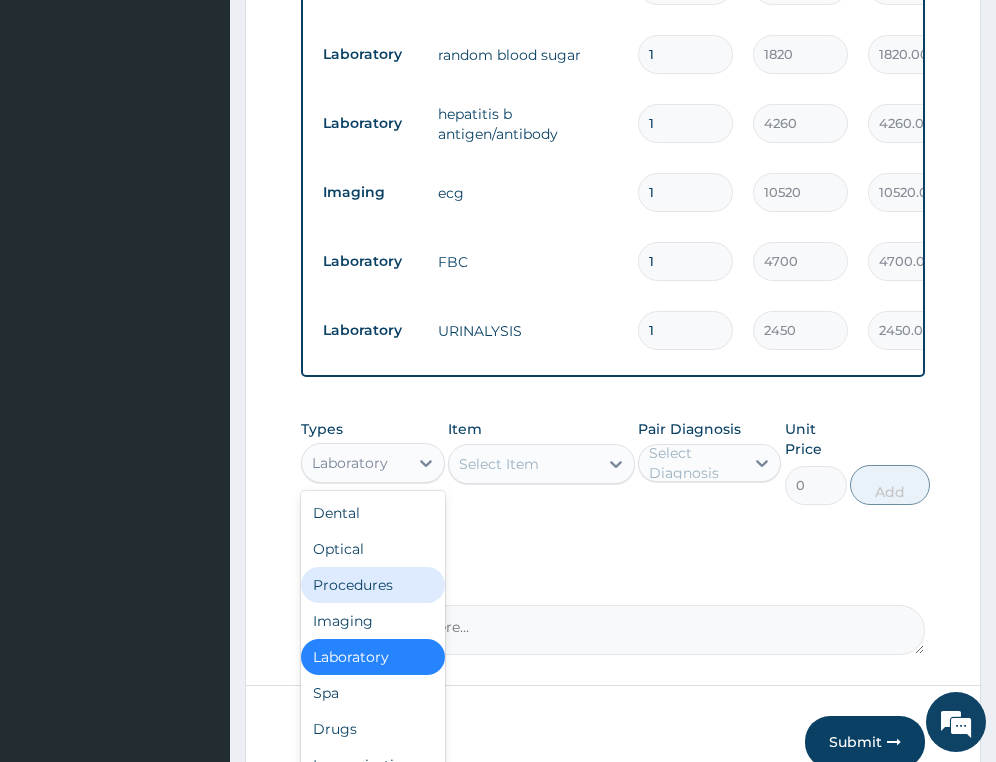 click on "Procedures" at bounding box center (372, 585) 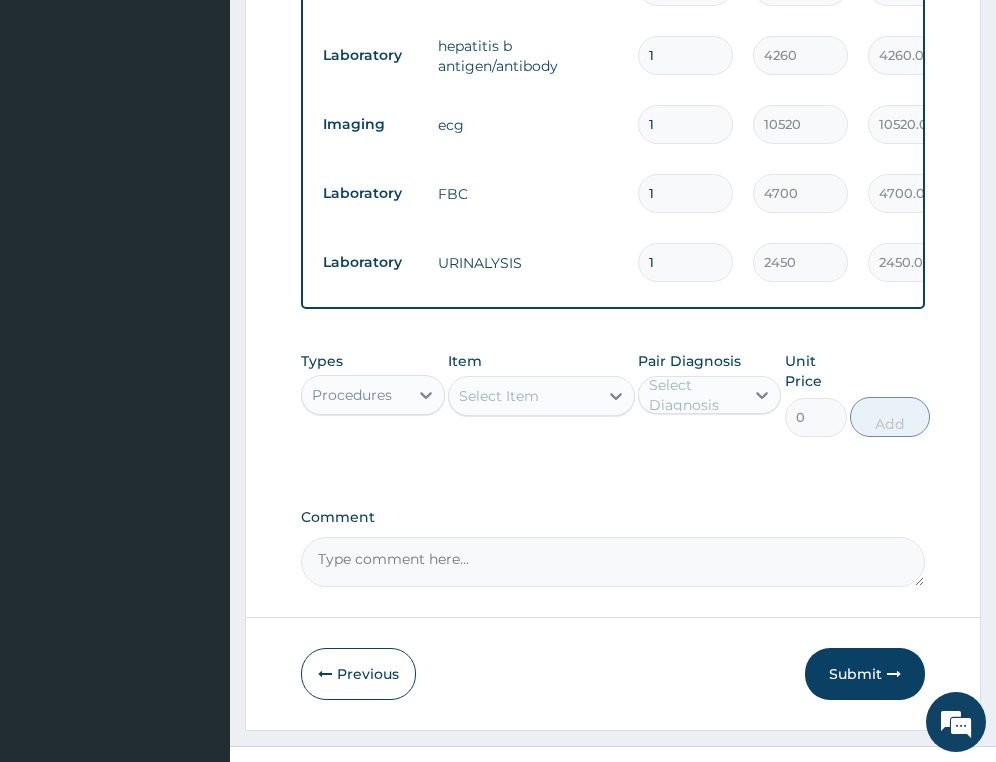 scroll, scrollTop: 1494, scrollLeft: 0, axis: vertical 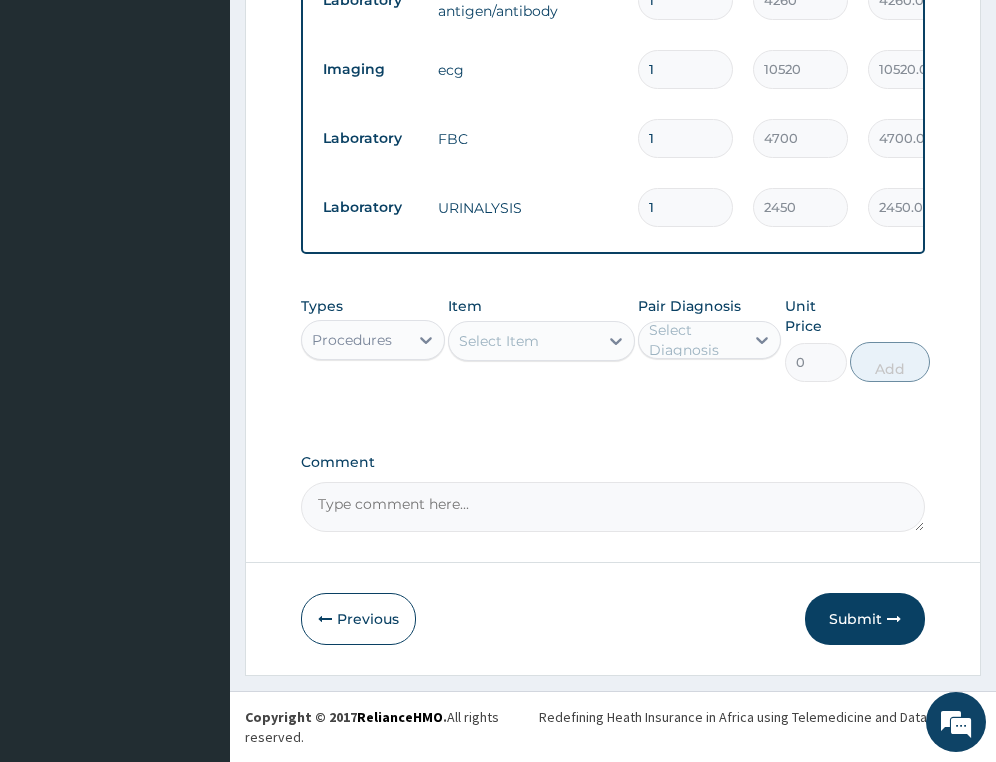click on "Select Item" at bounding box center [523, 341] 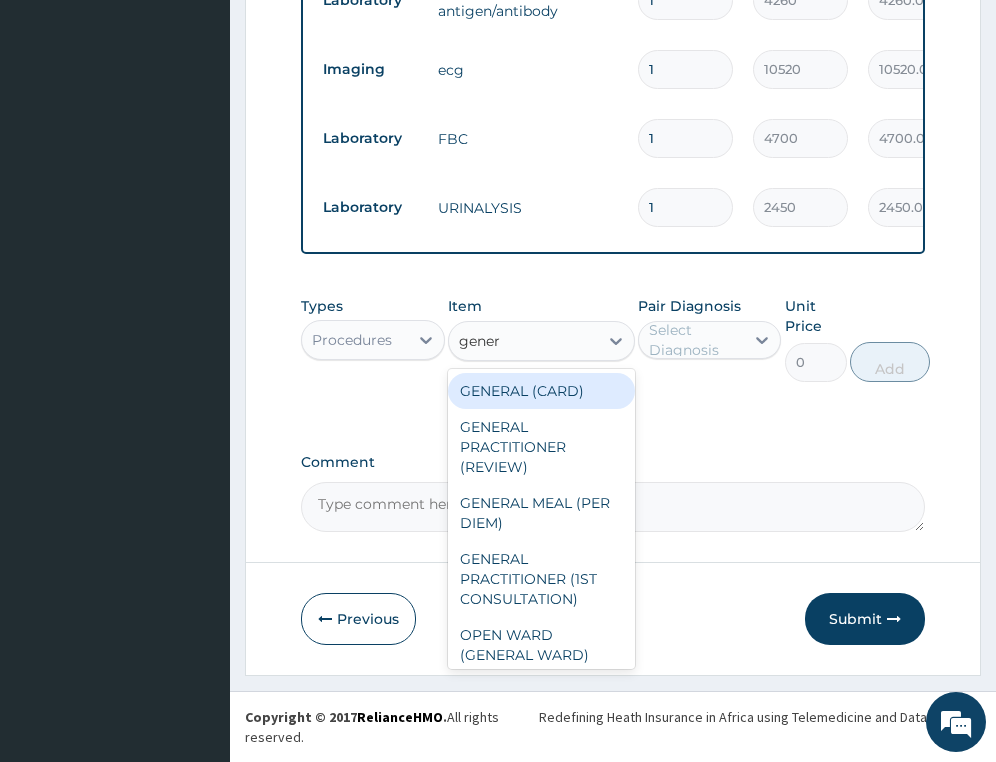 type on "genera" 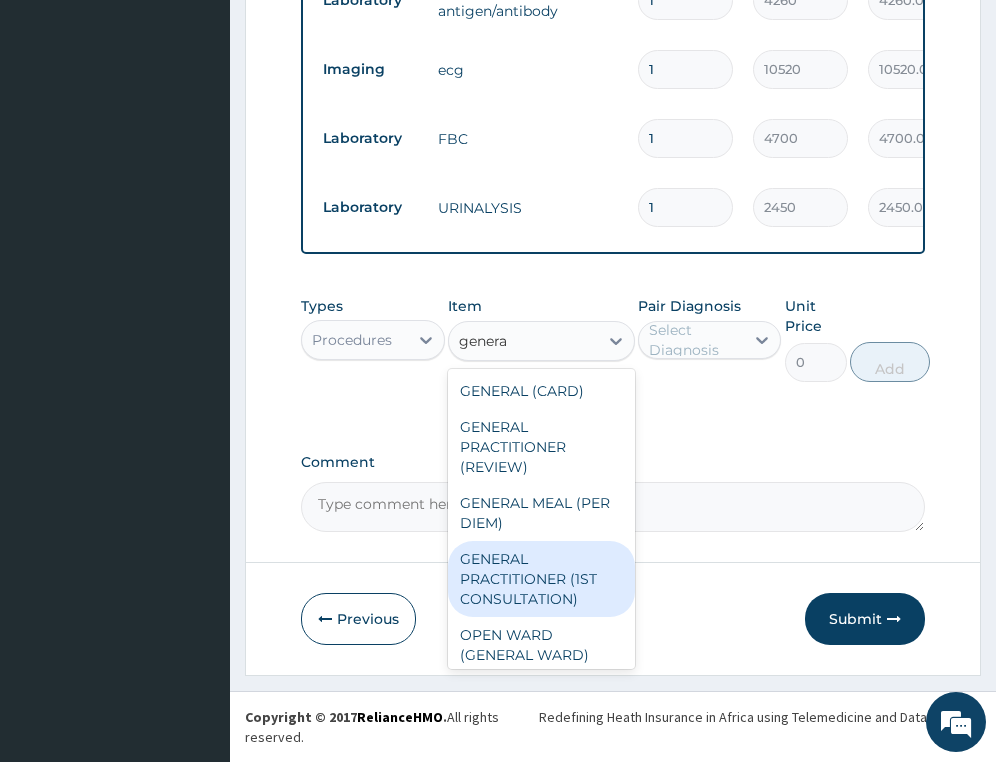 scroll, scrollTop: 8, scrollLeft: 0, axis: vertical 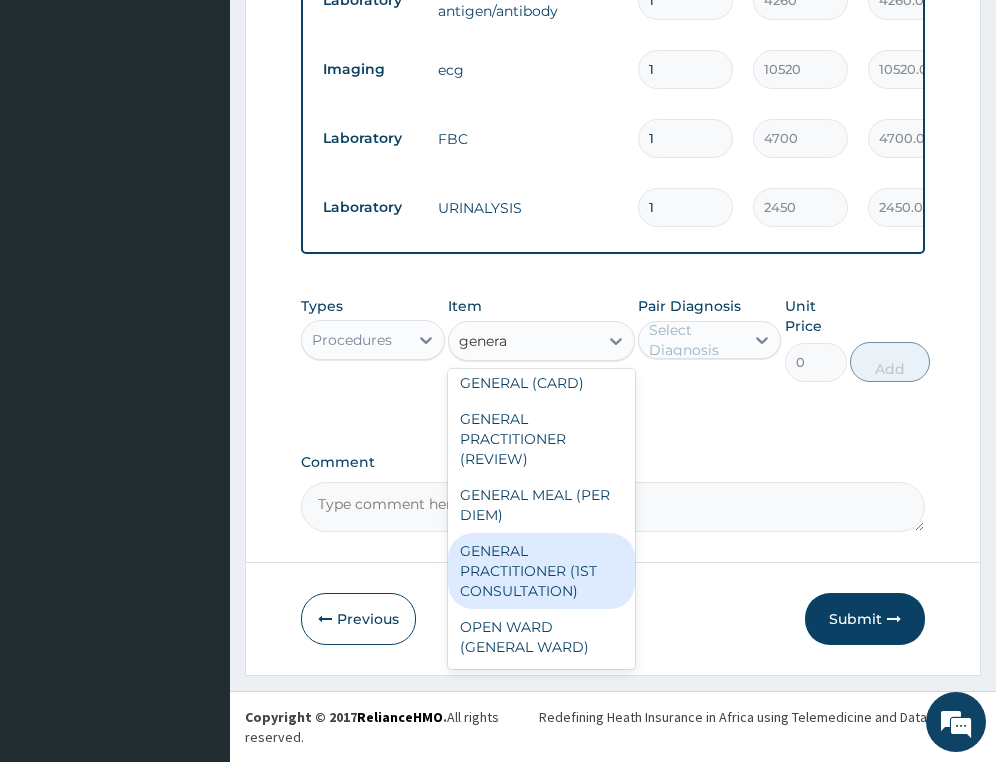 click on "GENERAL PRACTITIONER (1ST CONSULTATION)" at bounding box center (541, 571) 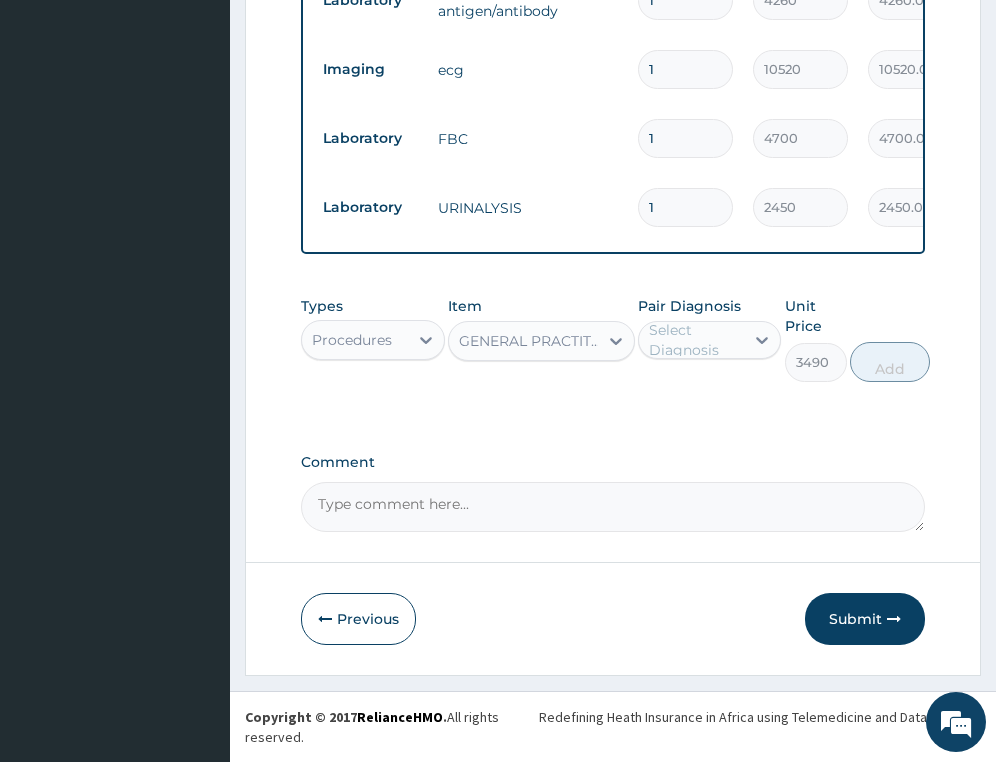 click on "Select Diagnosis" at bounding box center [695, 340] 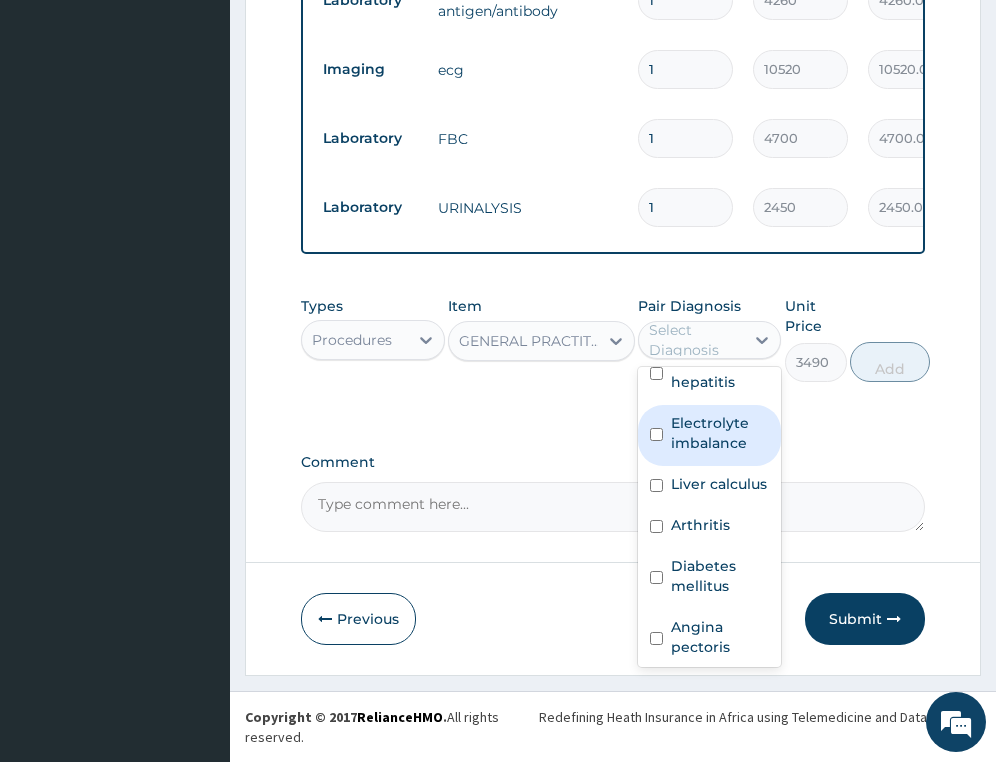 scroll, scrollTop: 273, scrollLeft: 0, axis: vertical 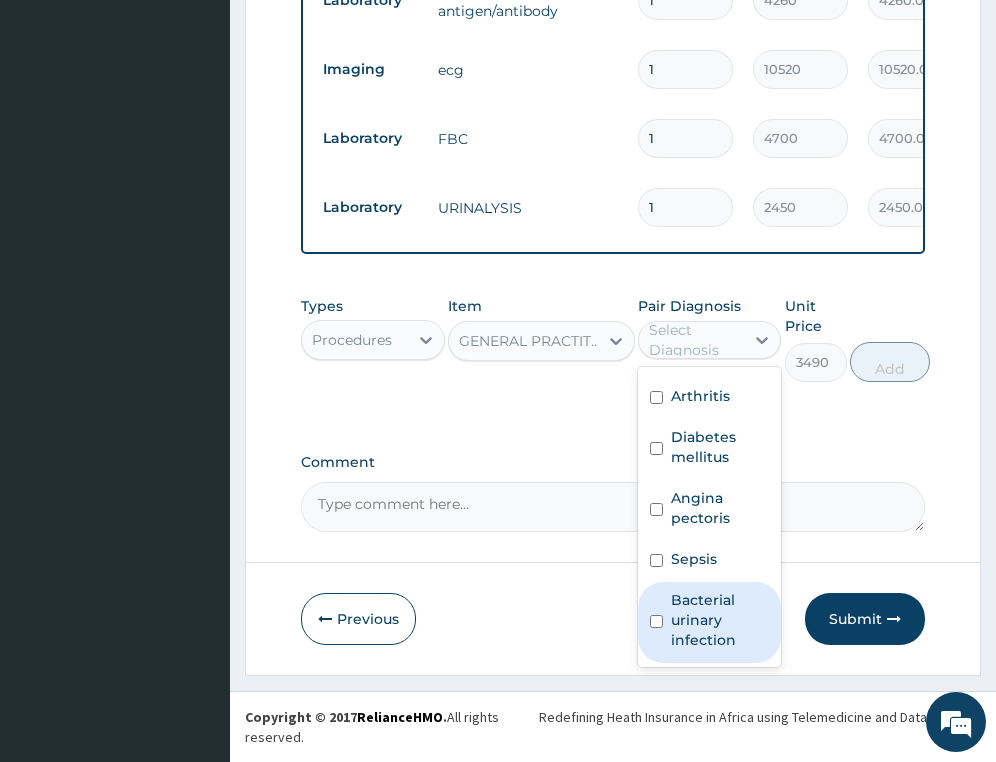click on "Bacterial urinary infection" at bounding box center [720, 620] 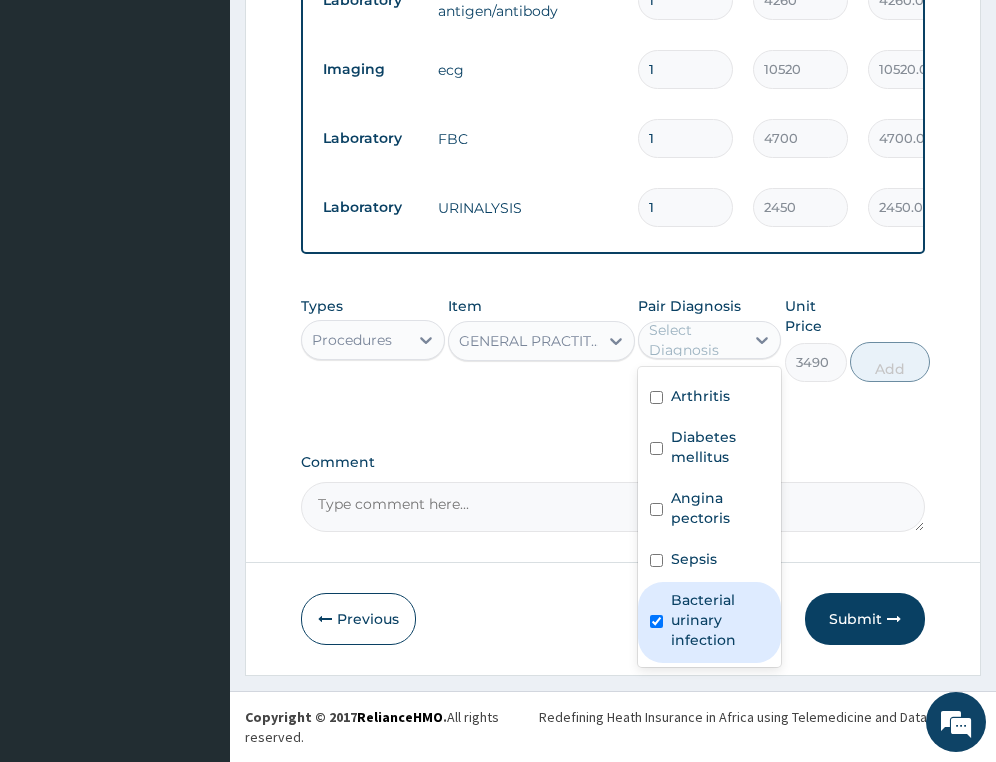 checkbox on "true" 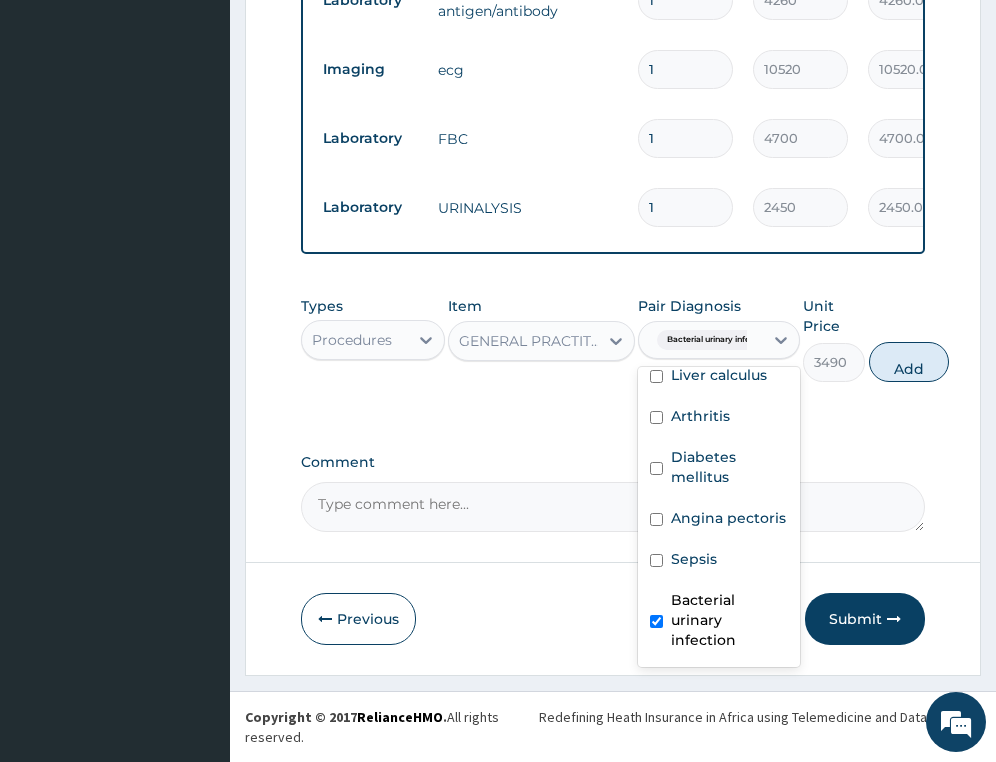 scroll, scrollTop: 218, scrollLeft: 0, axis: vertical 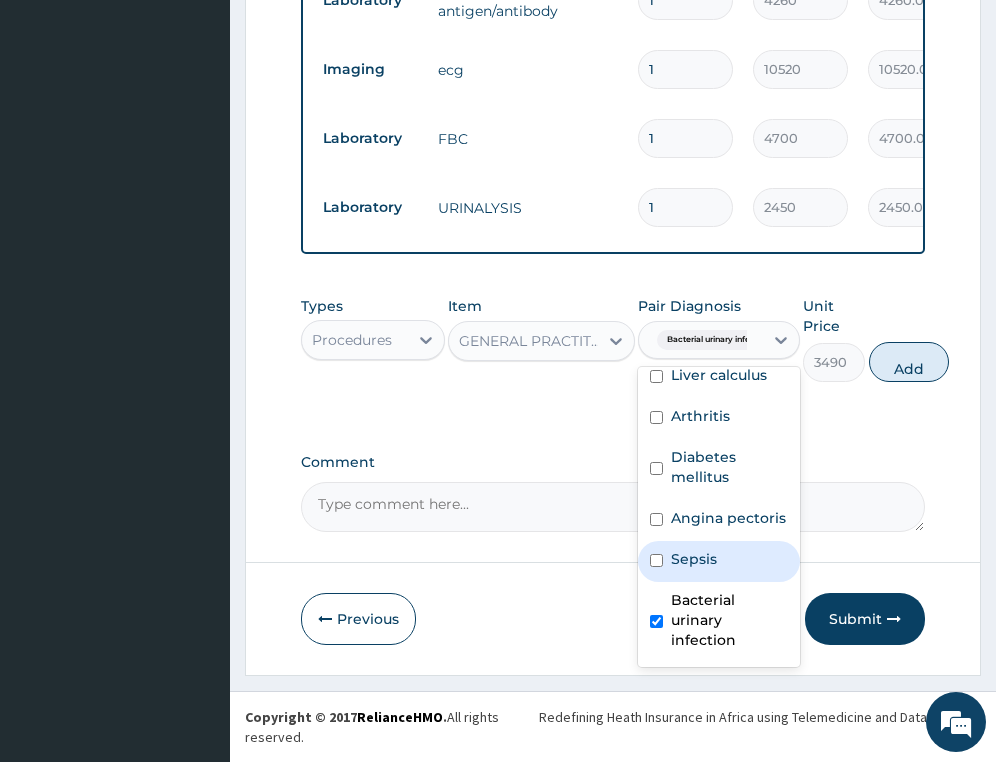 click on "Sepsis" at bounding box center [719, 561] 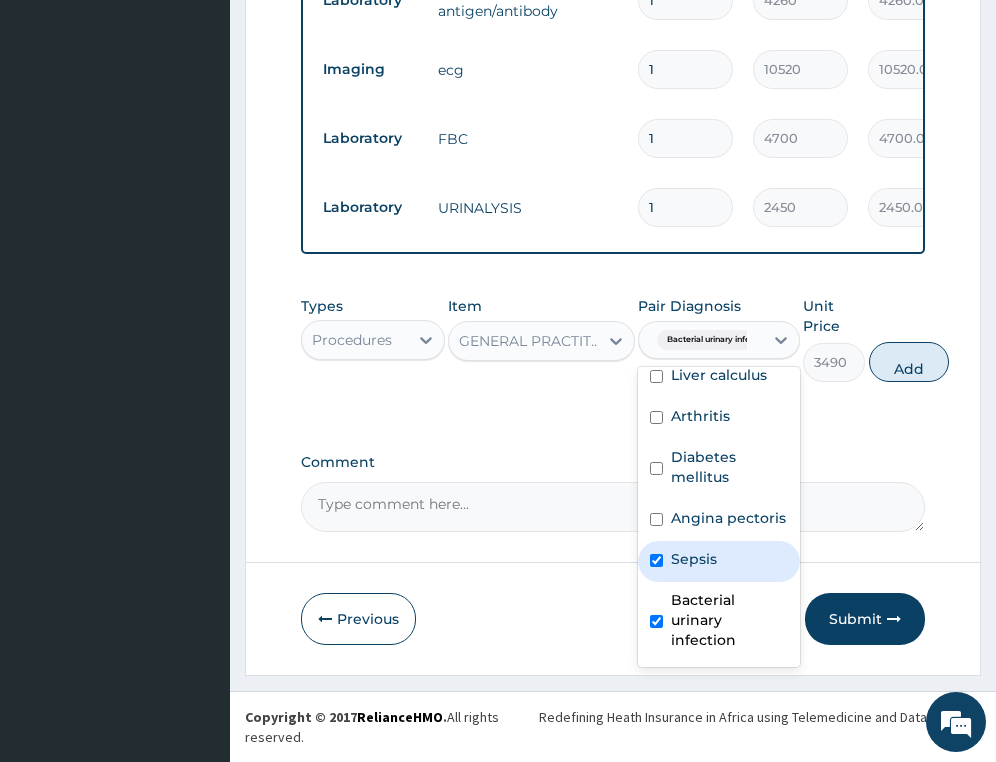 checkbox on "true" 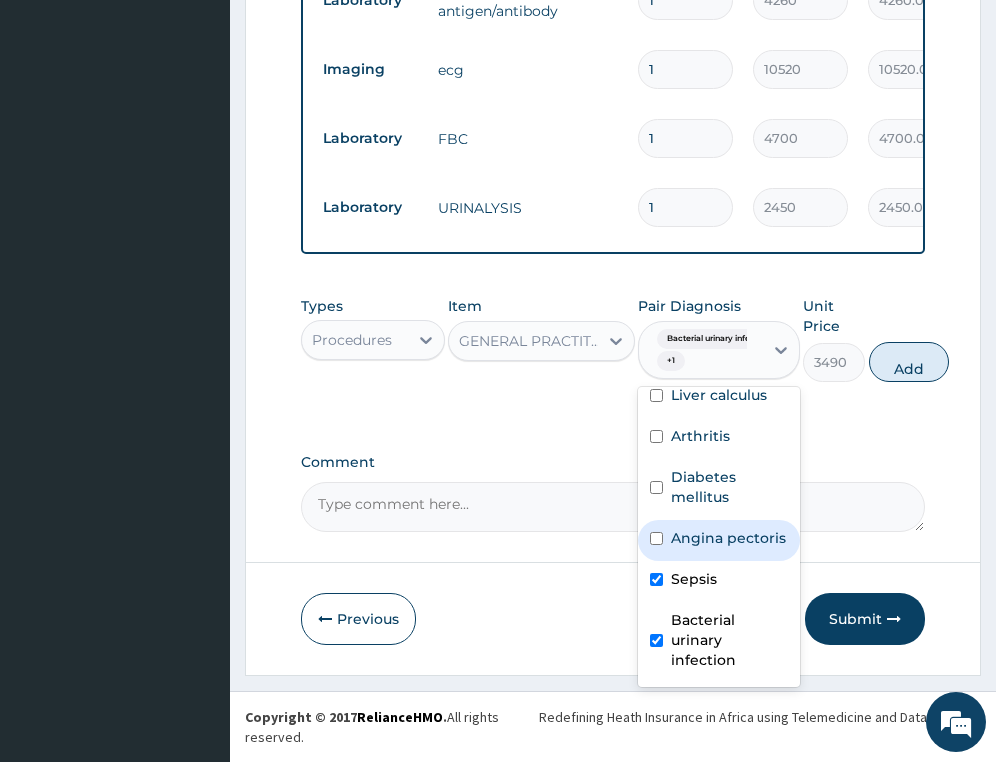 click on "Angina pectoris" at bounding box center (728, 538) 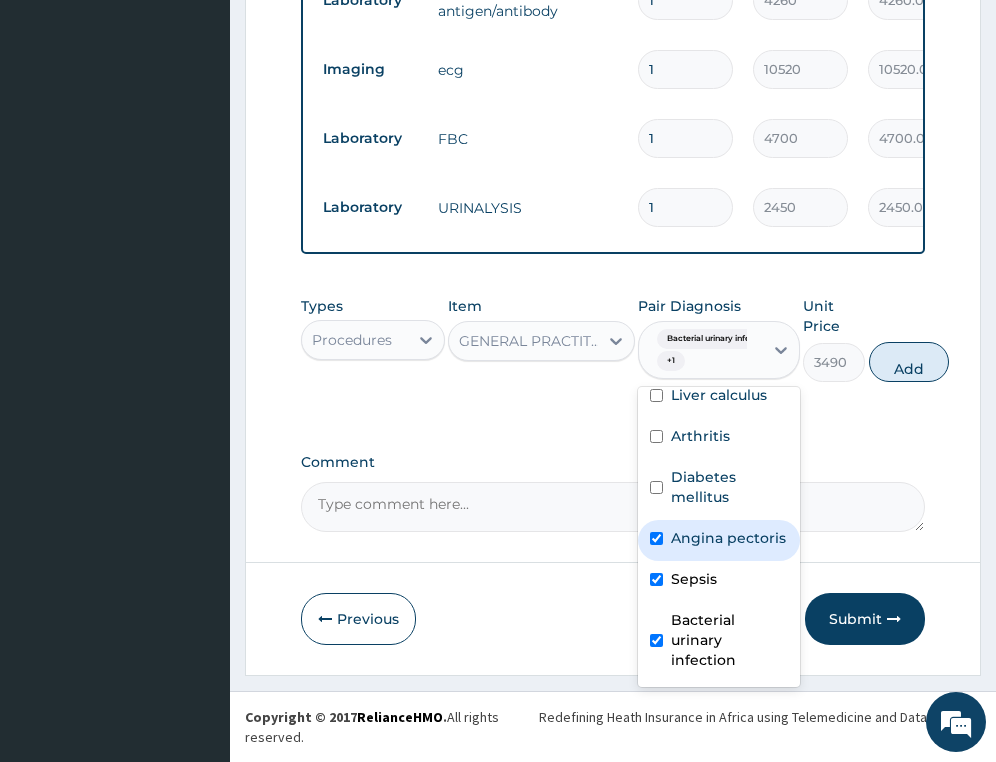 checkbox on "true" 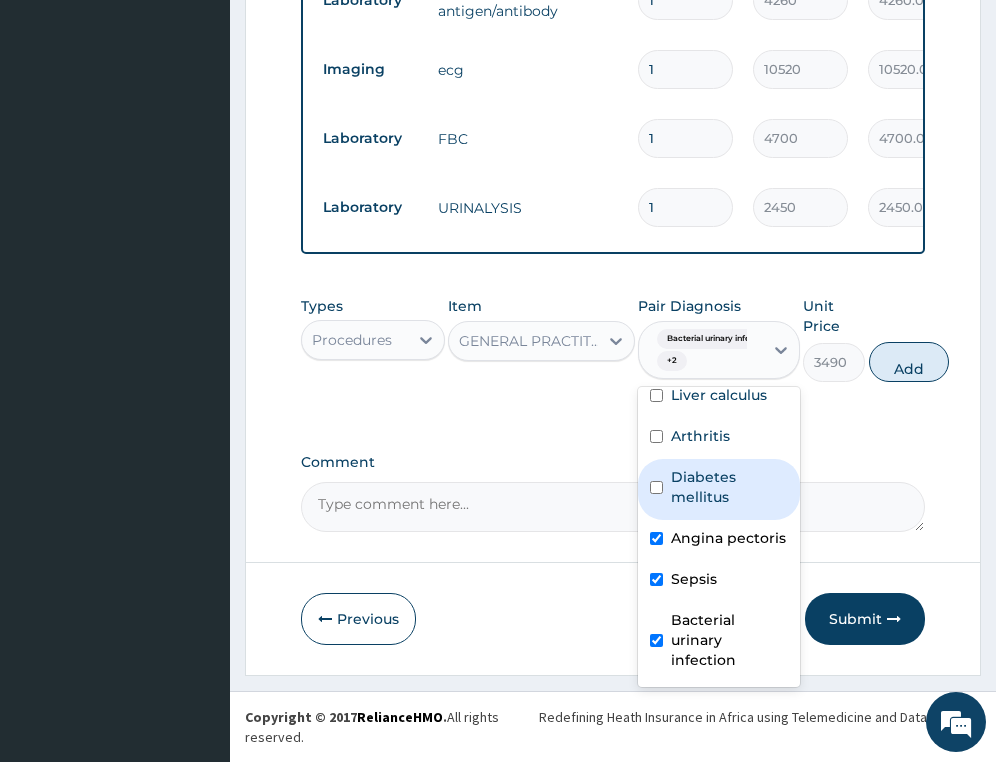 click on "Diabetes mellitus" at bounding box center [729, 487] 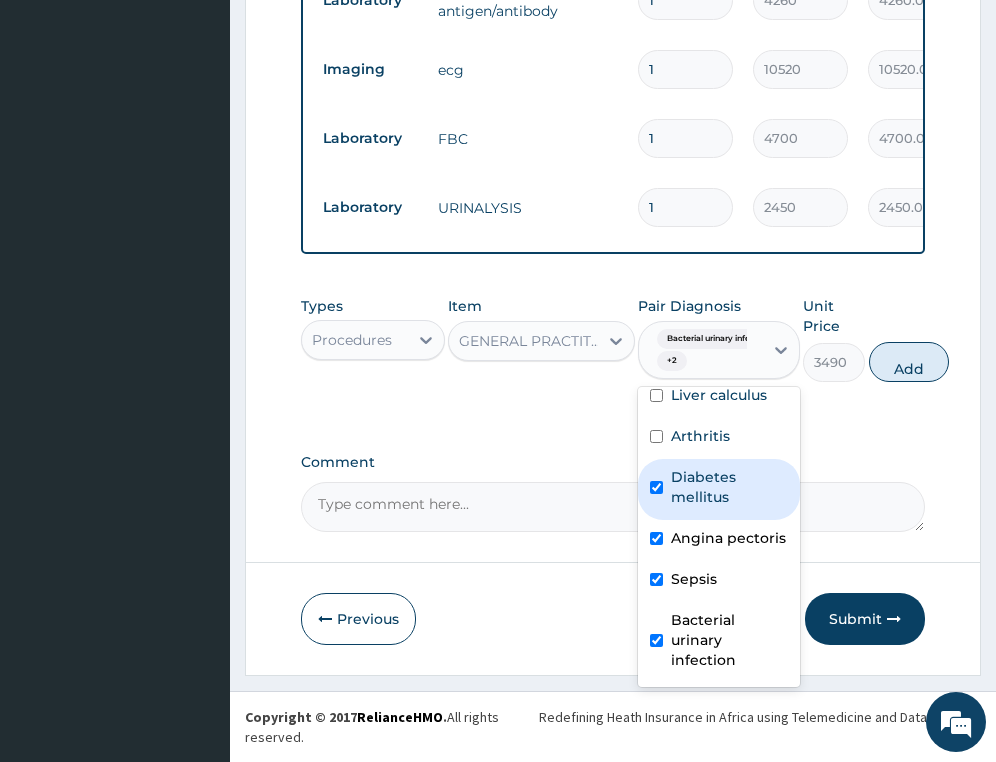 checkbox on "true" 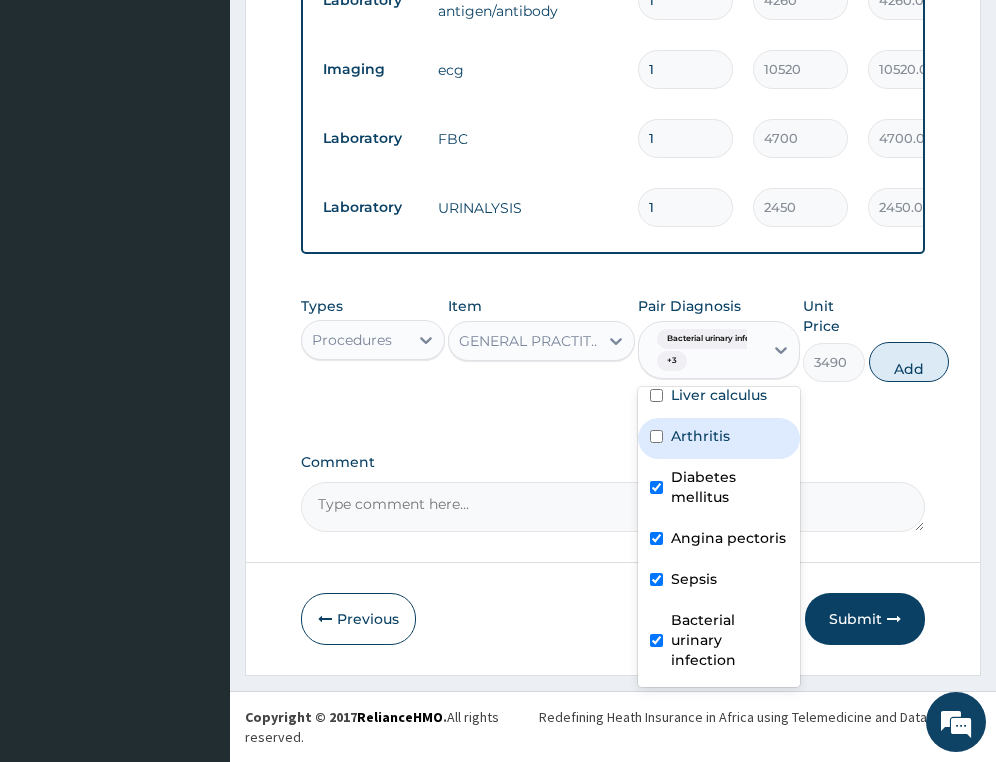 click on "Arthritis" at bounding box center (700, 436) 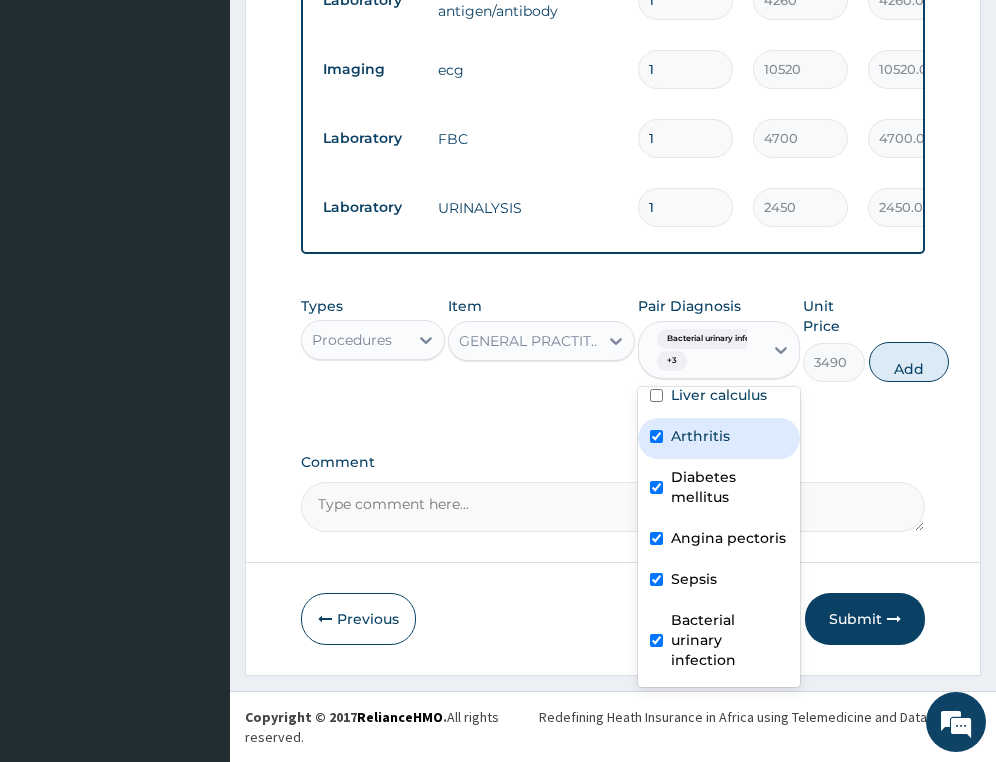 checkbox on "true" 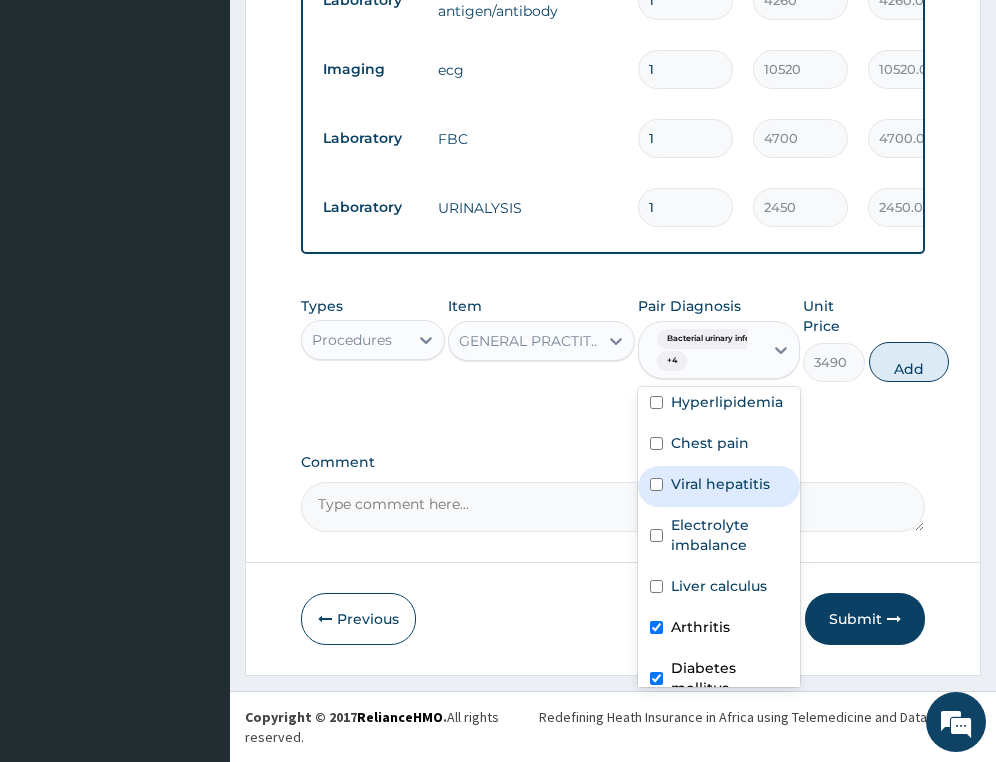 scroll, scrollTop: 0, scrollLeft: 0, axis: both 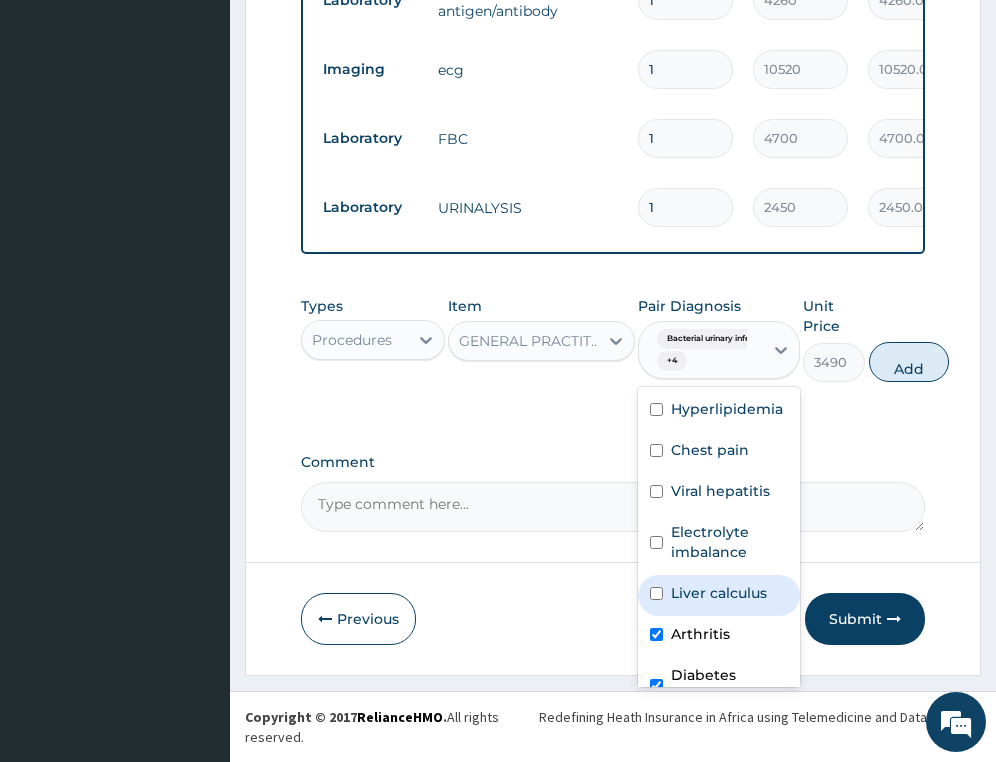 drag, startPoint x: 687, startPoint y: 599, endPoint x: 697, endPoint y: 548, distance: 51.971146 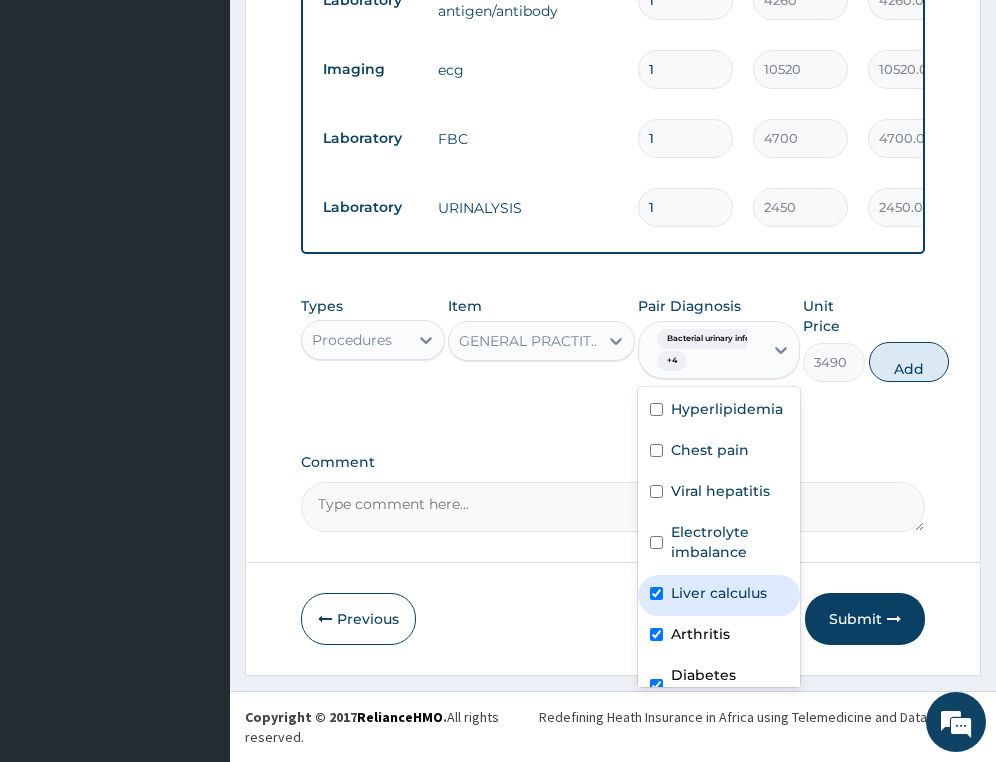 checkbox on "true" 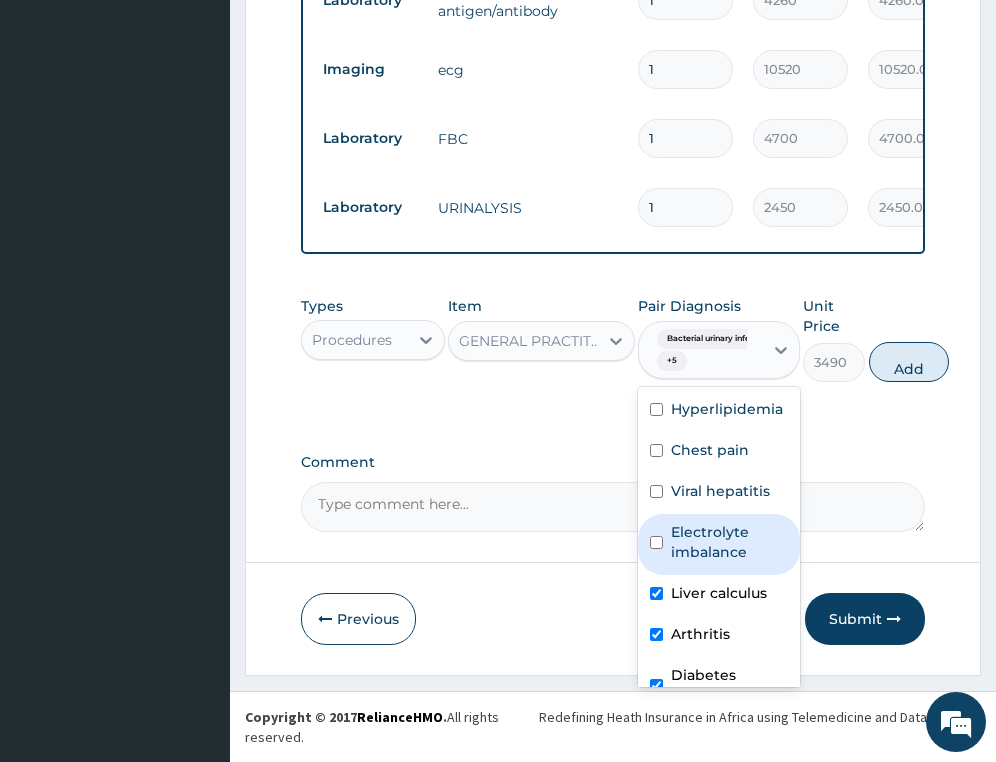 drag, startPoint x: 698, startPoint y: 547, endPoint x: 698, endPoint y: 484, distance: 63 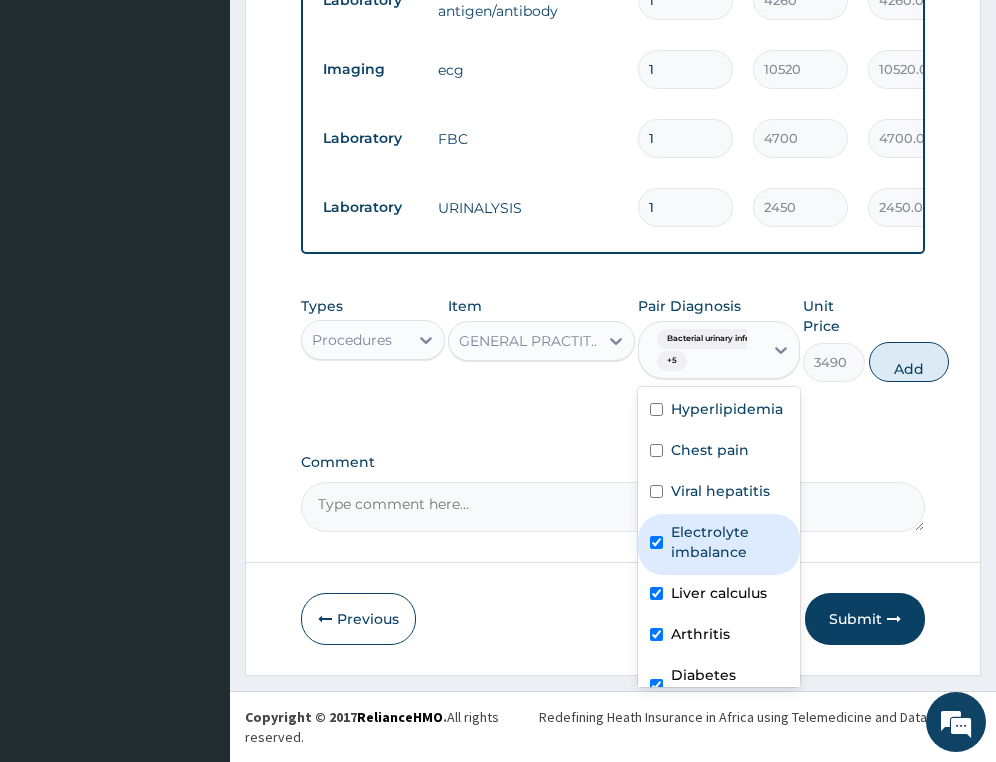 checkbox on "true" 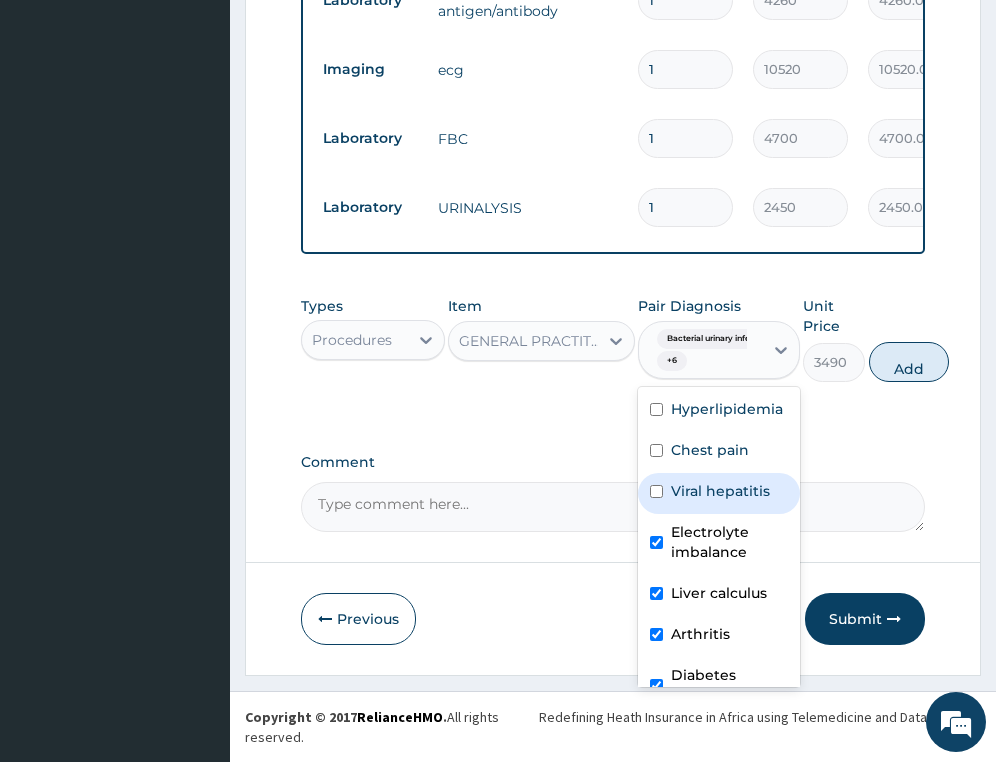click on "Viral hepatitis" at bounding box center [720, 491] 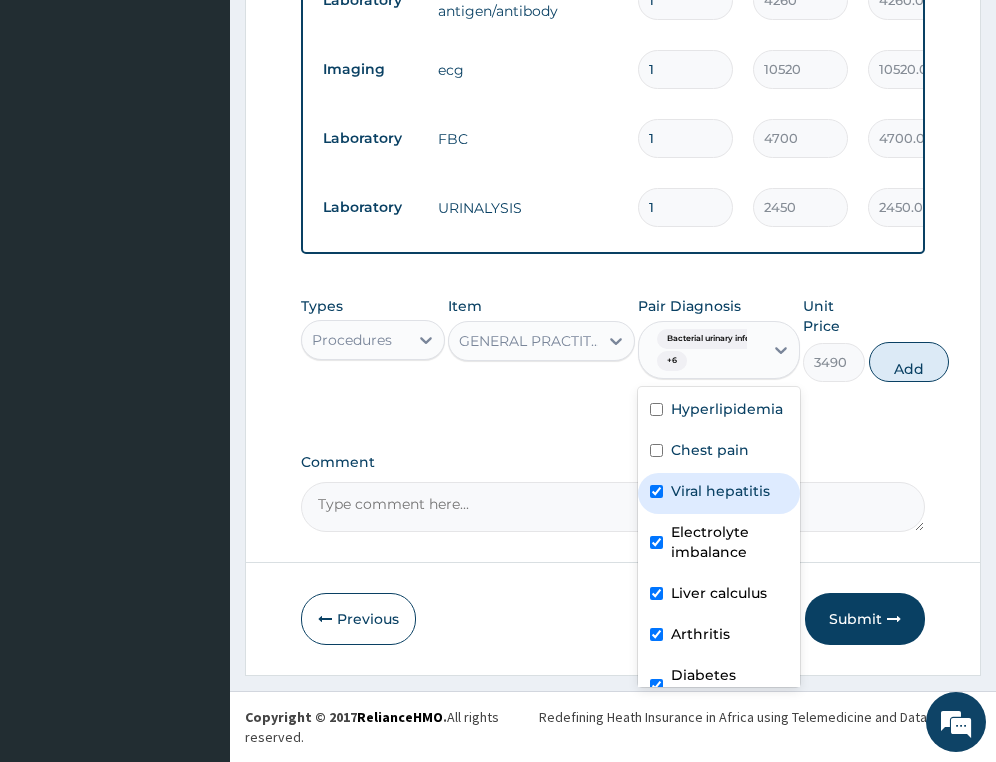 checkbox on "true" 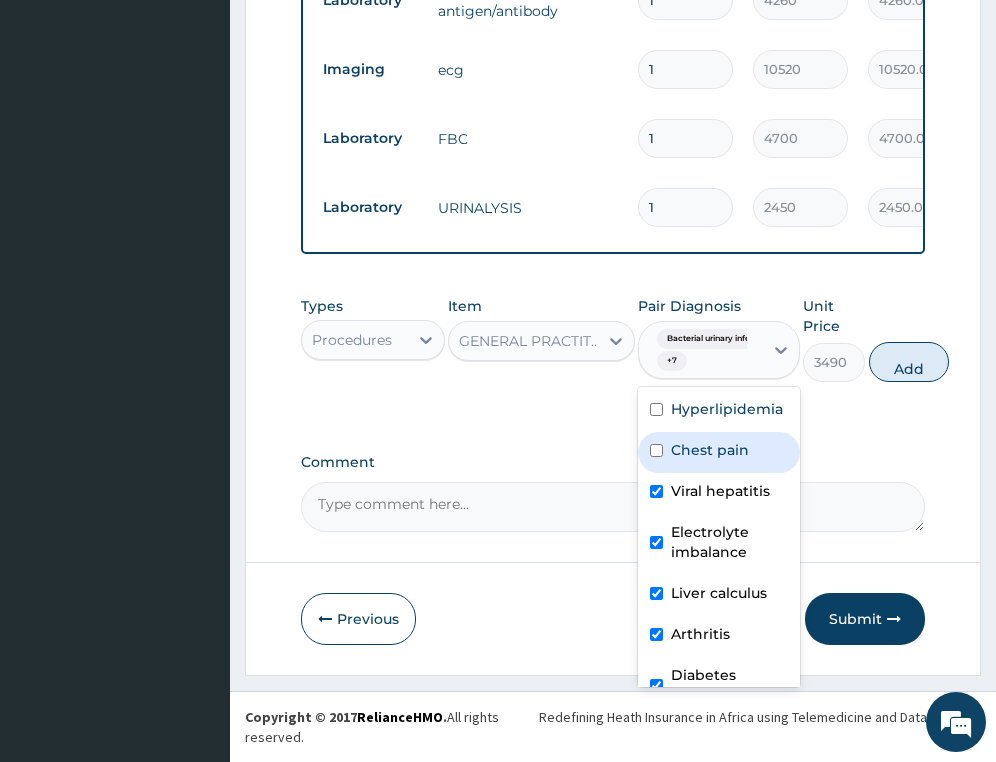 click on "Chest pain" at bounding box center [710, 450] 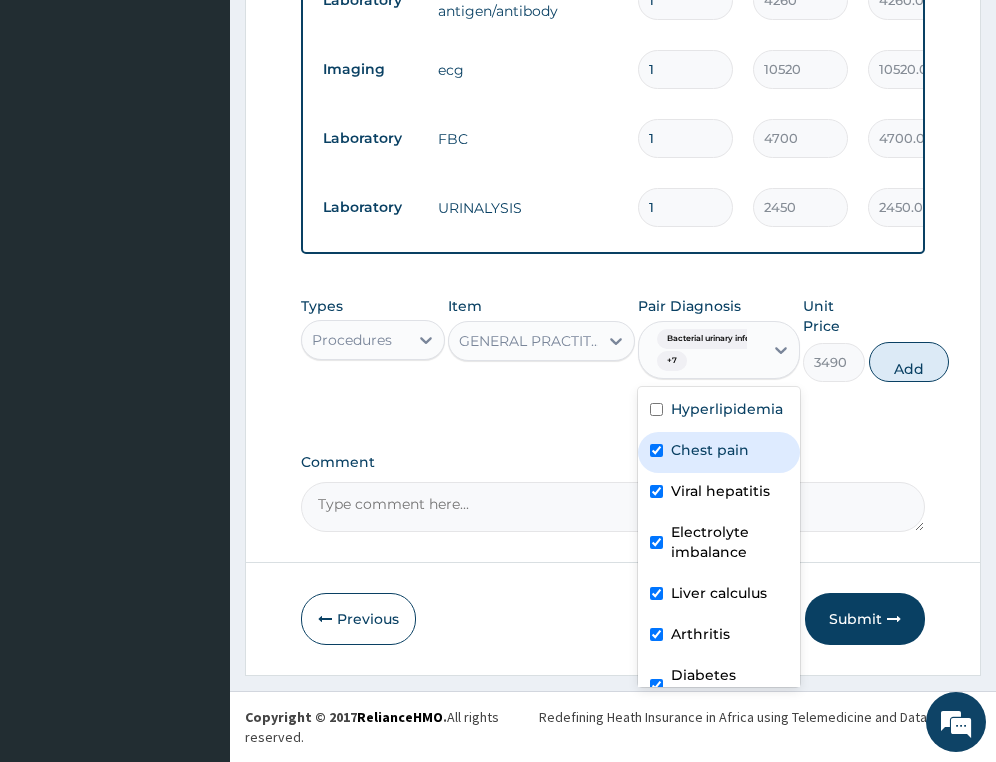 checkbox on "true" 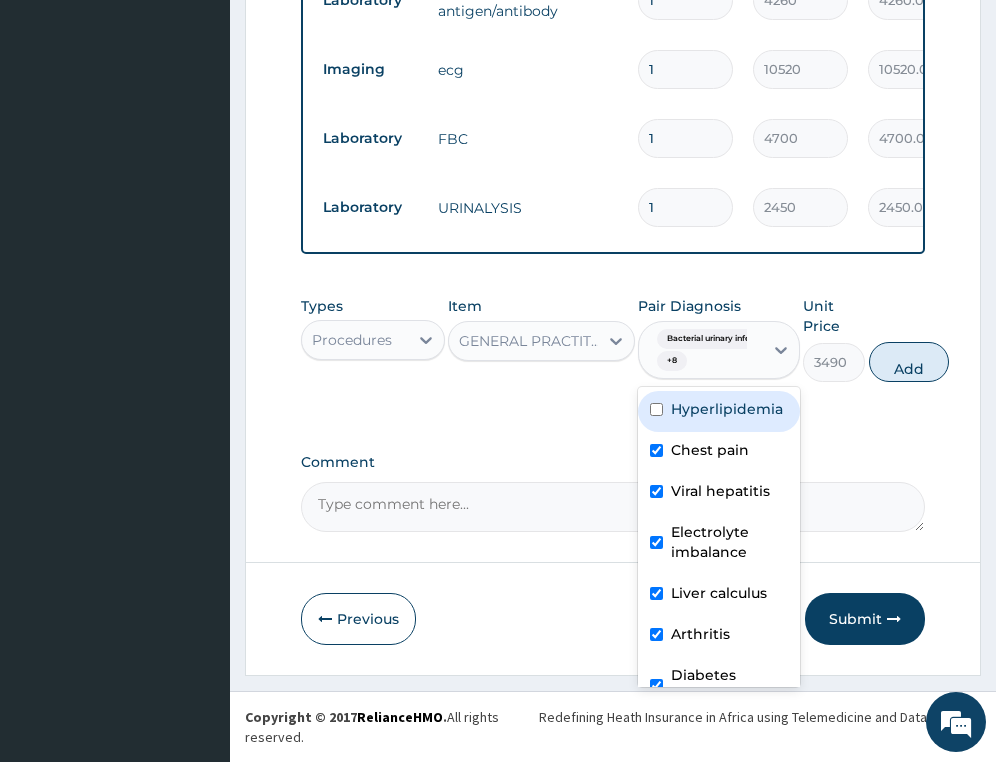 click on "Hyperlipidemia" at bounding box center (727, 409) 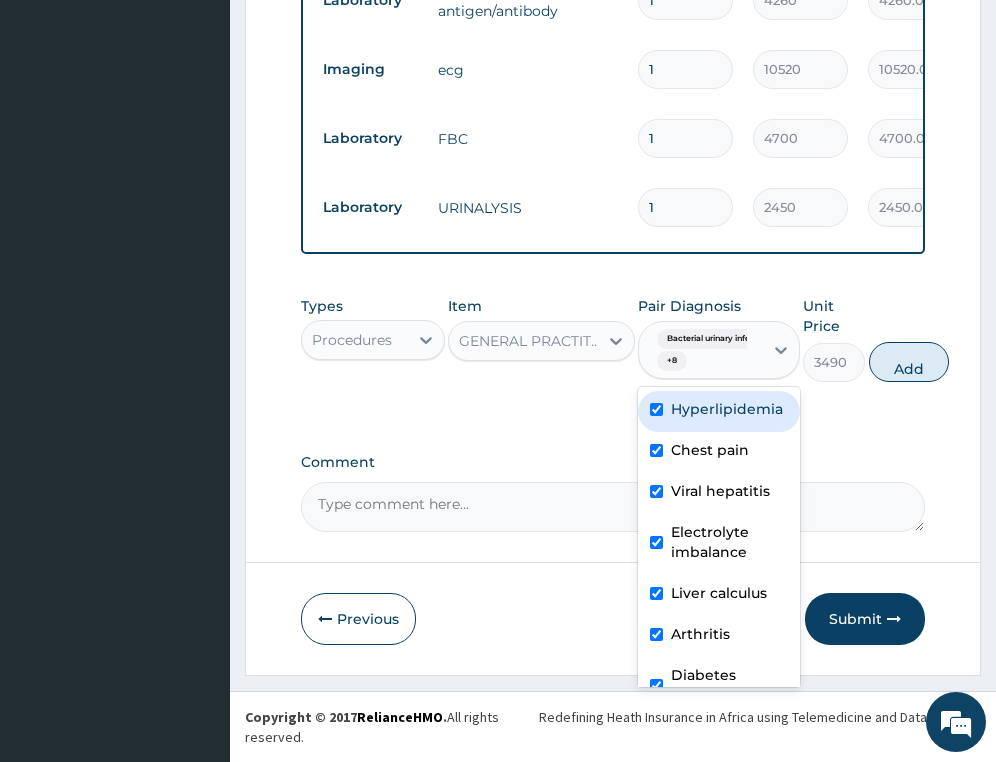 checkbox on "true" 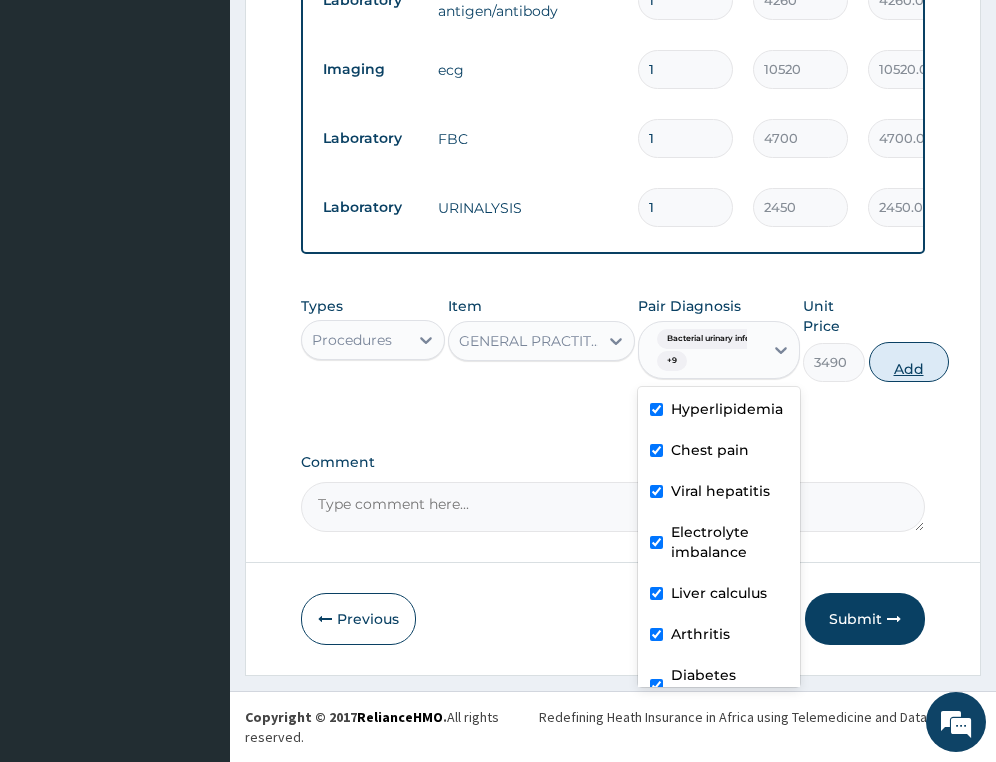 click on "Add" at bounding box center (909, 362) 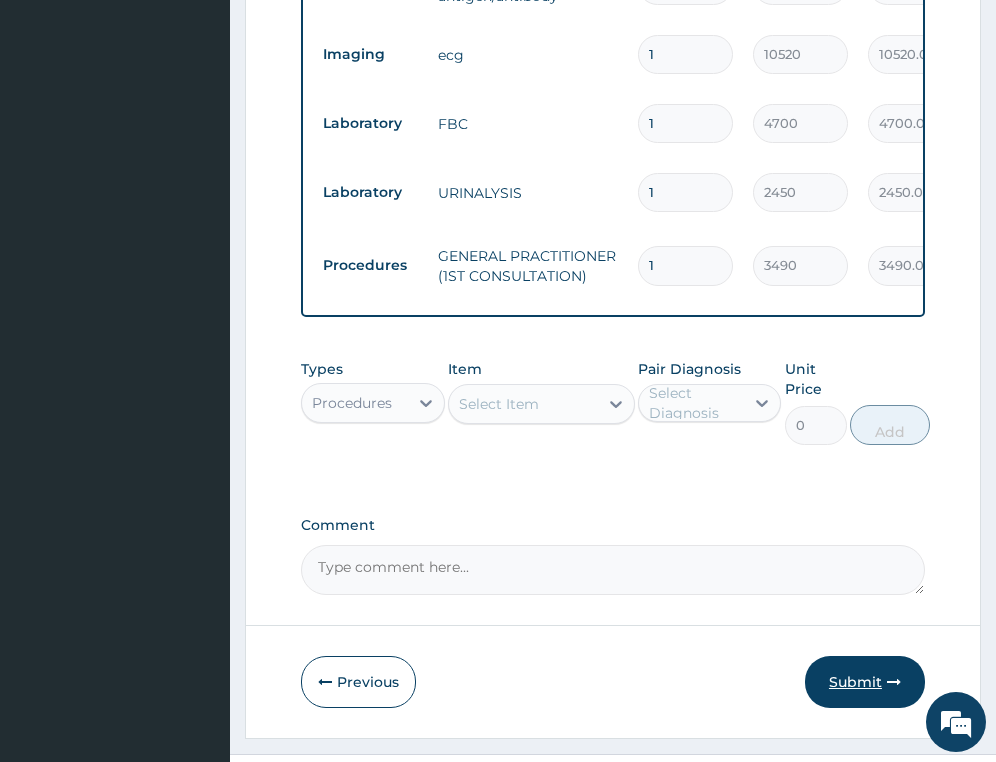 click on "Submit" at bounding box center (865, 682) 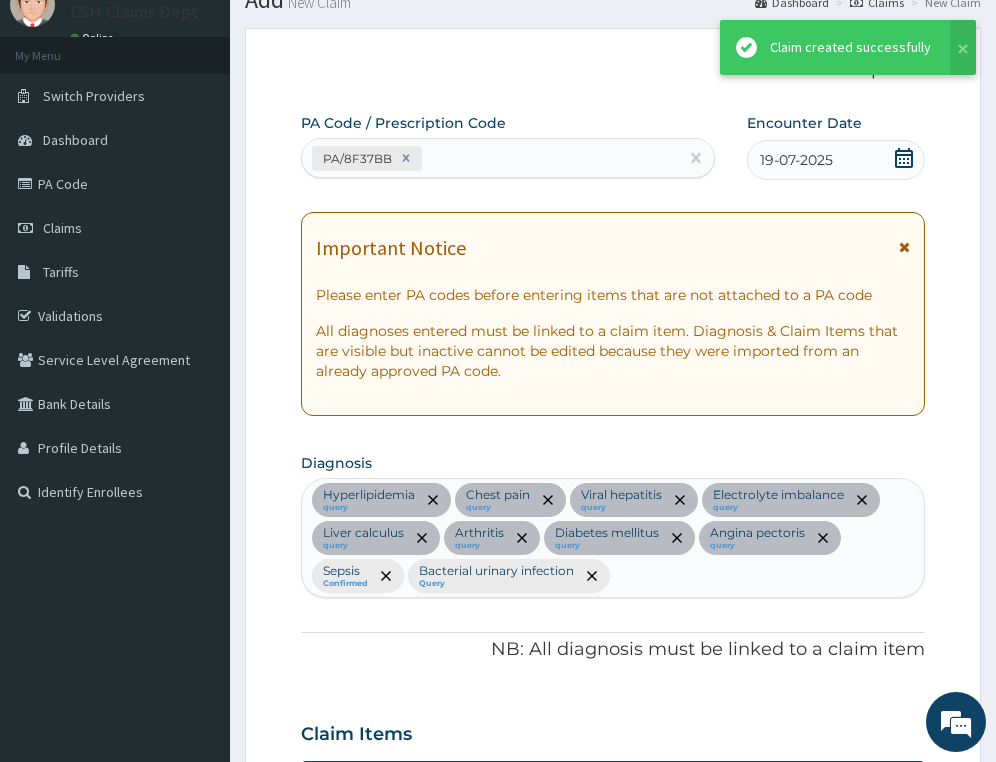 scroll, scrollTop: 1494, scrollLeft: 0, axis: vertical 